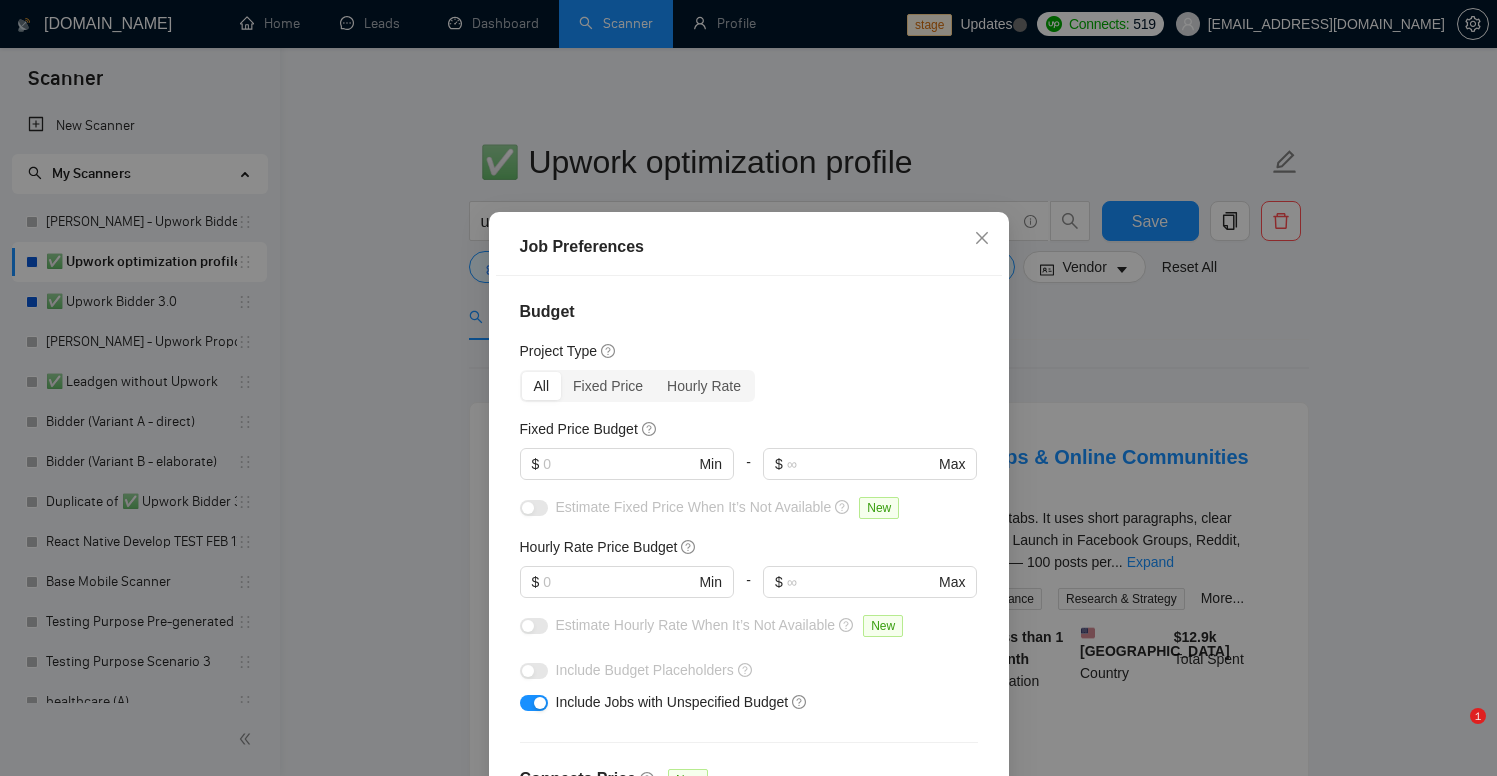 click at bounding box center [982, 239] 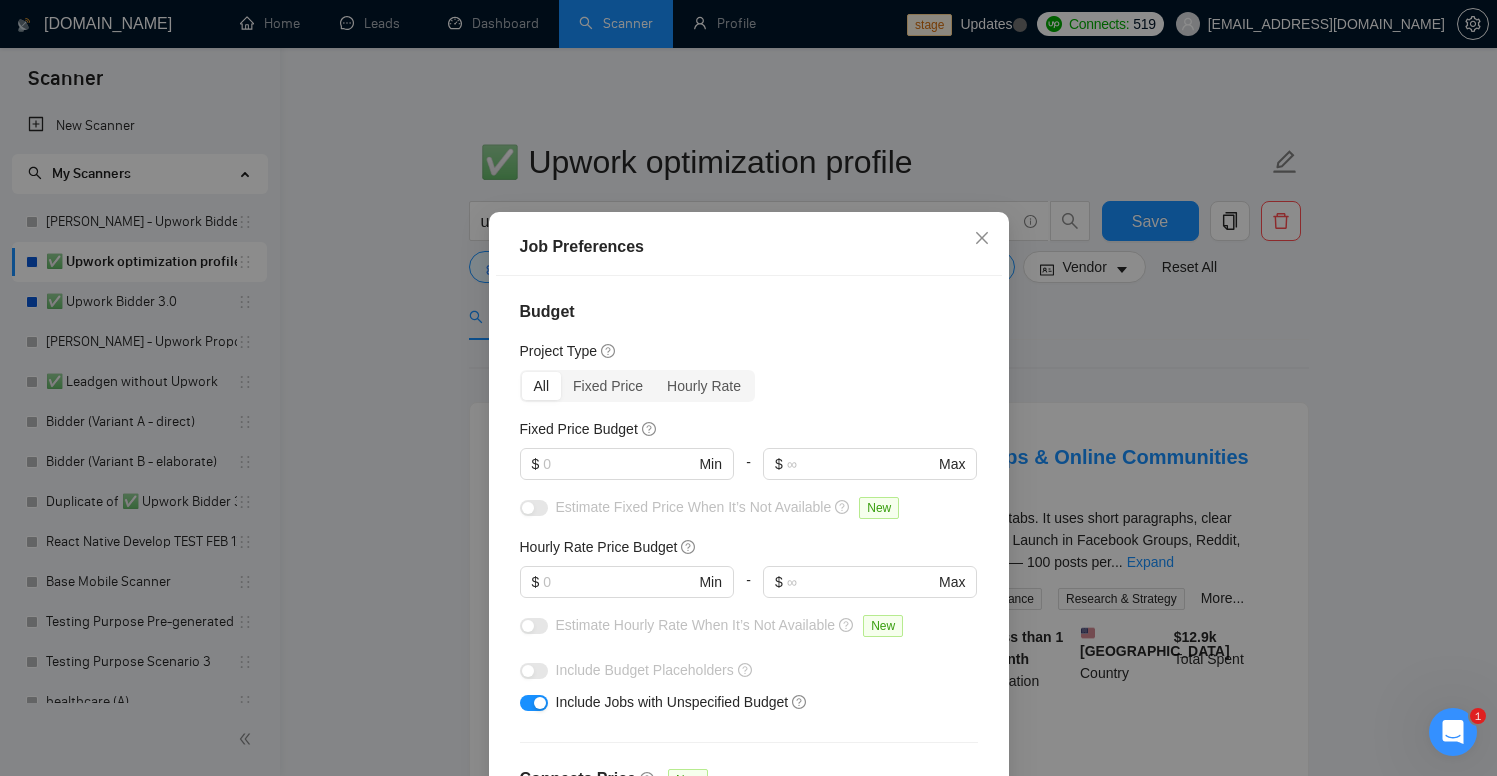 scroll, scrollTop: 0, scrollLeft: 0, axis: both 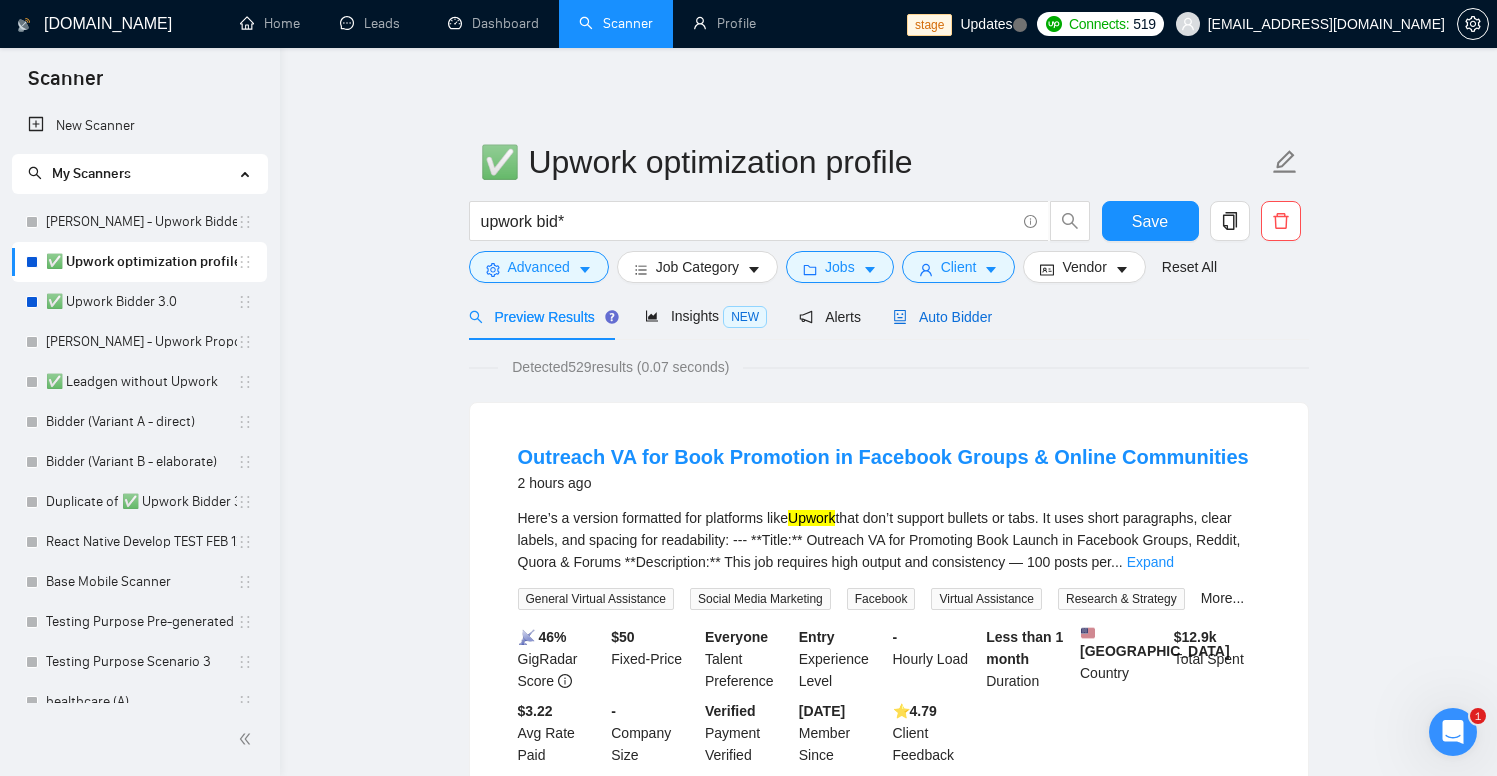 click on "Auto Bidder" at bounding box center (942, 317) 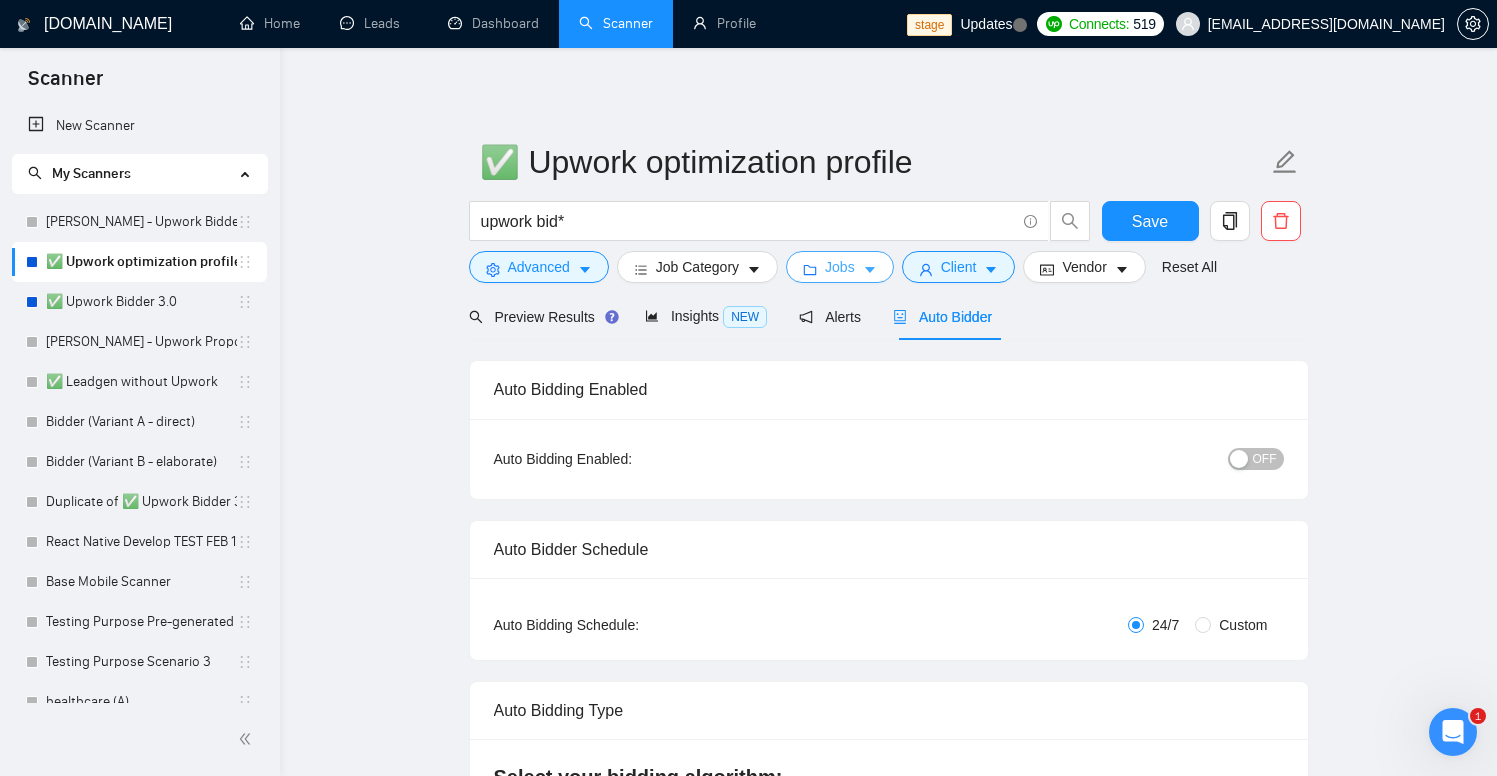 type 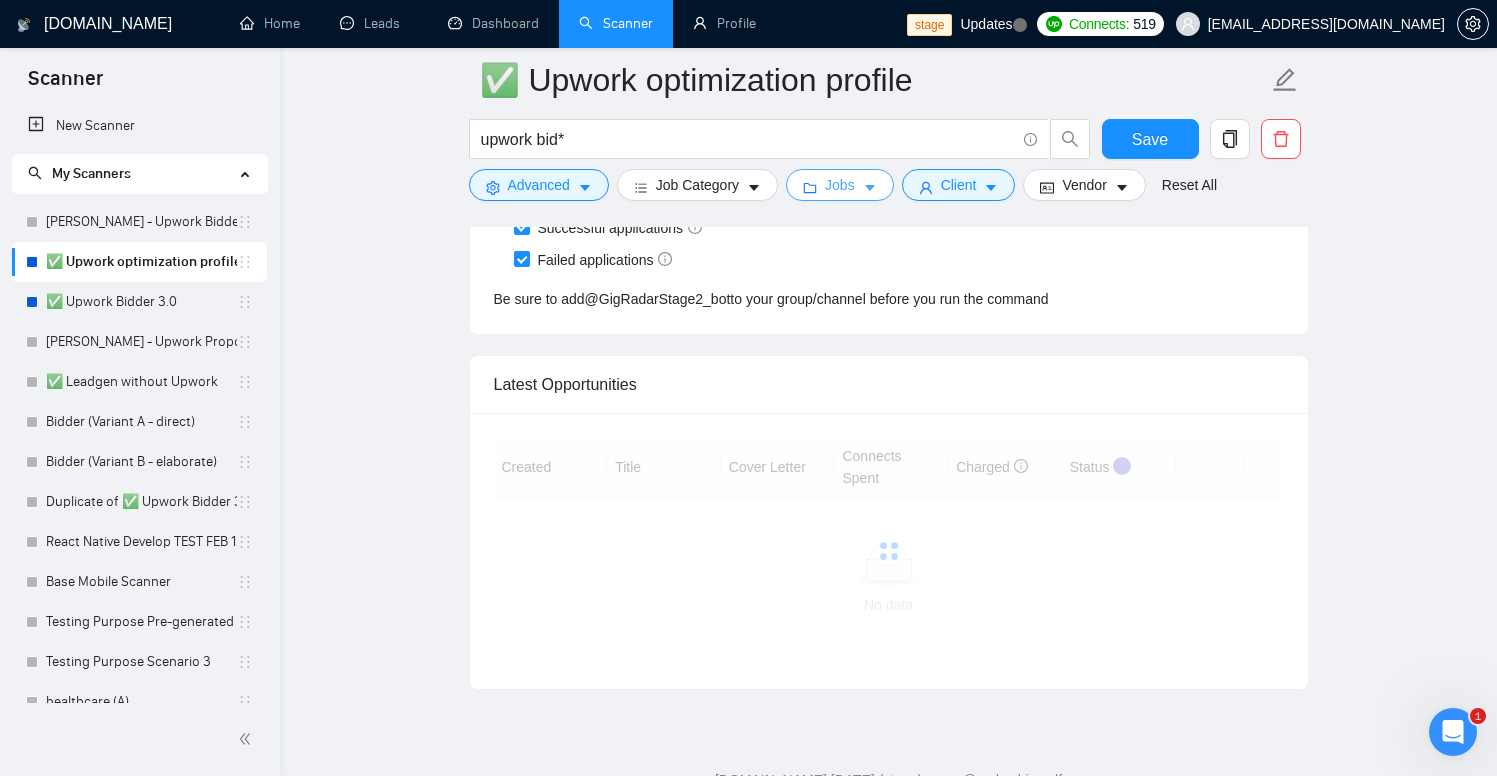 scroll, scrollTop: 4703, scrollLeft: 0, axis: vertical 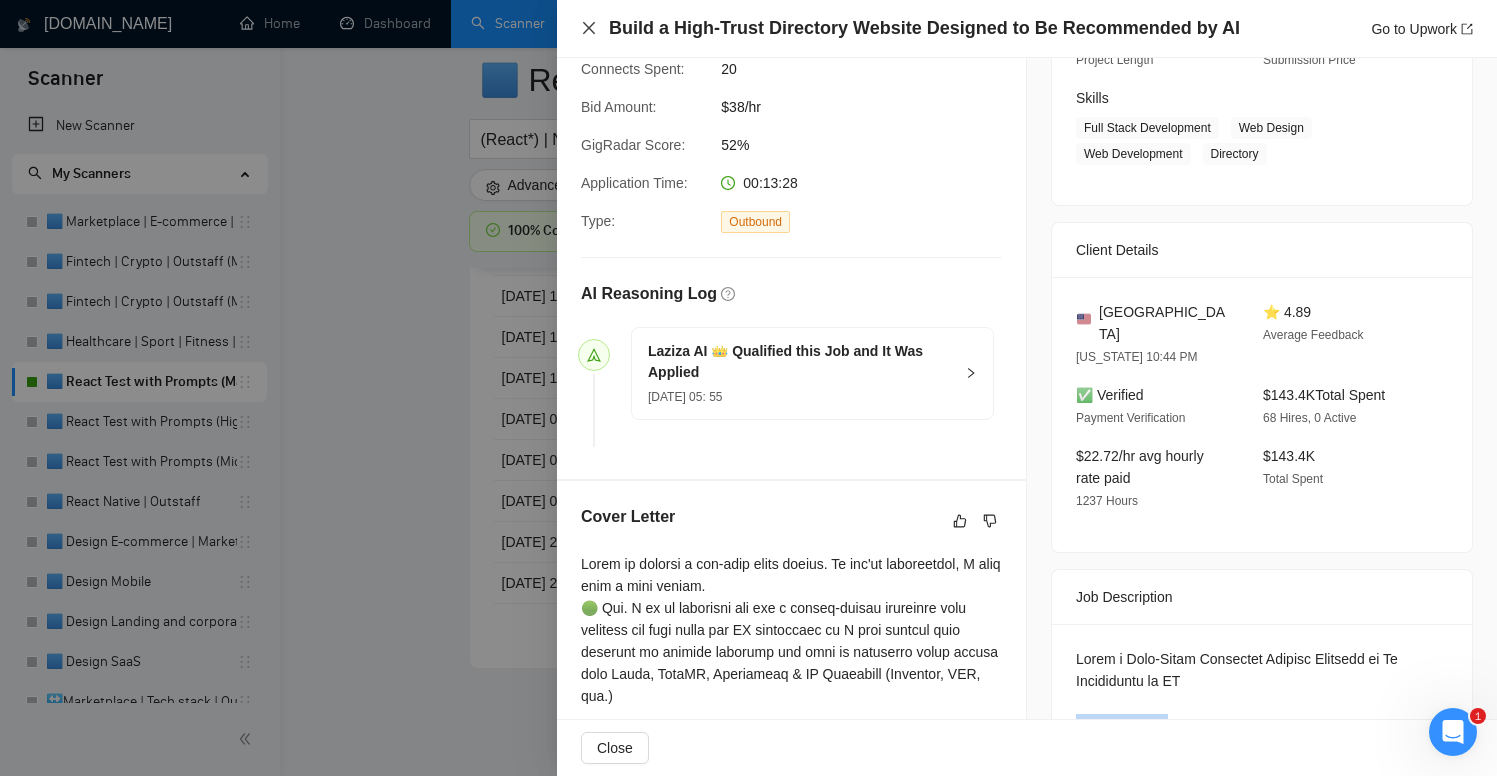 click 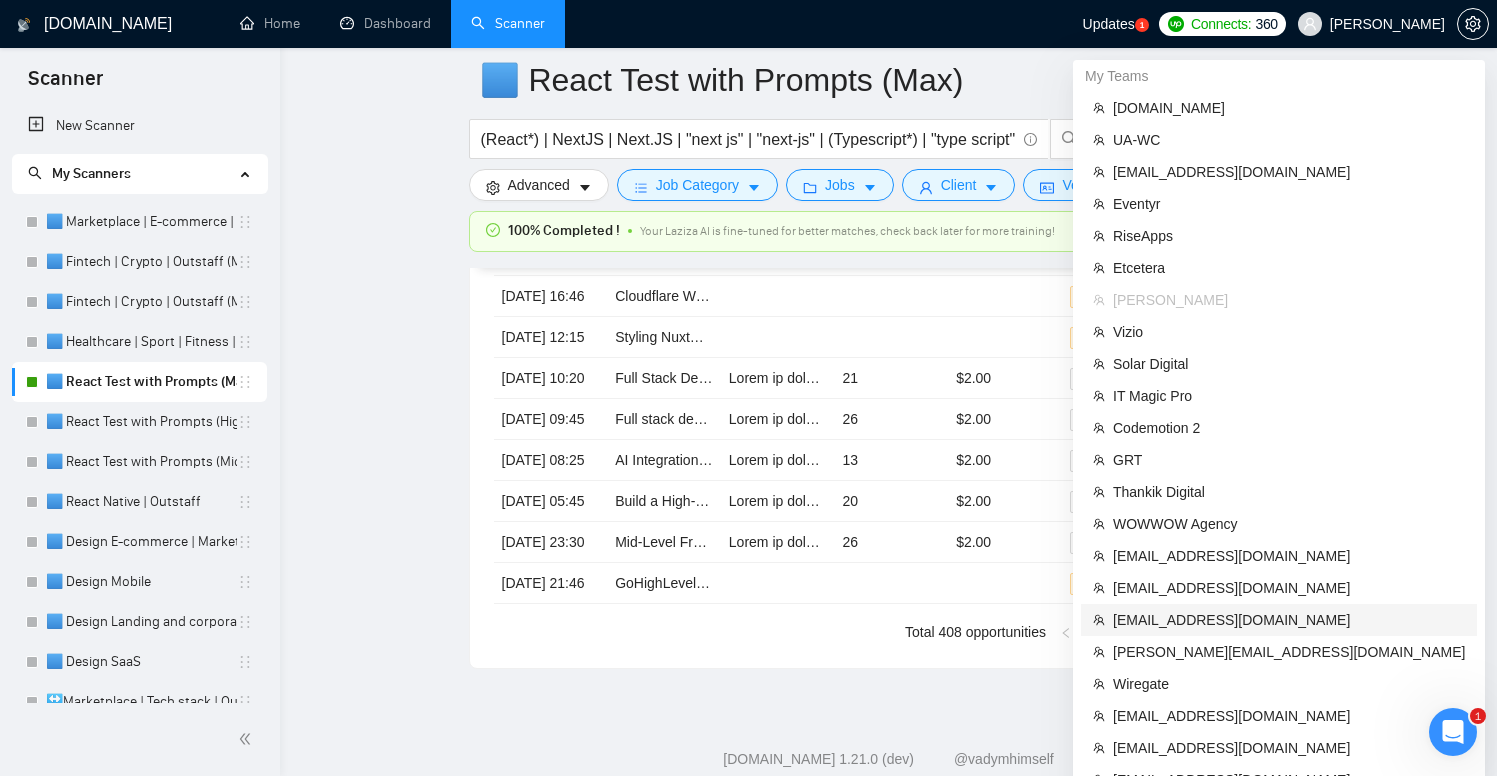 scroll, scrollTop: 5146, scrollLeft: 0, axis: vertical 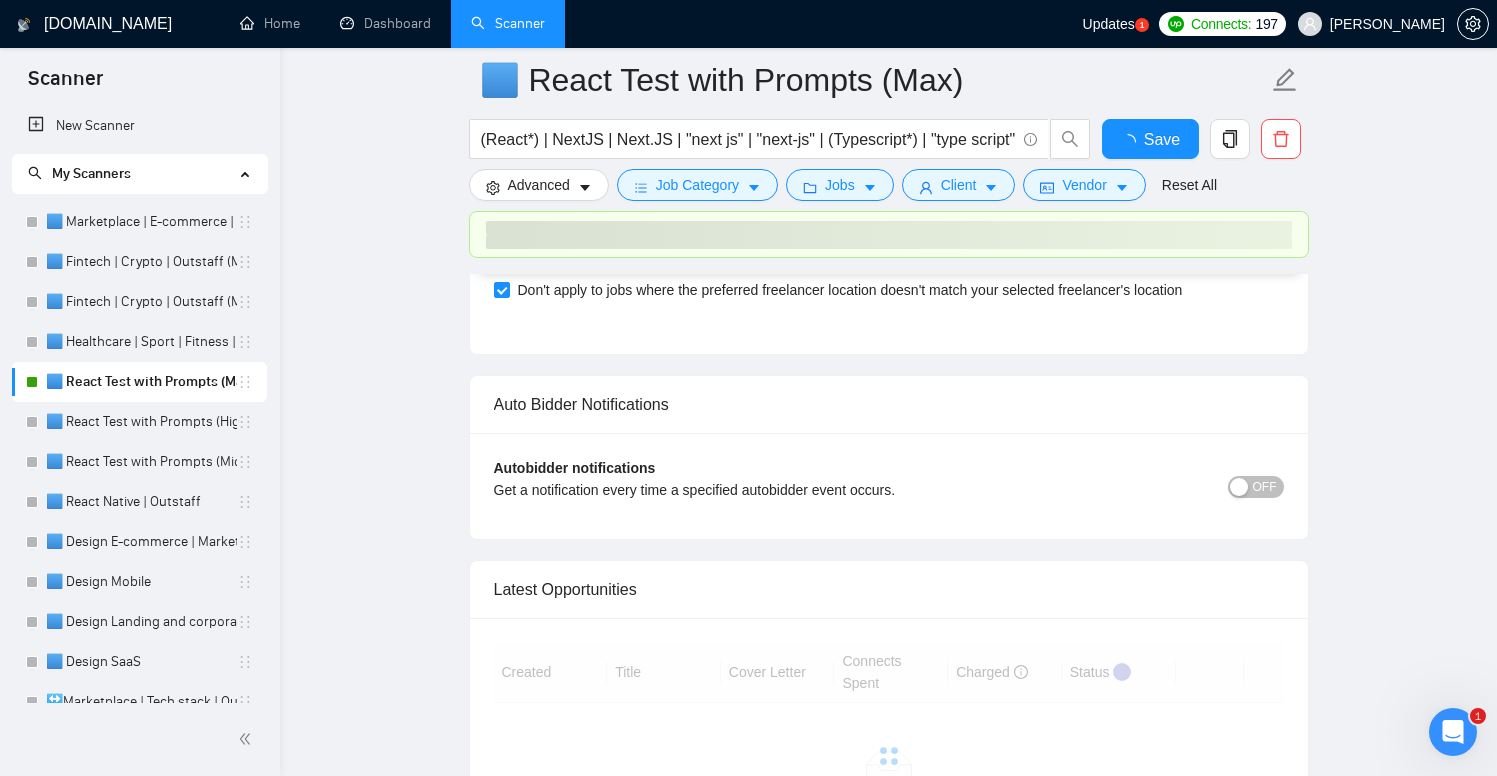 type 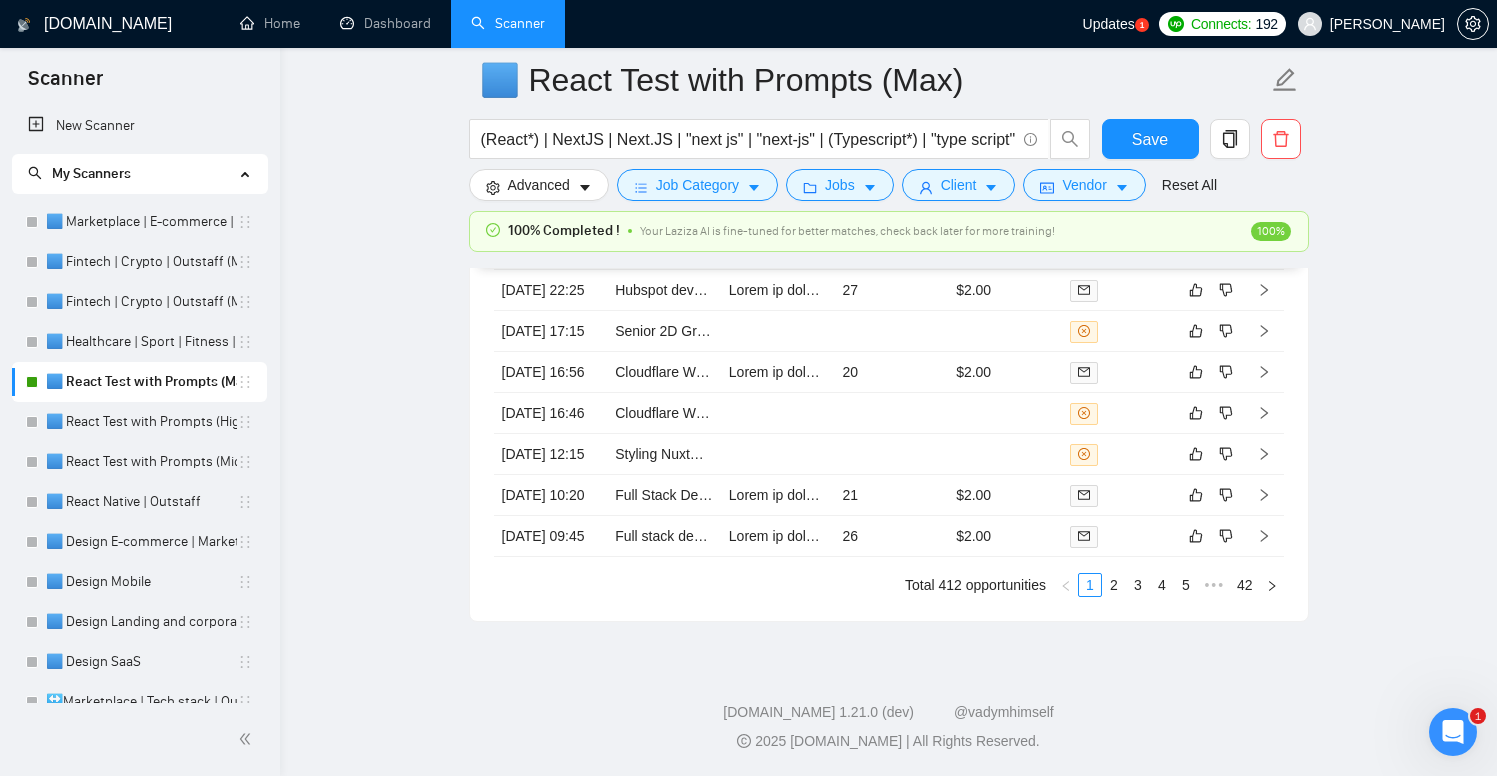 scroll, scrollTop: 5146, scrollLeft: 0, axis: vertical 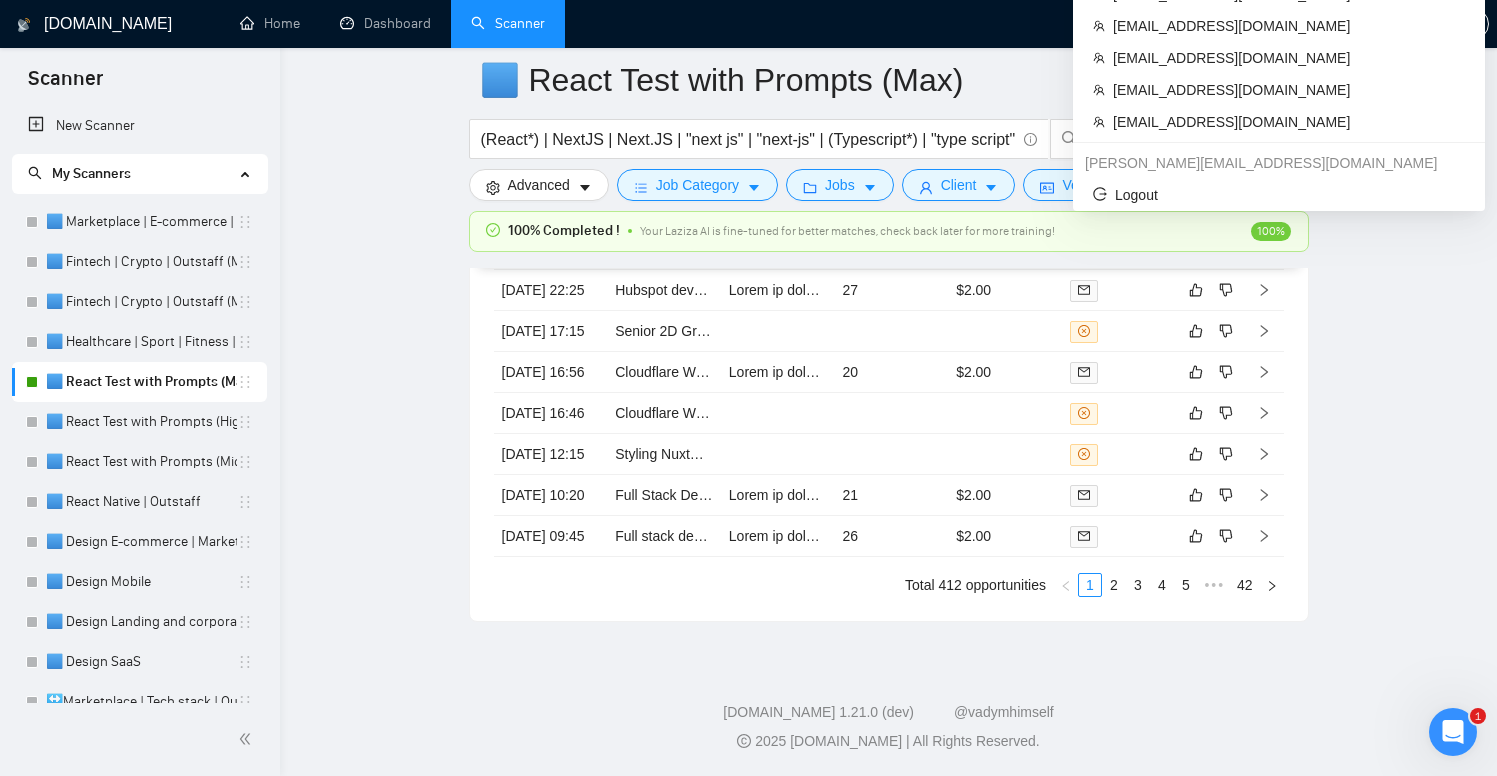 click on "[PERSON_NAME]" at bounding box center (1387, 24) 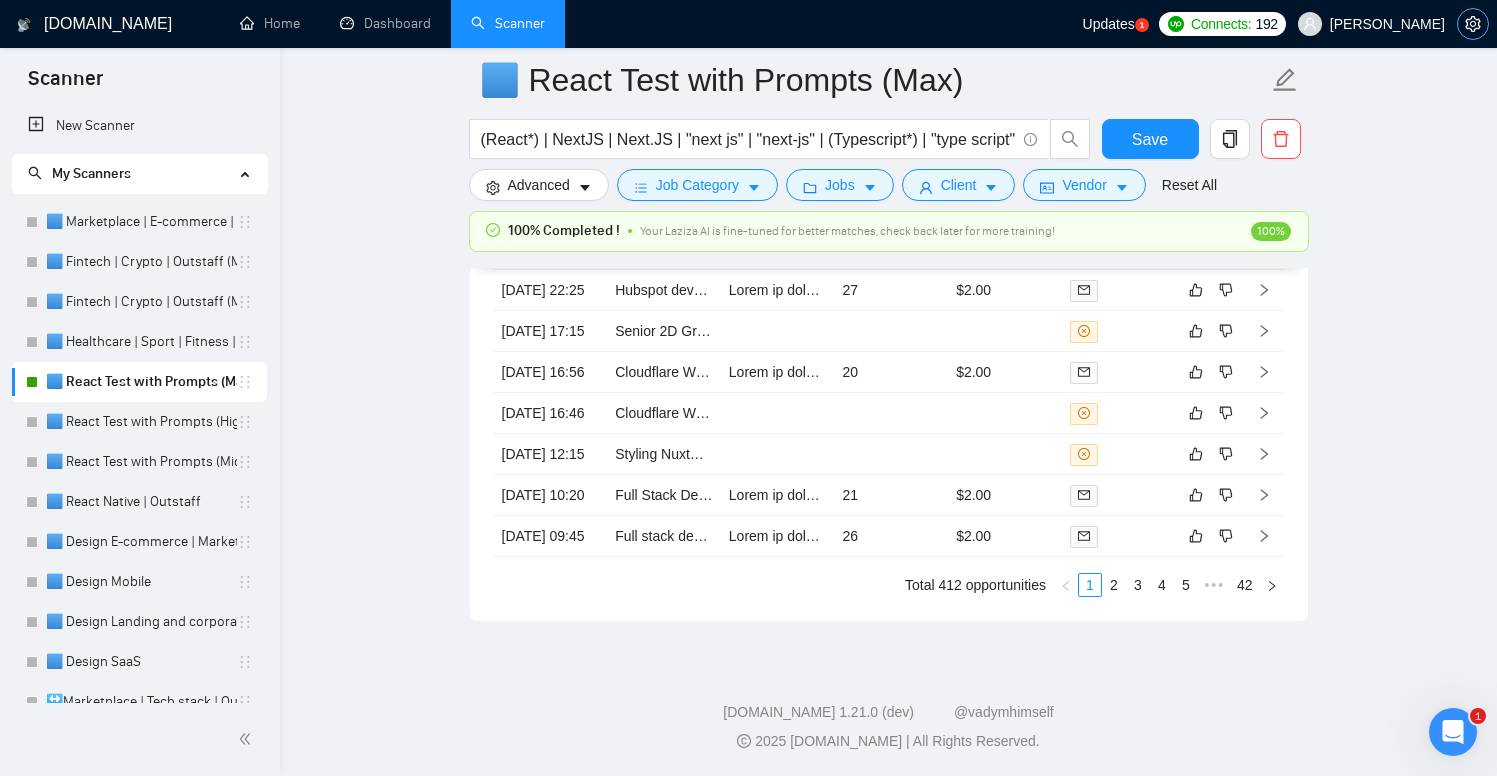 click 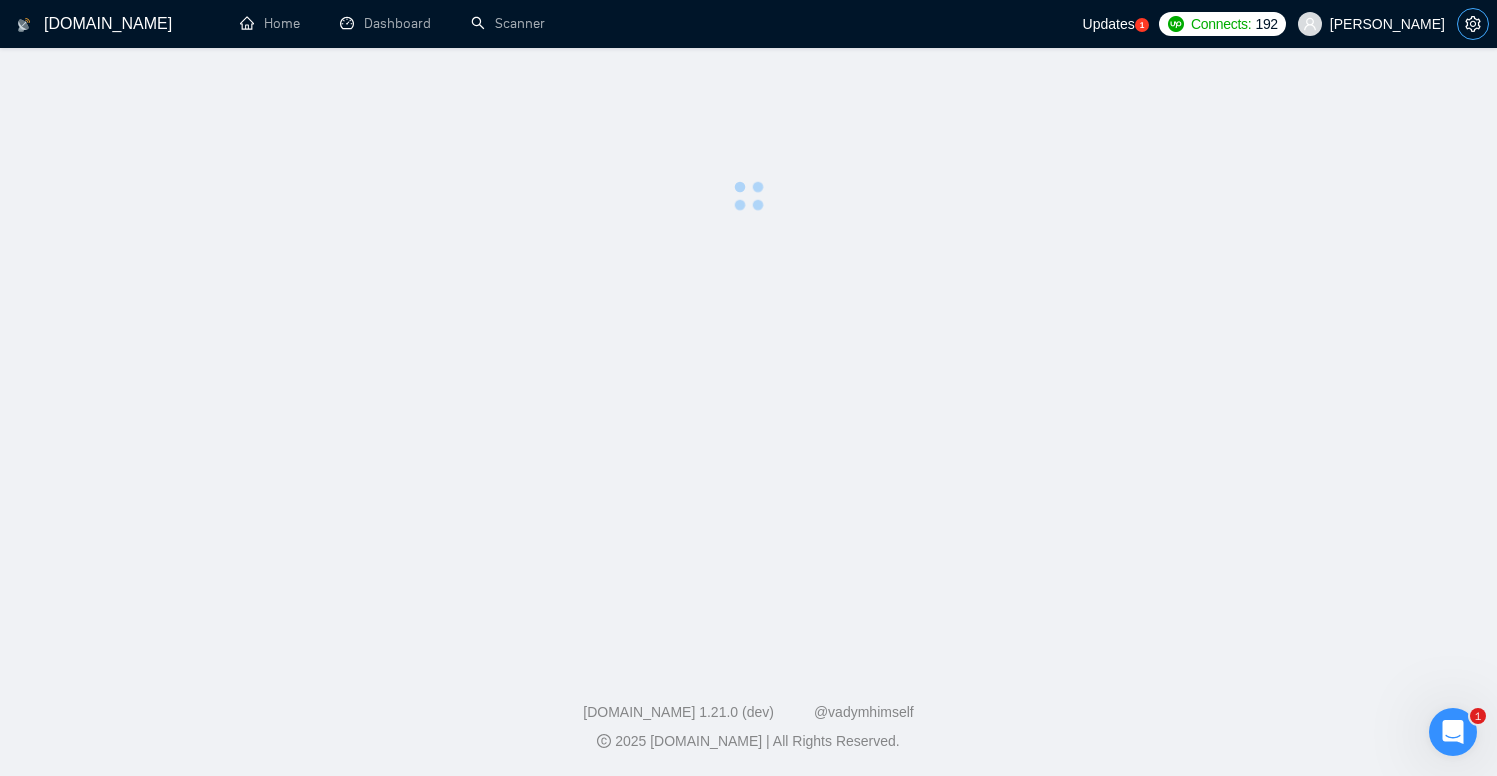 scroll, scrollTop: 0, scrollLeft: 0, axis: both 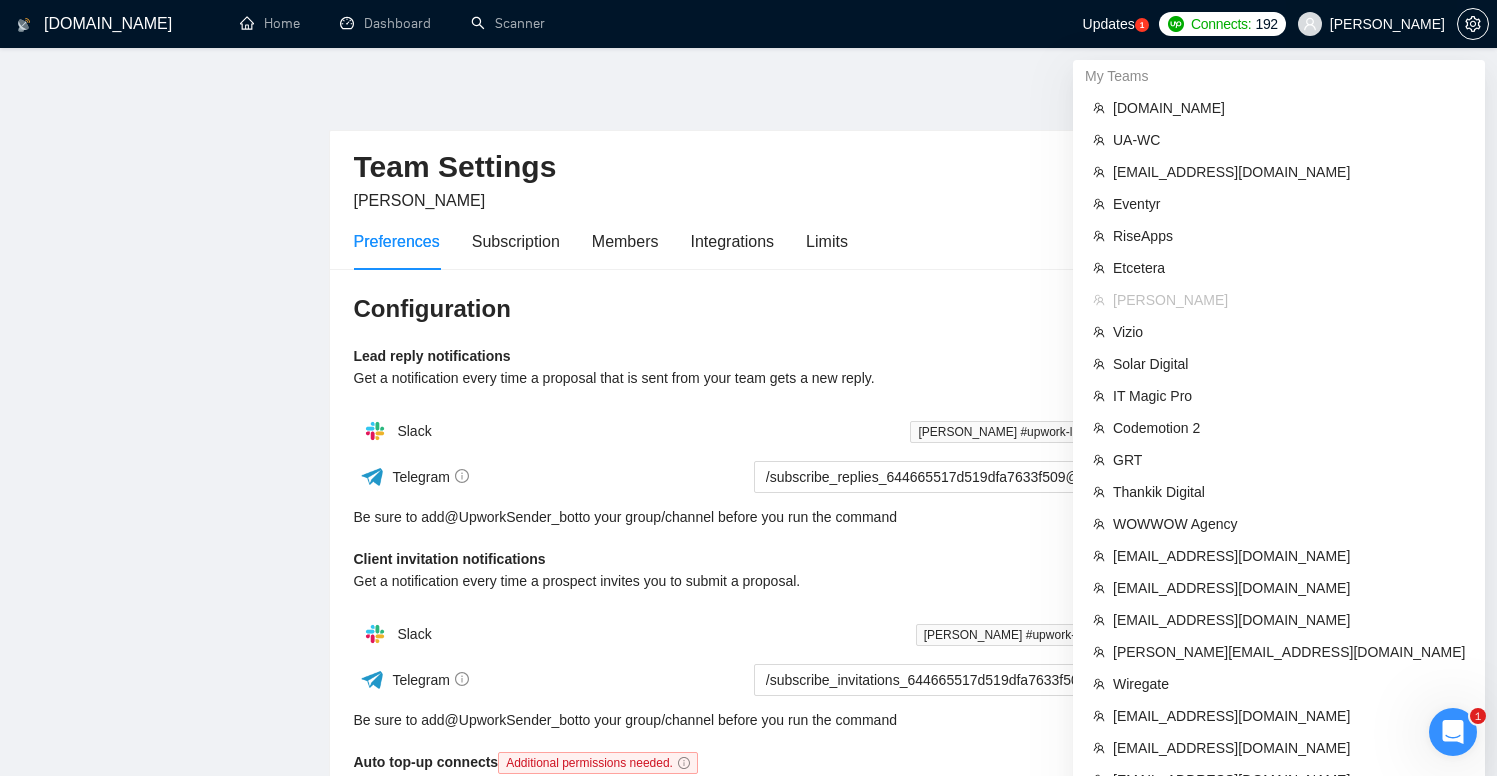 click on "[PERSON_NAME]" at bounding box center [1387, 24] 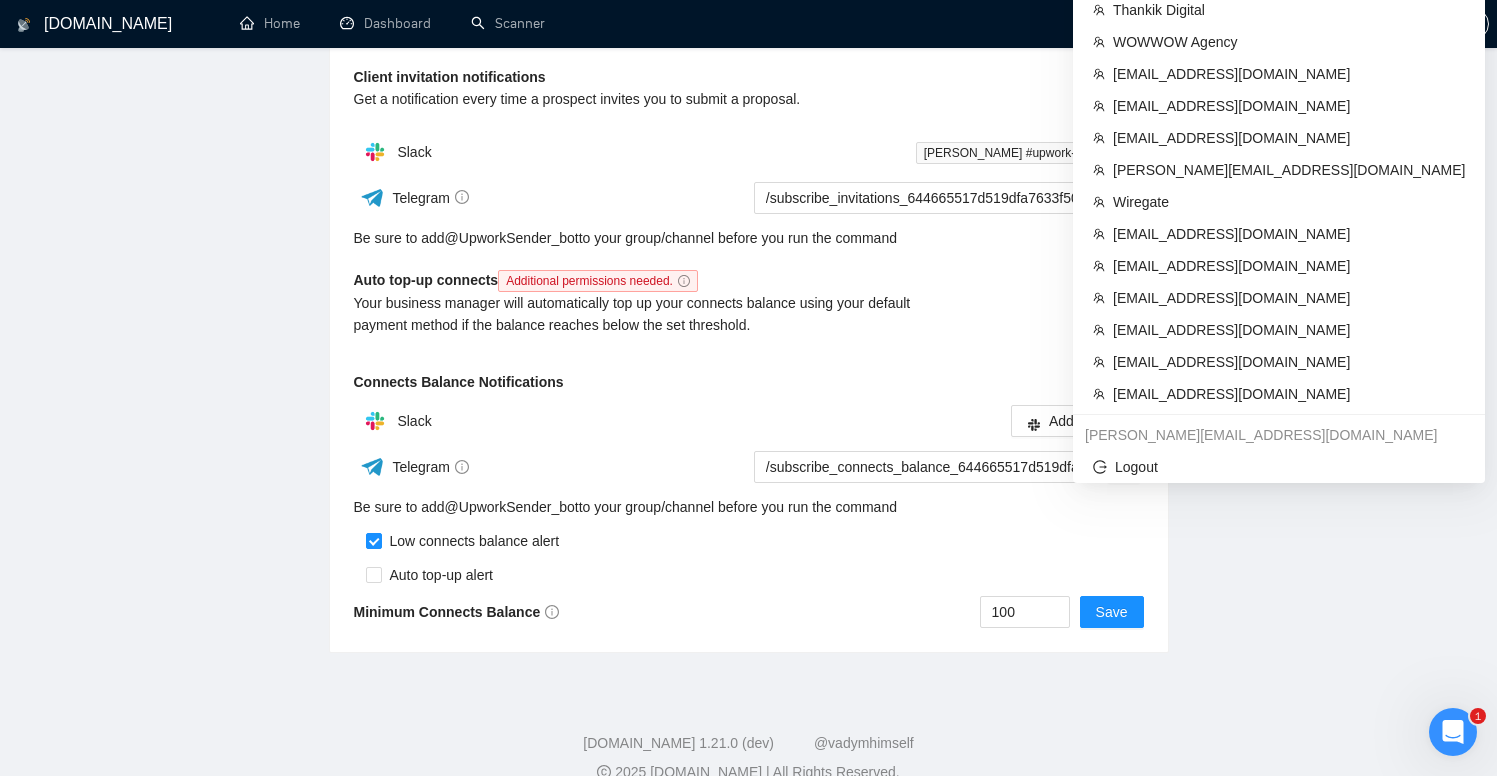 scroll, scrollTop: 513, scrollLeft: 0, axis: vertical 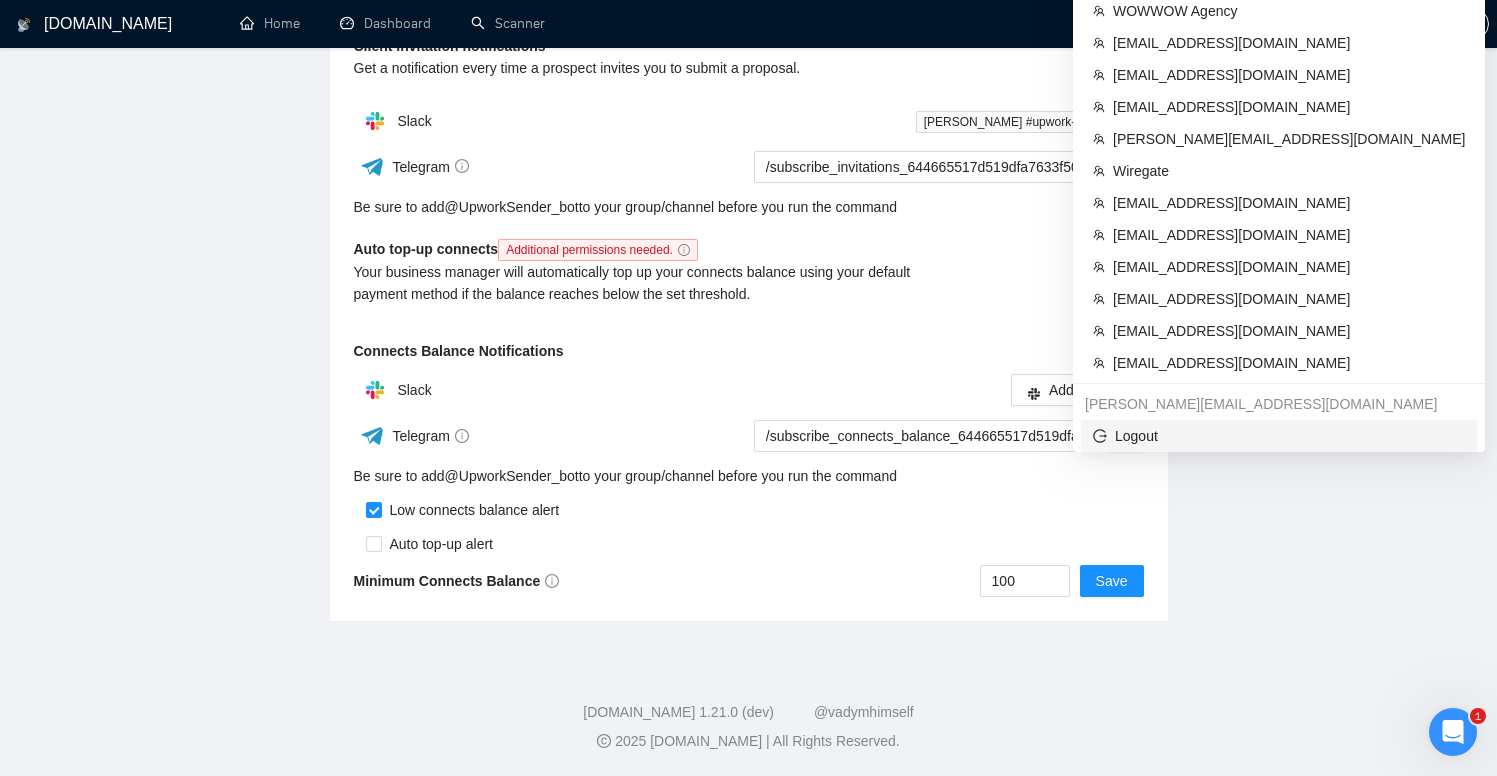 click on "Logout" at bounding box center (1279, 436) 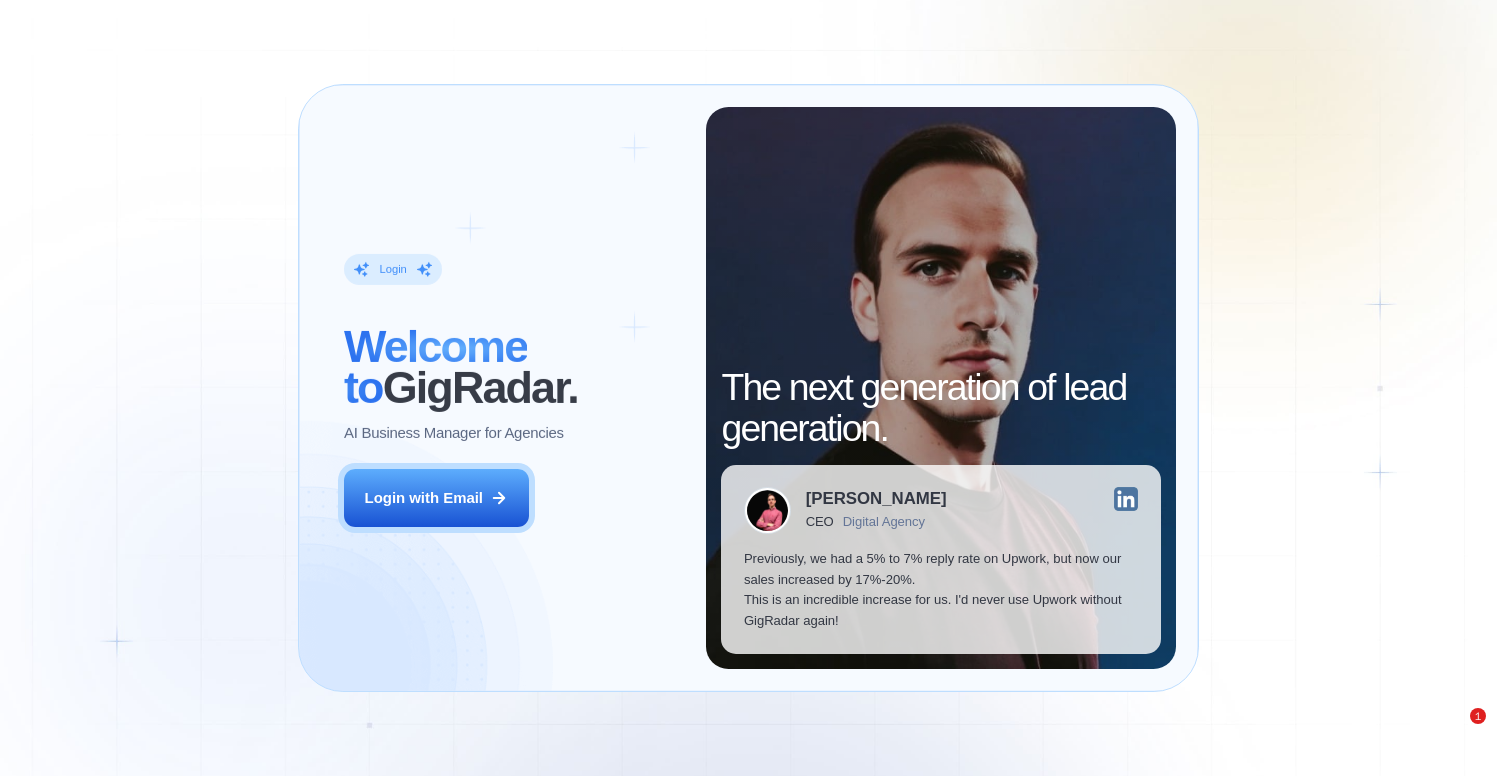scroll, scrollTop: 0, scrollLeft: 0, axis: both 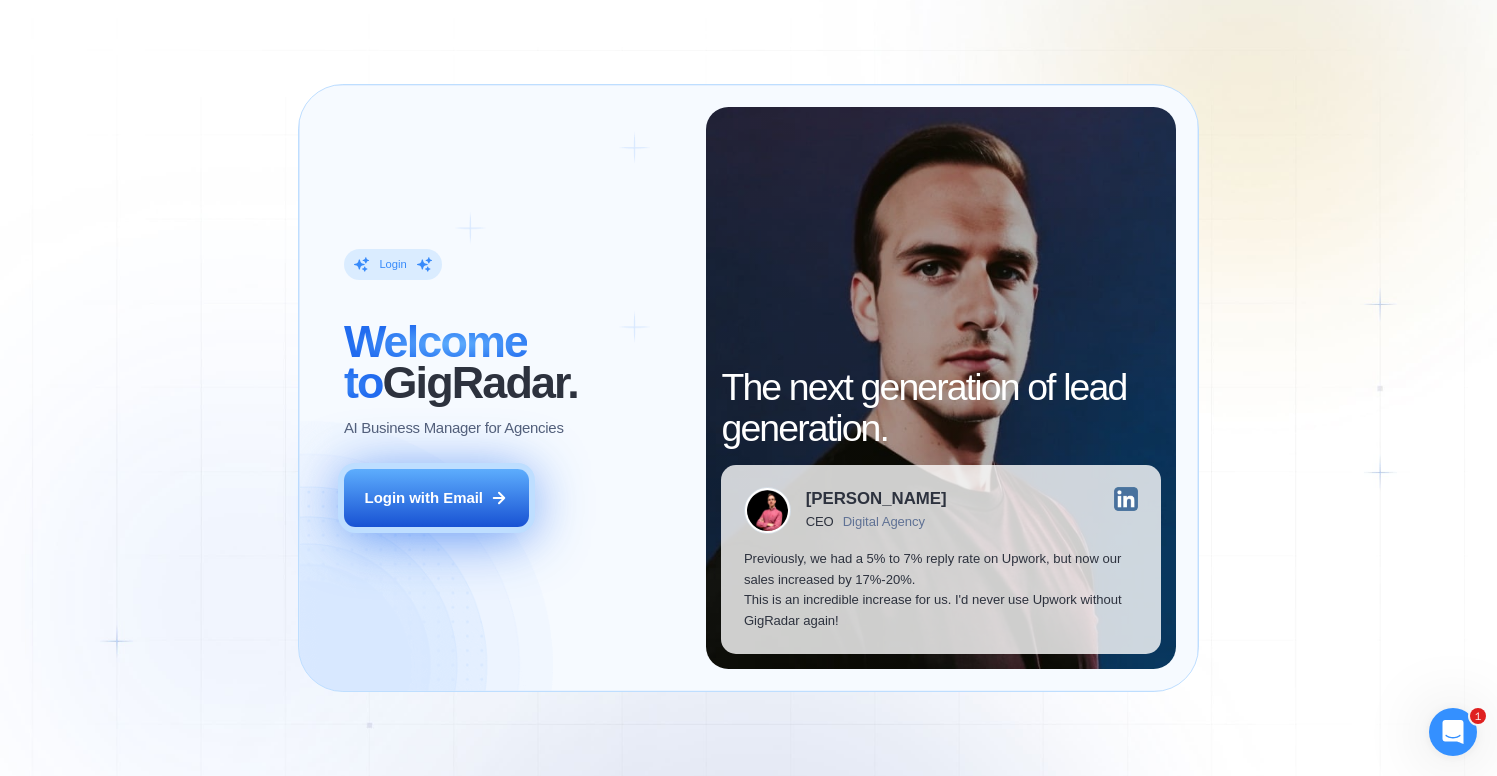 click on "Login with Email" at bounding box center (424, 498) 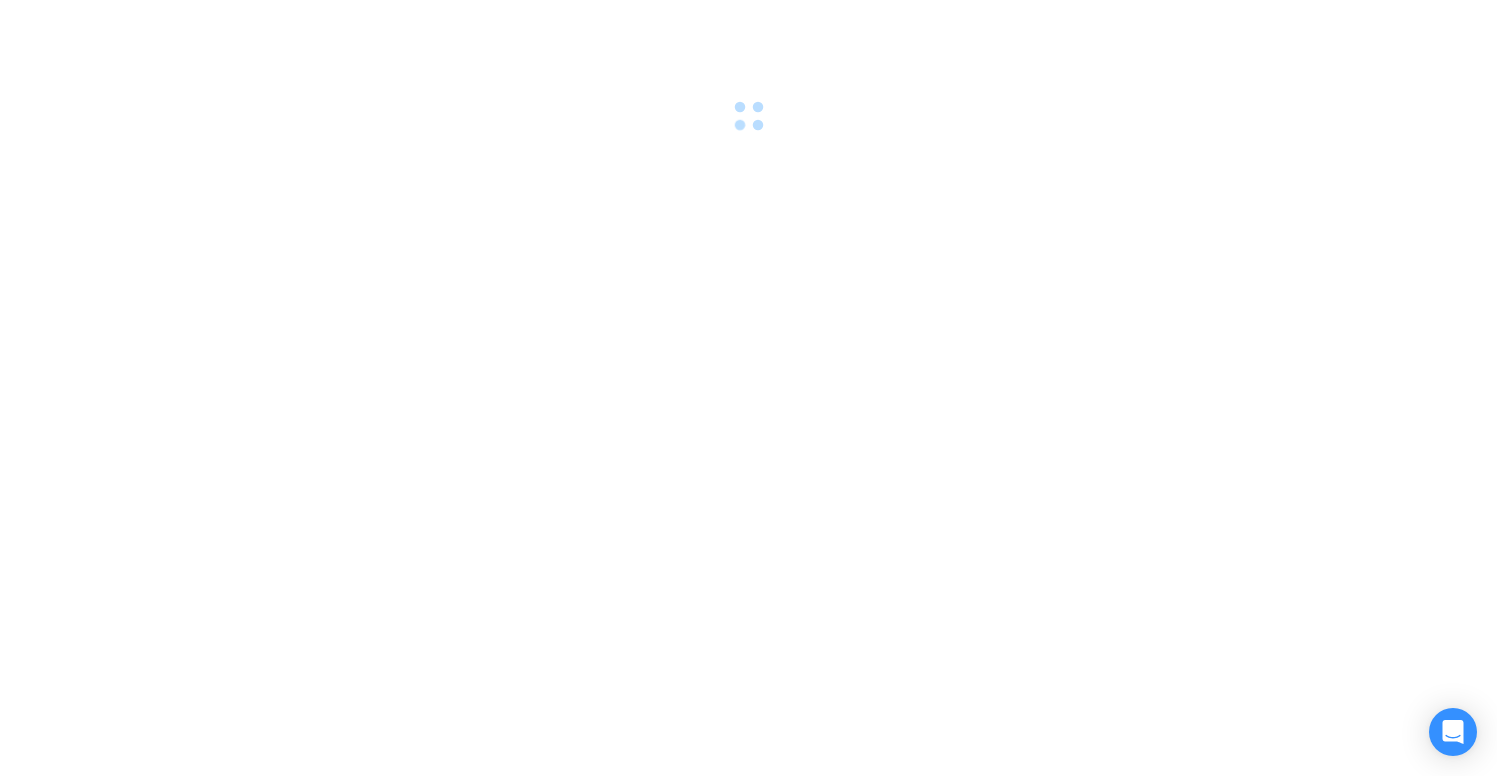 scroll, scrollTop: 0, scrollLeft: 0, axis: both 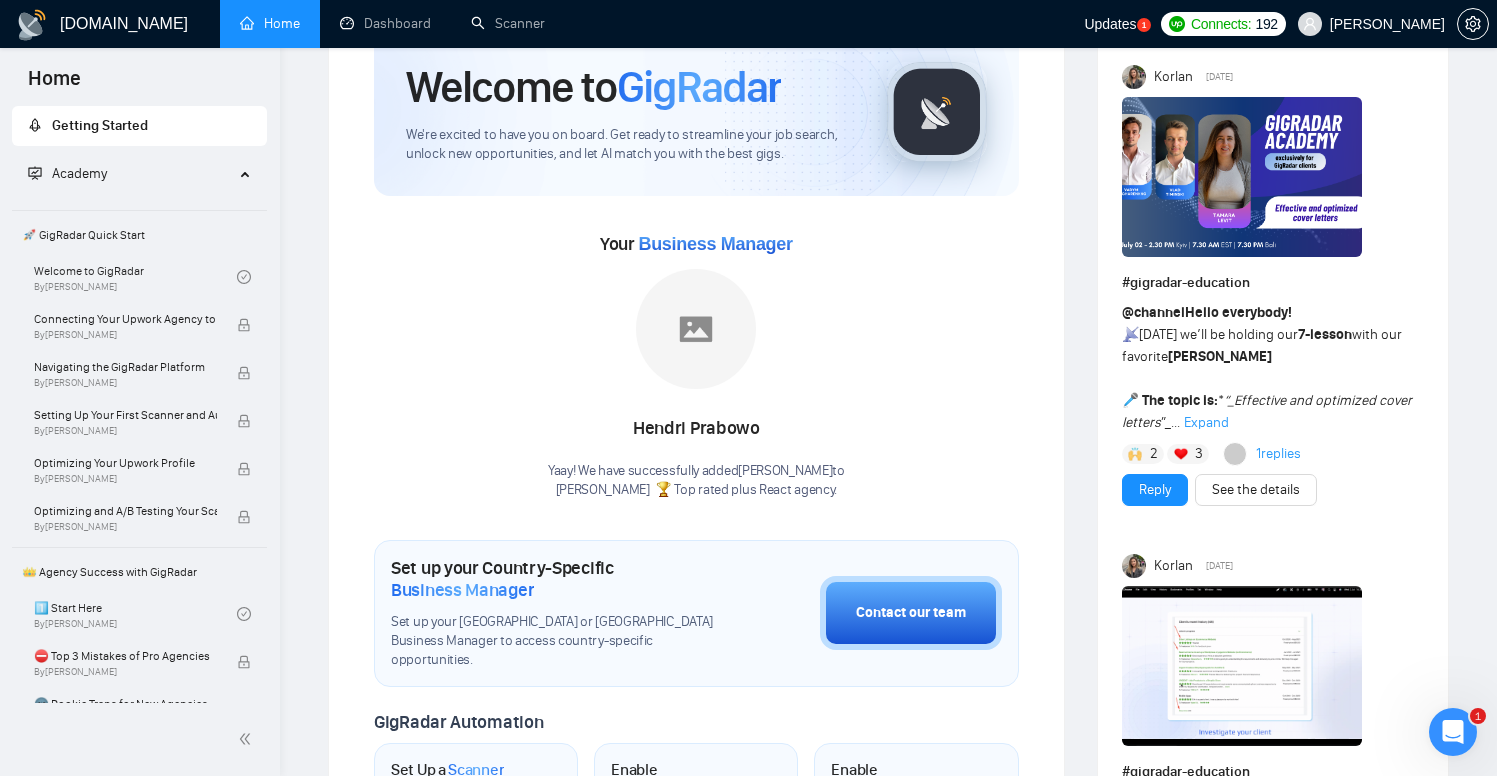 click on "Expand" at bounding box center [1206, 422] 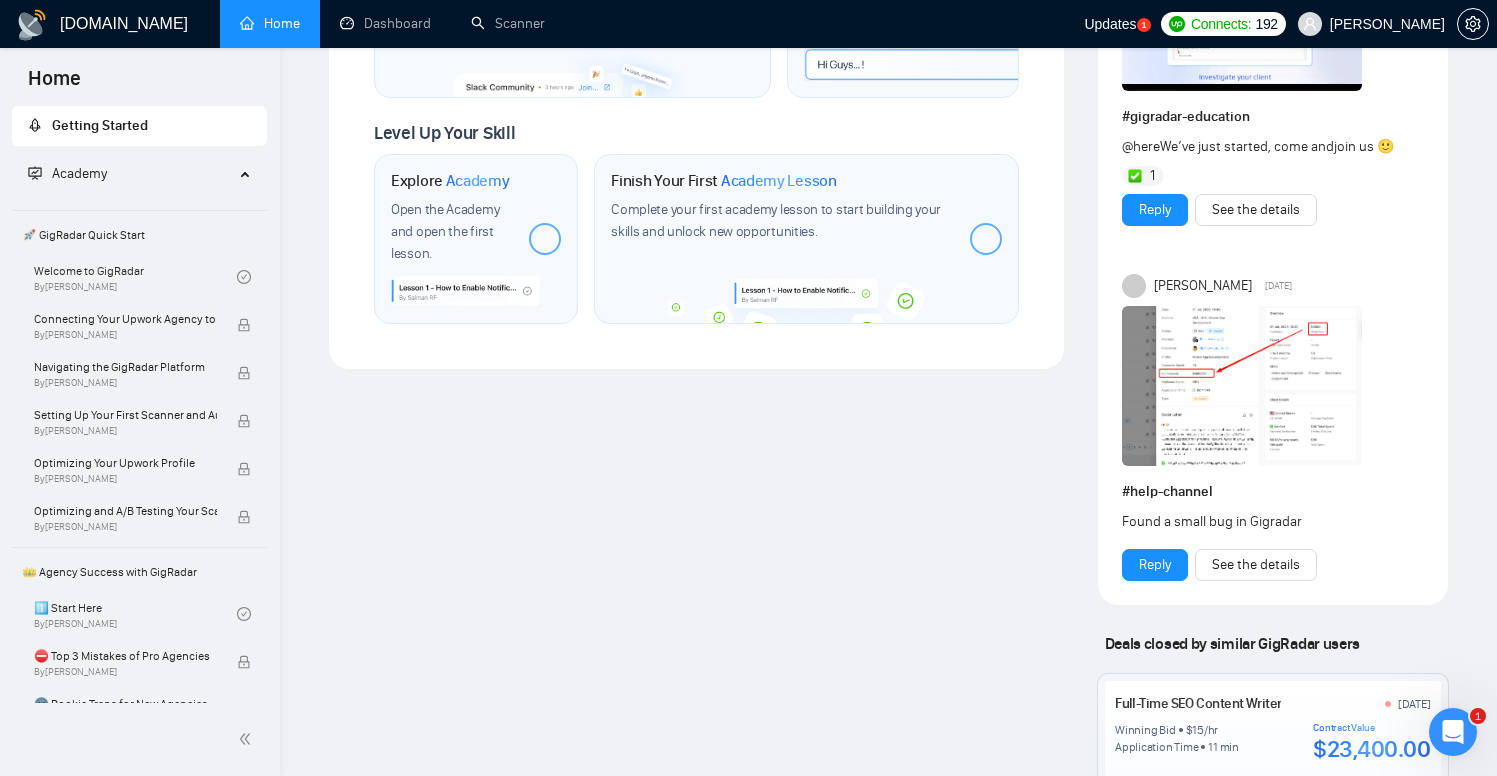 scroll, scrollTop: 1132, scrollLeft: 0, axis: vertical 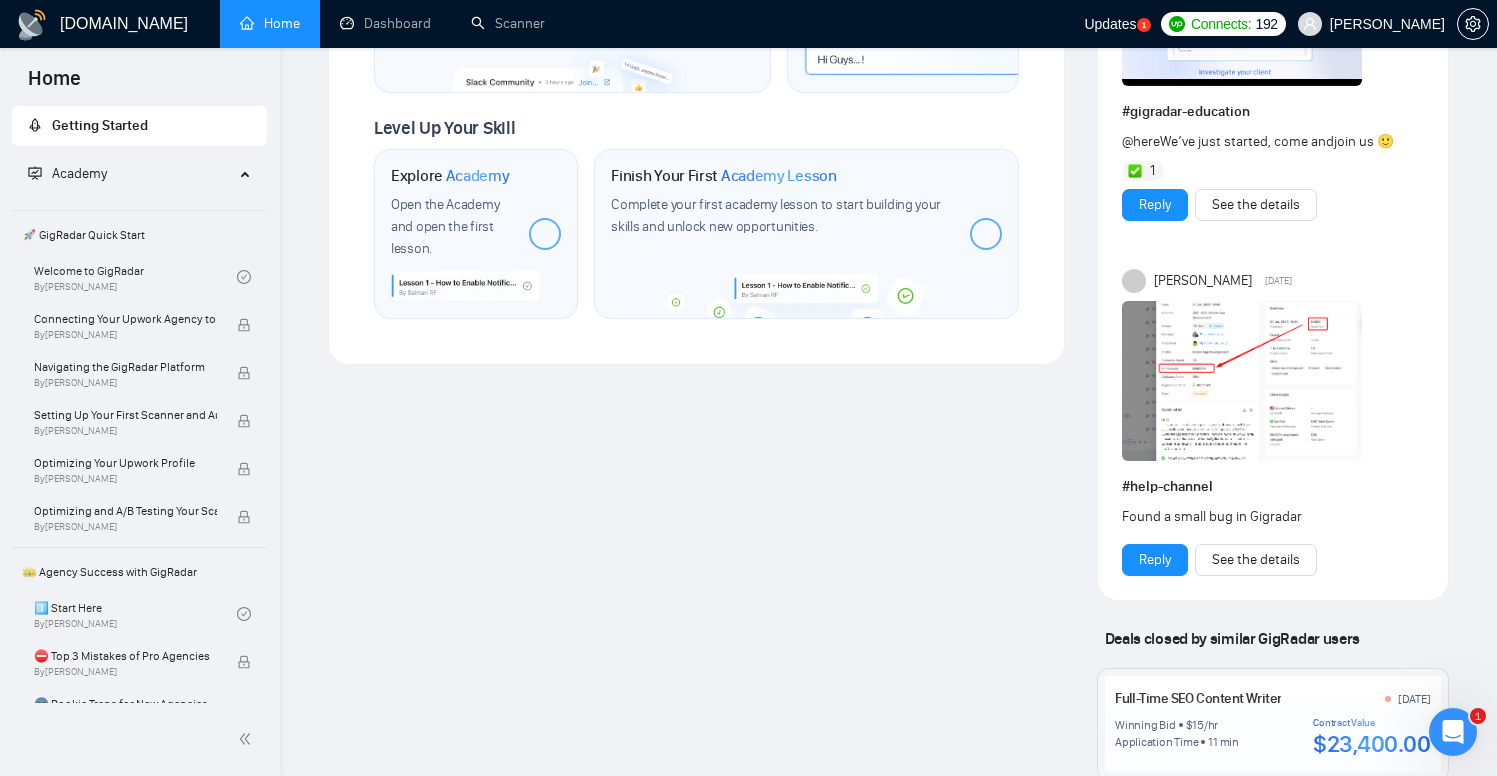click at bounding box center (1242, 381) 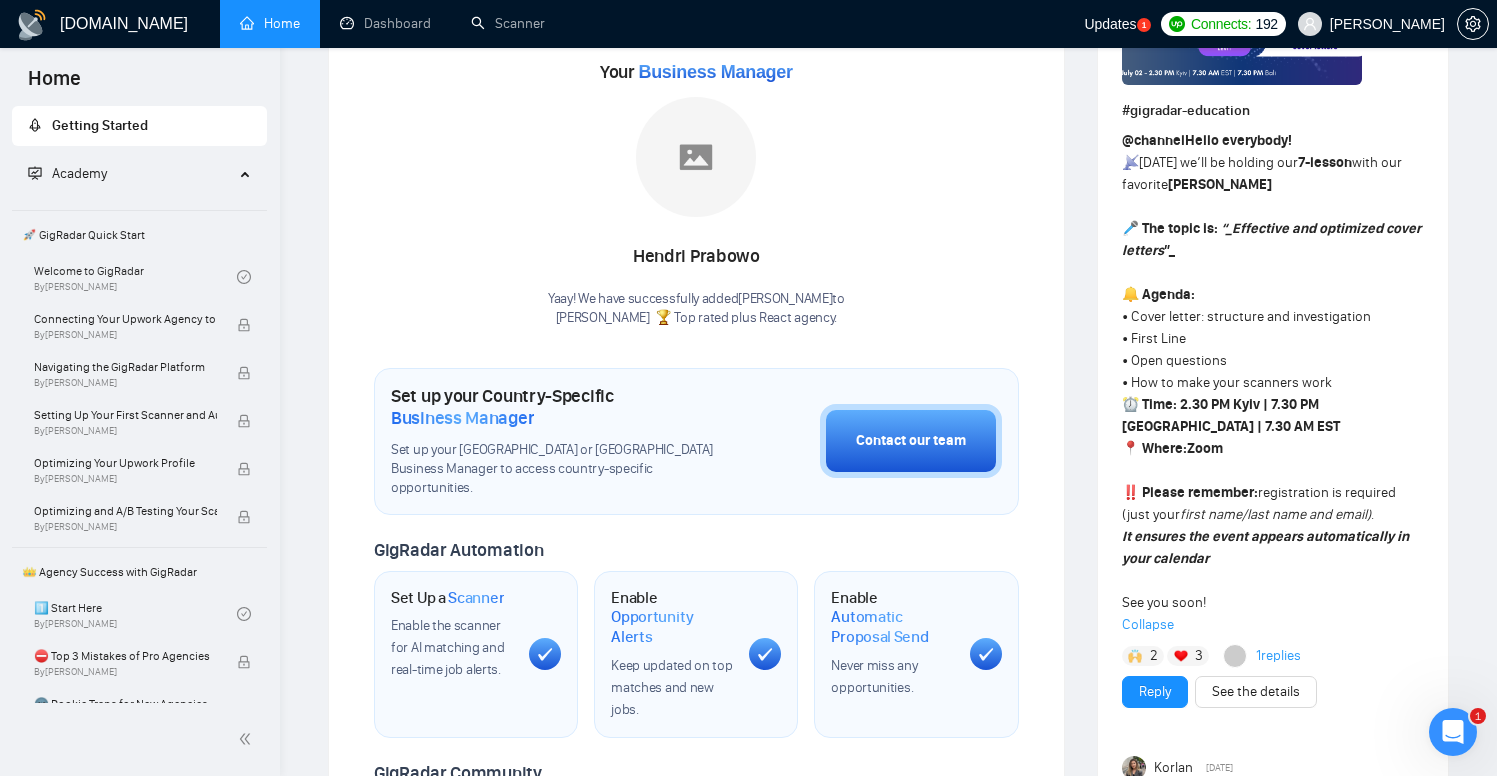scroll, scrollTop: 0, scrollLeft: 0, axis: both 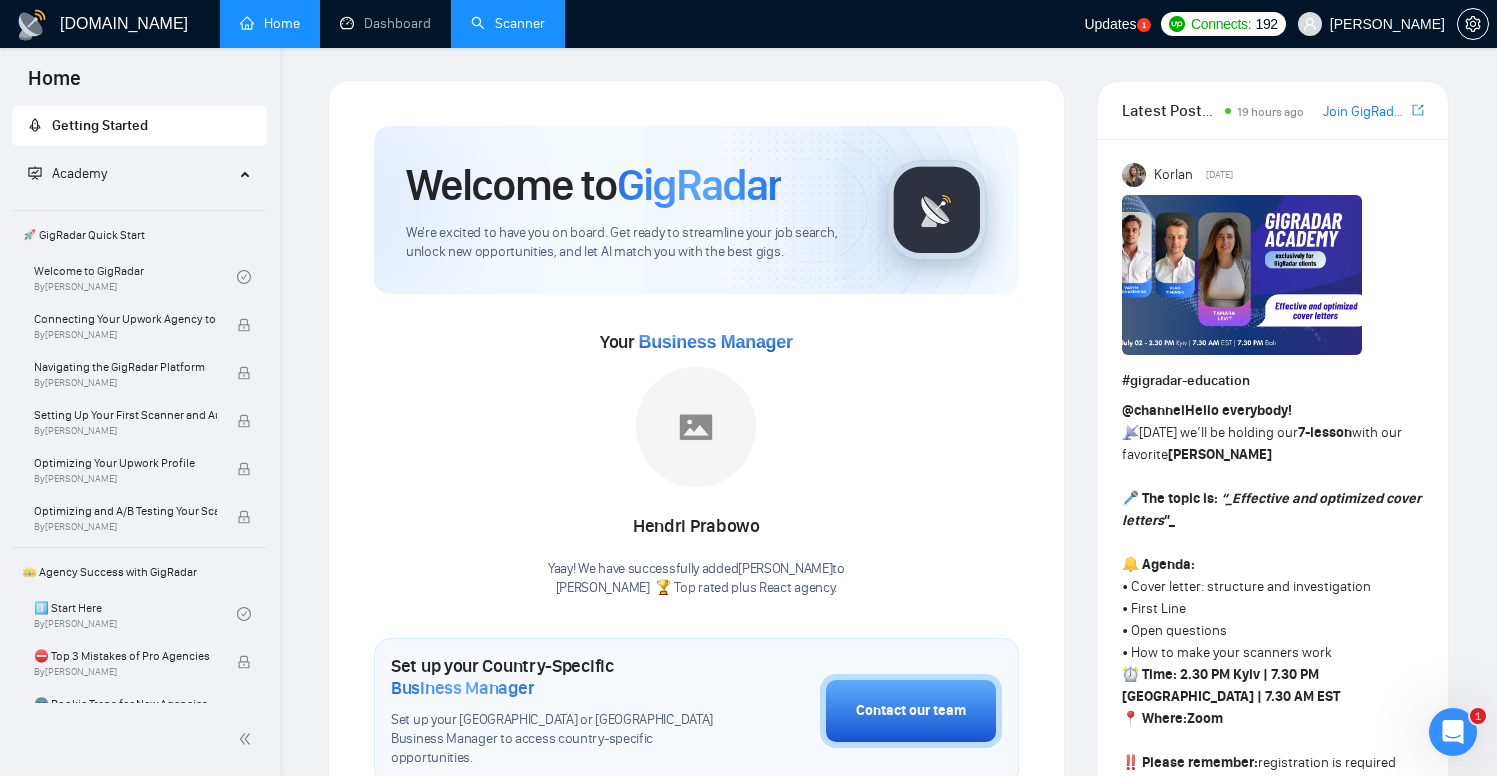 click on "Scanner" at bounding box center [508, 23] 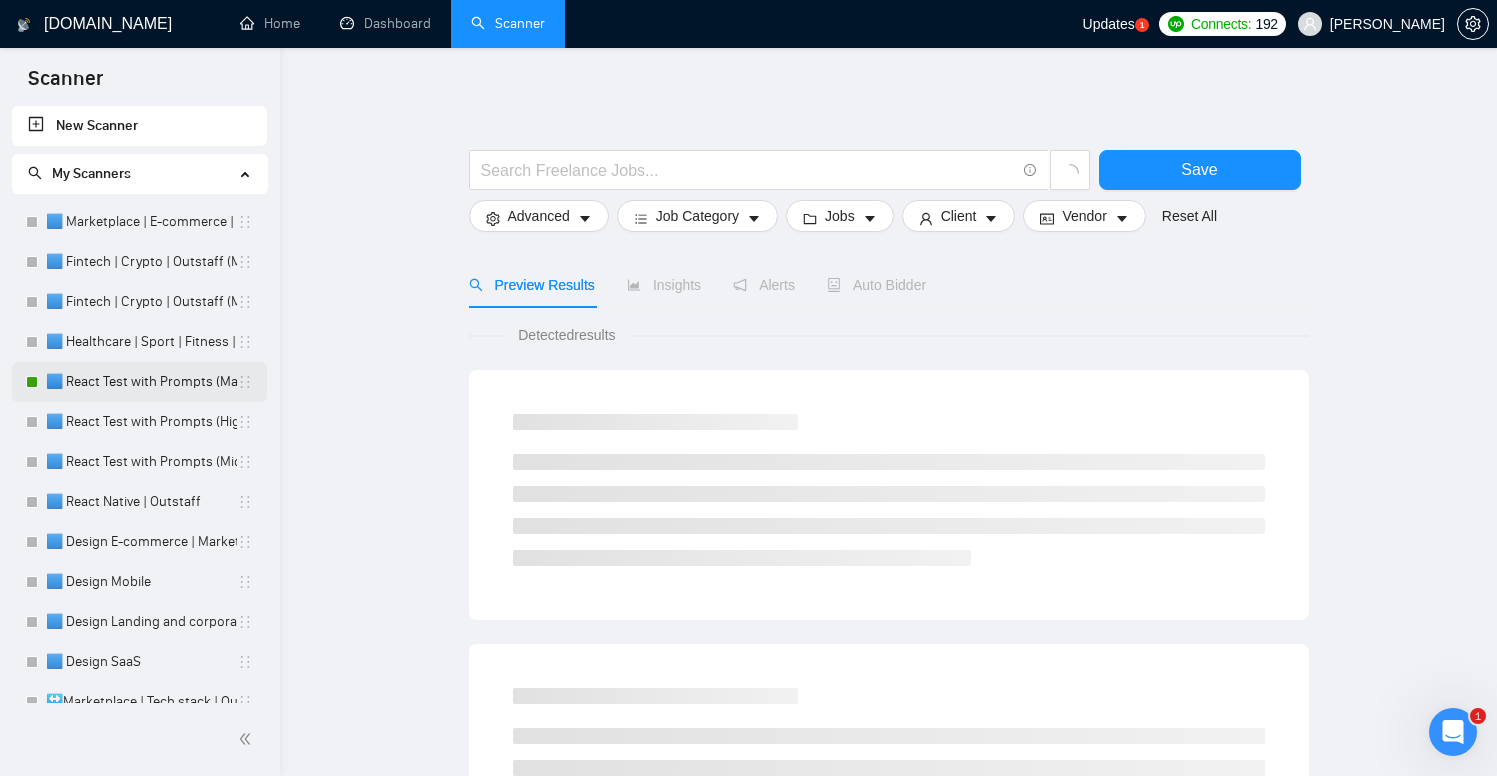click on "🟦 React Test with Prompts (Max)" at bounding box center [141, 382] 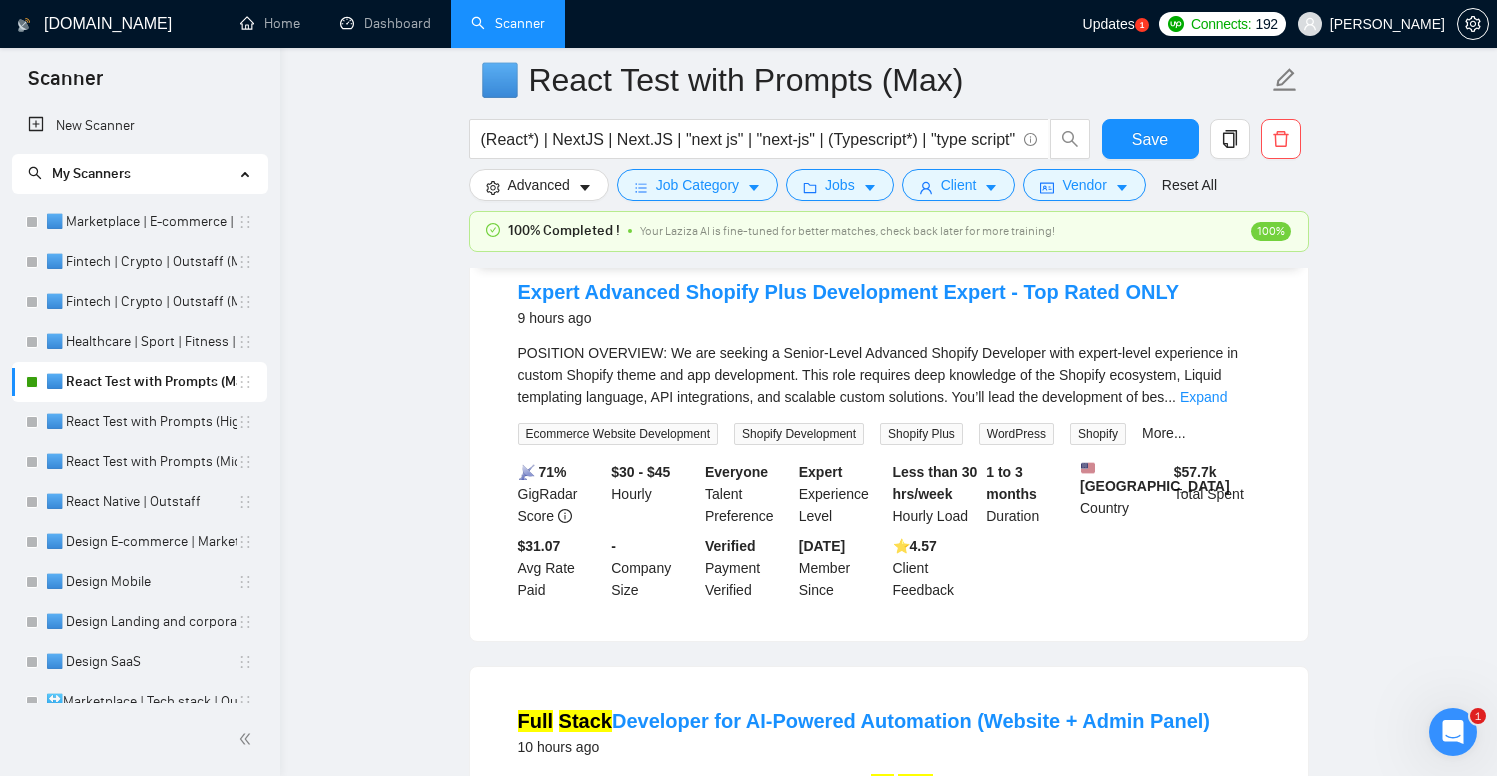 scroll, scrollTop: 0, scrollLeft: 0, axis: both 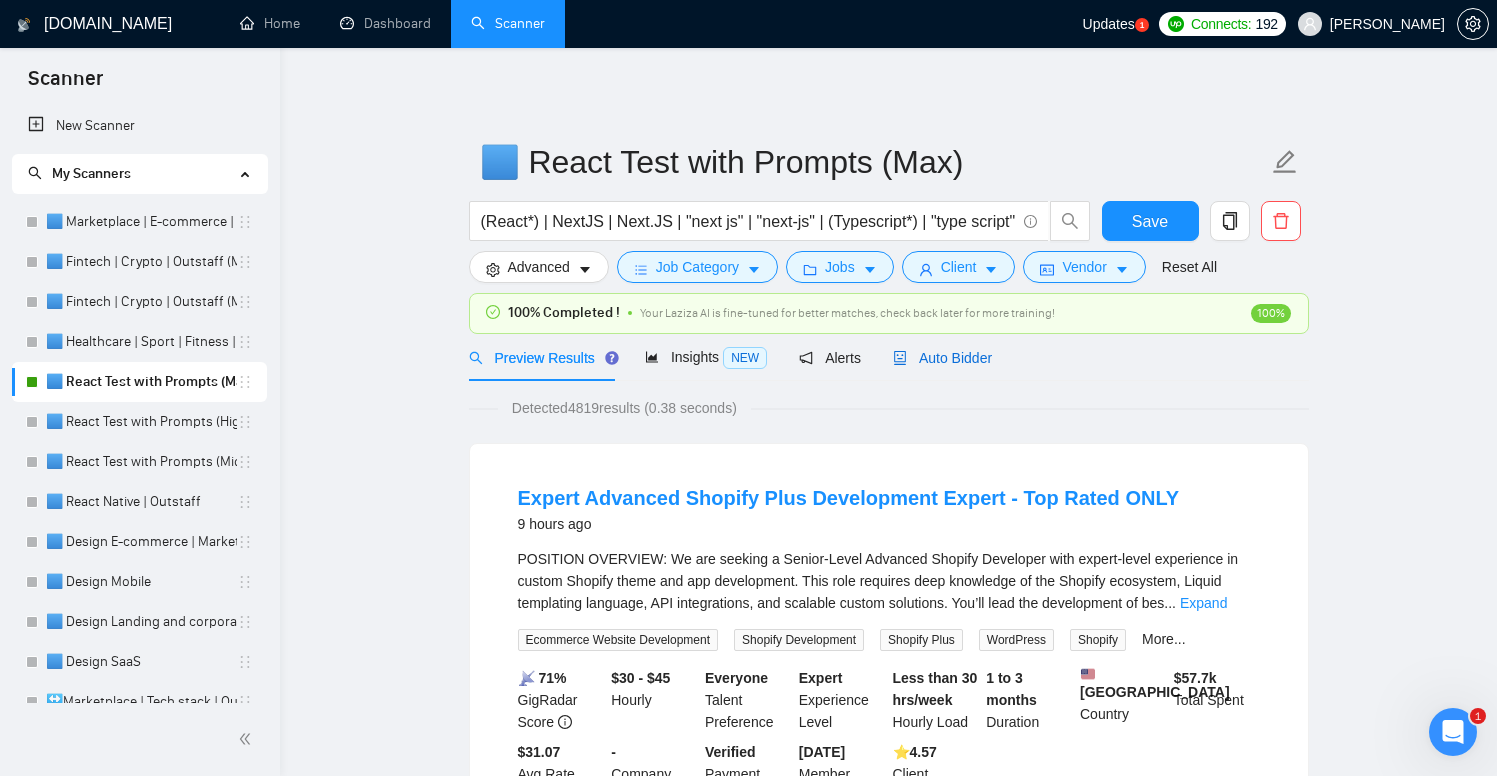 click on "Auto Bidder" at bounding box center [942, 358] 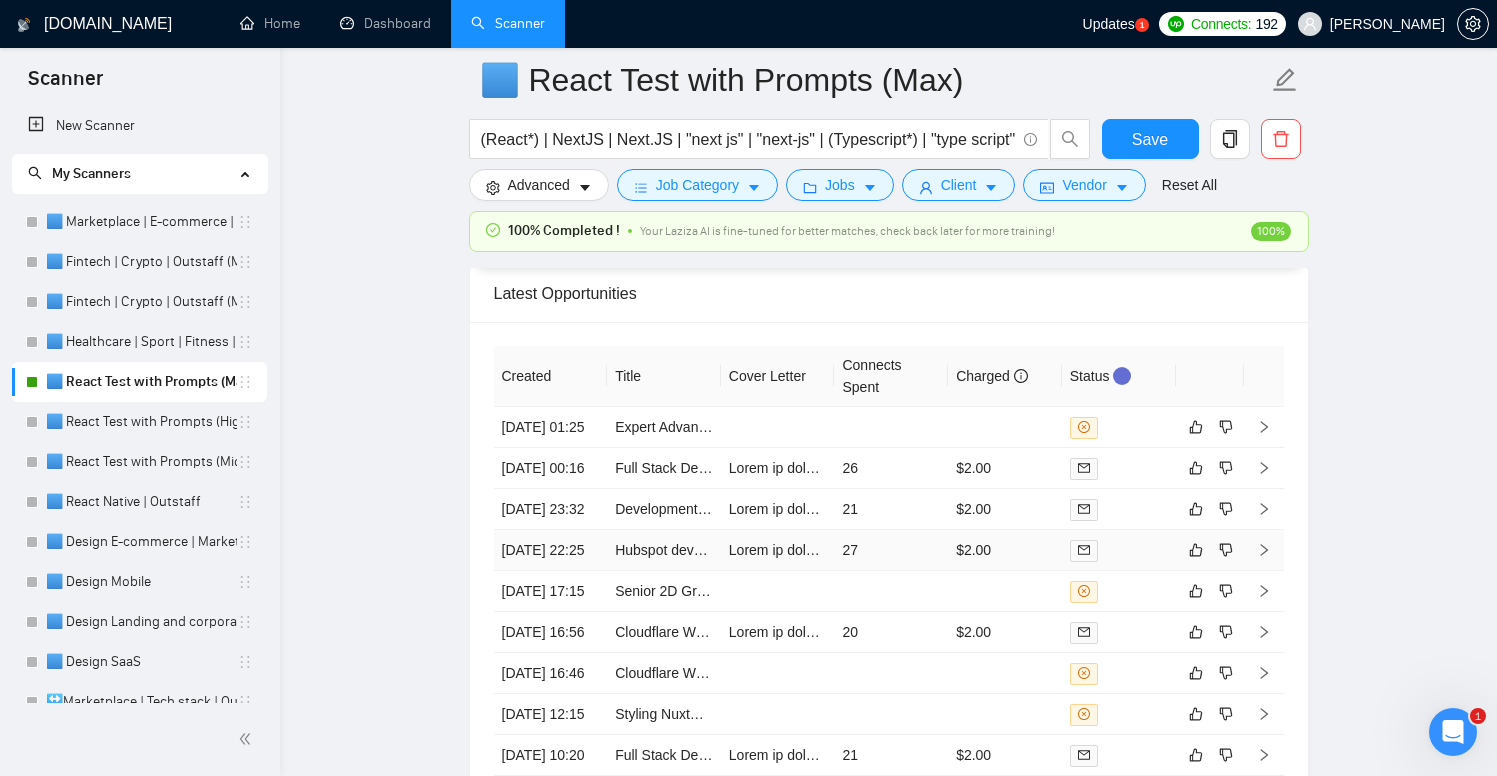 scroll, scrollTop: 4663, scrollLeft: 0, axis: vertical 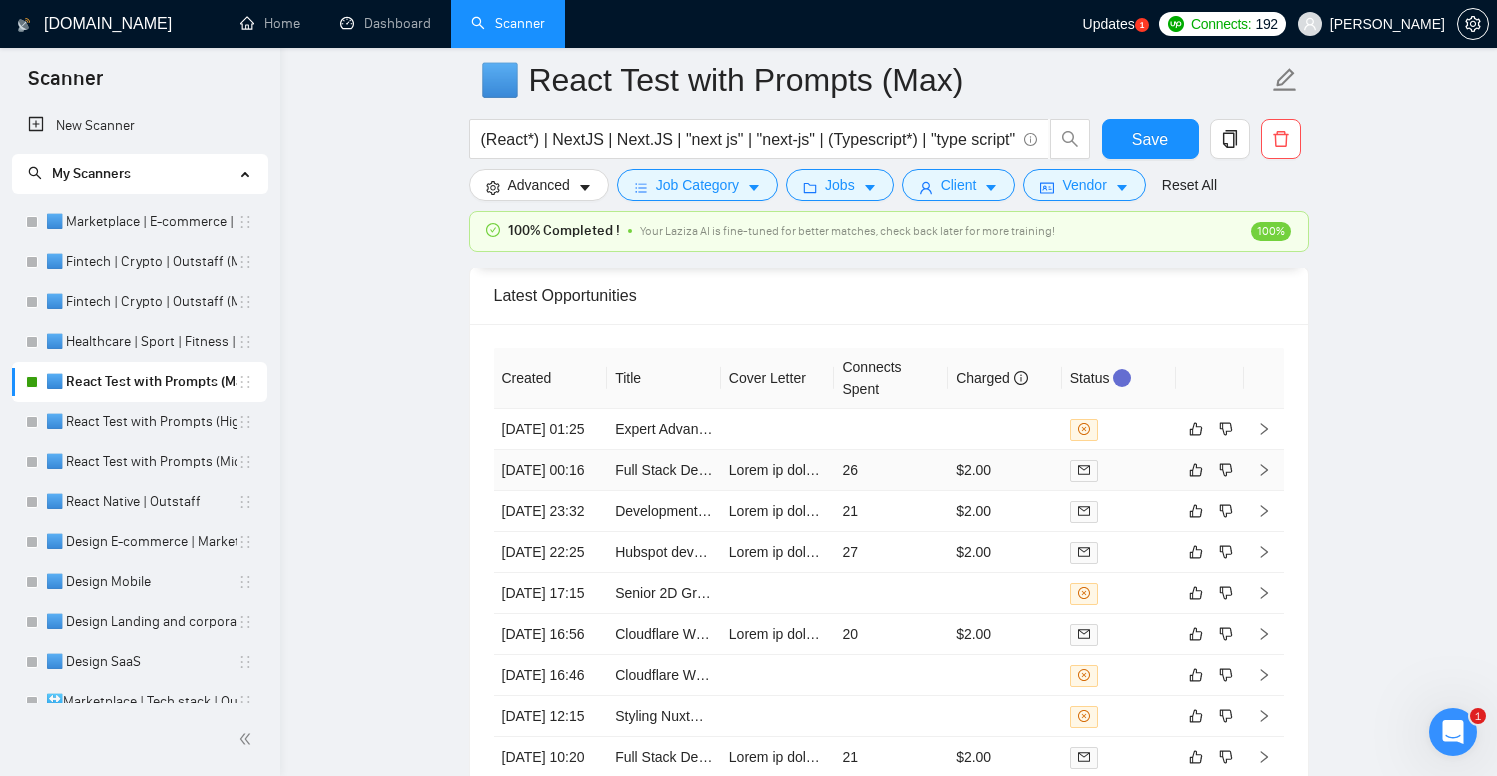 click on "26" at bounding box center [891, 470] 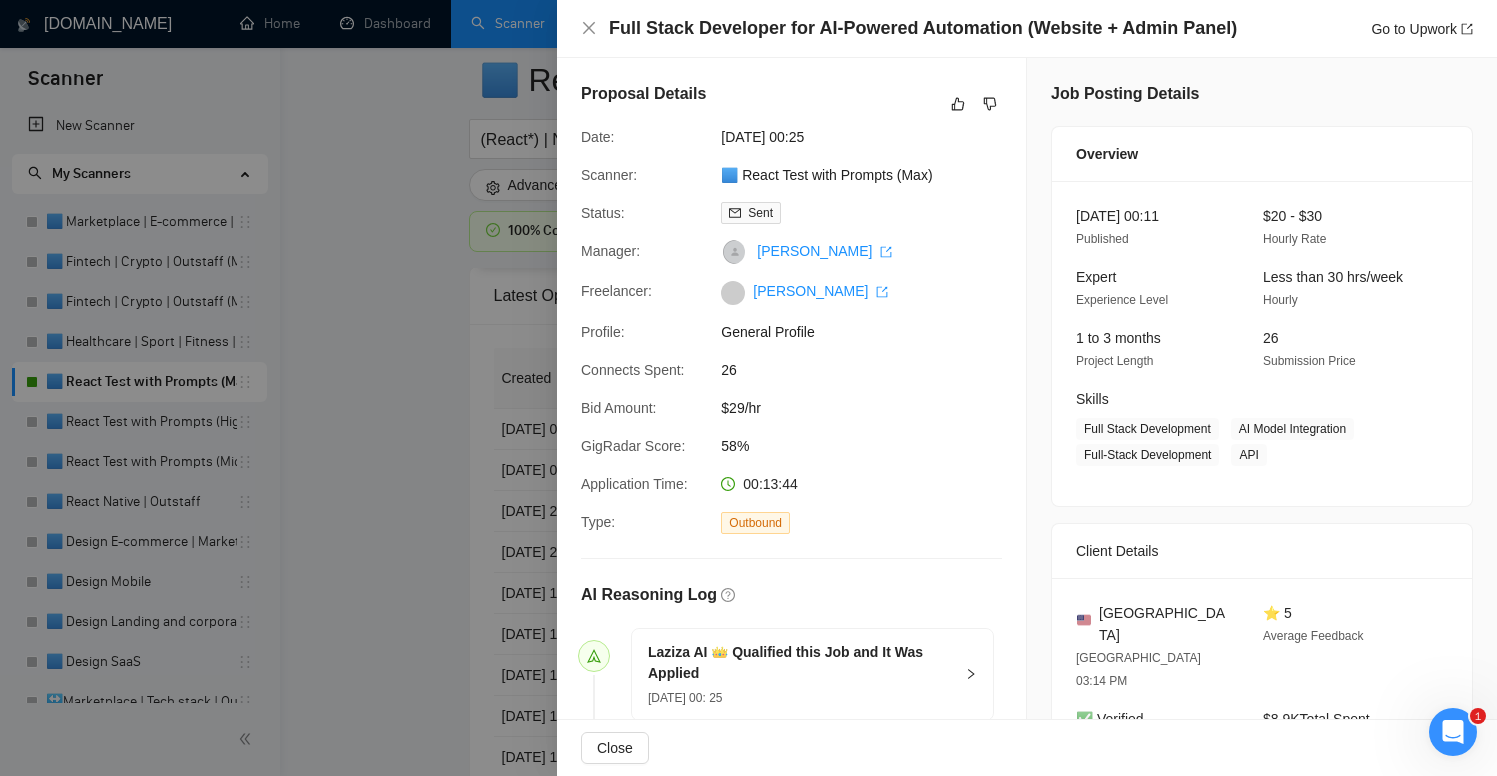 click at bounding box center [748, 388] 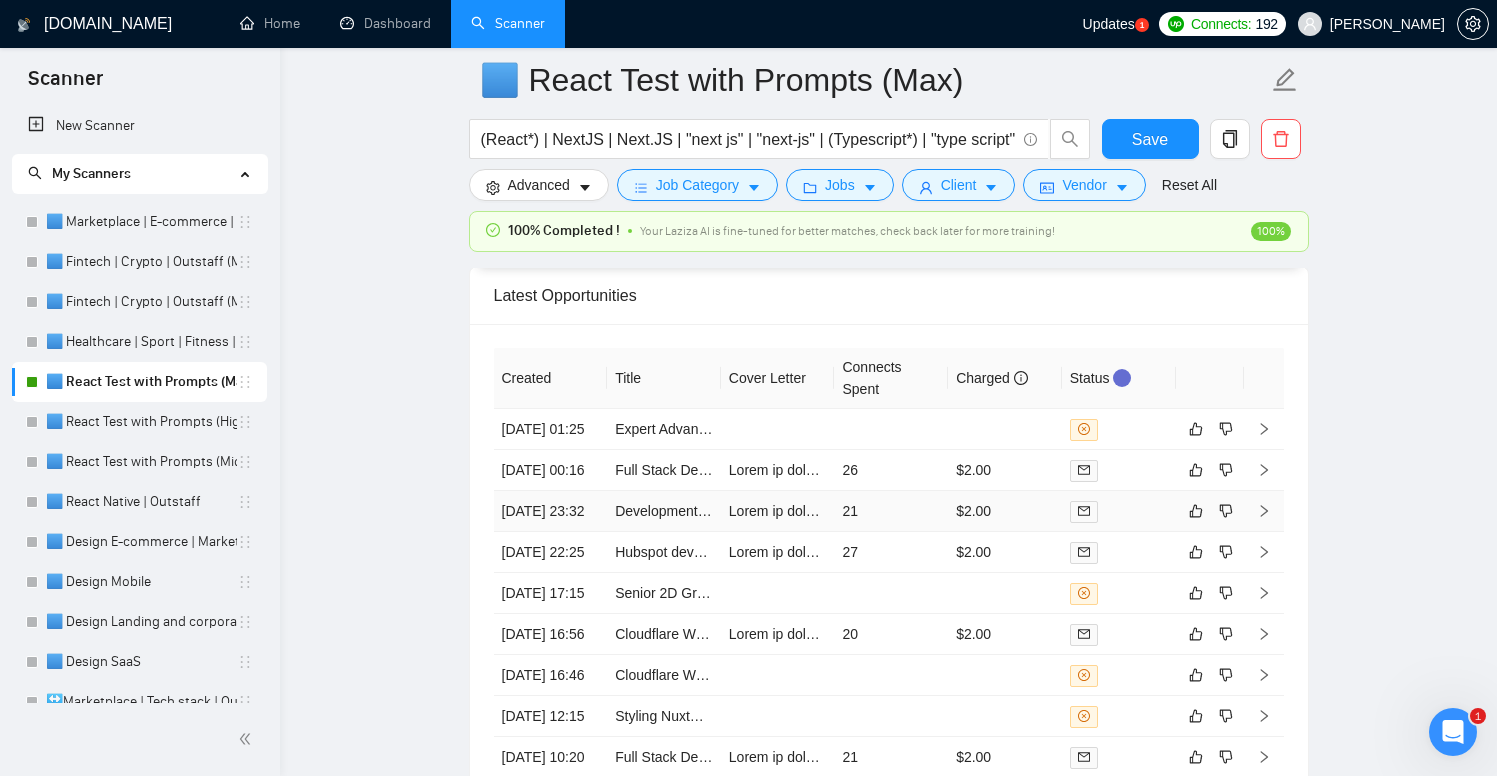 click on "21" at bounding box center [891, 511] 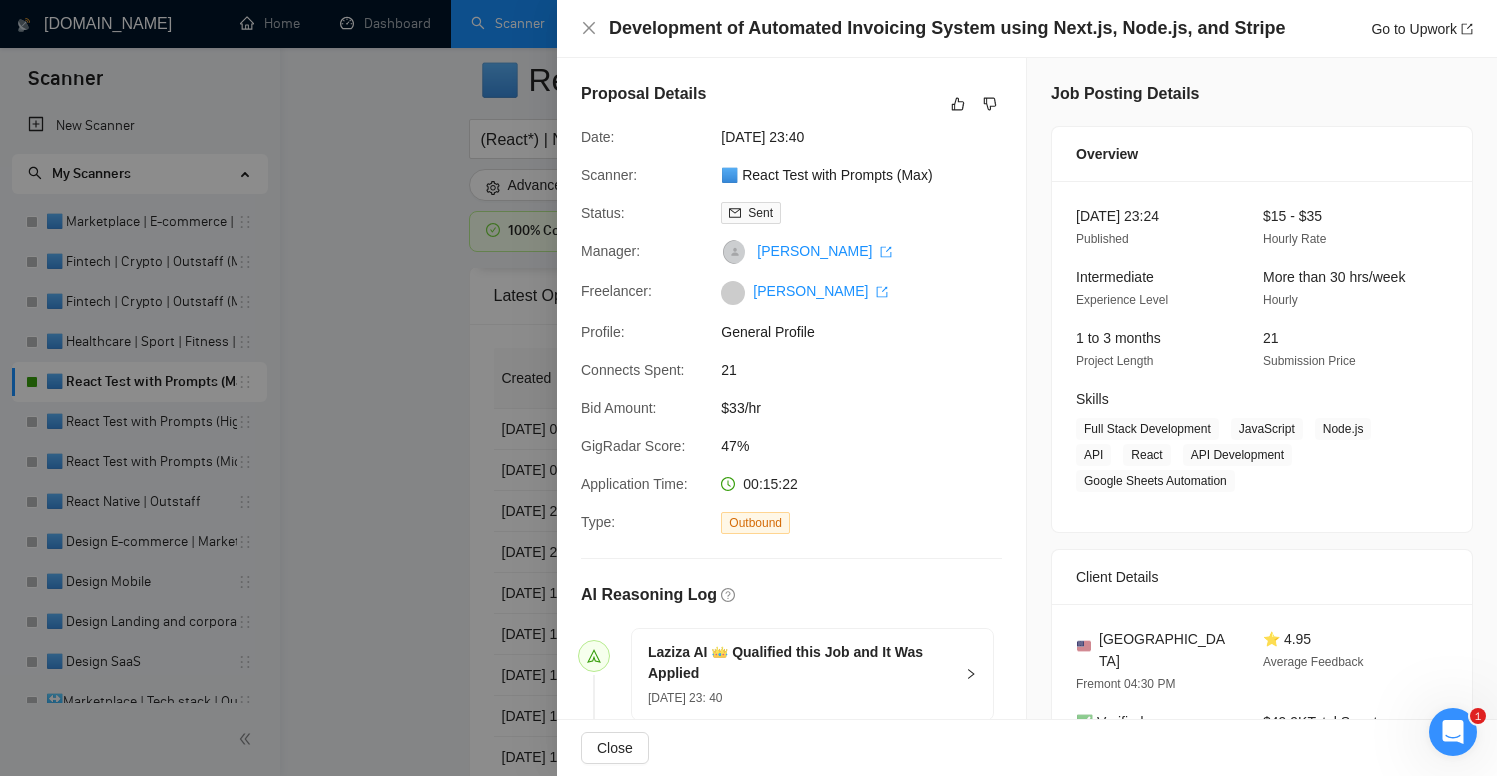 click at bounding box center [748, 388] 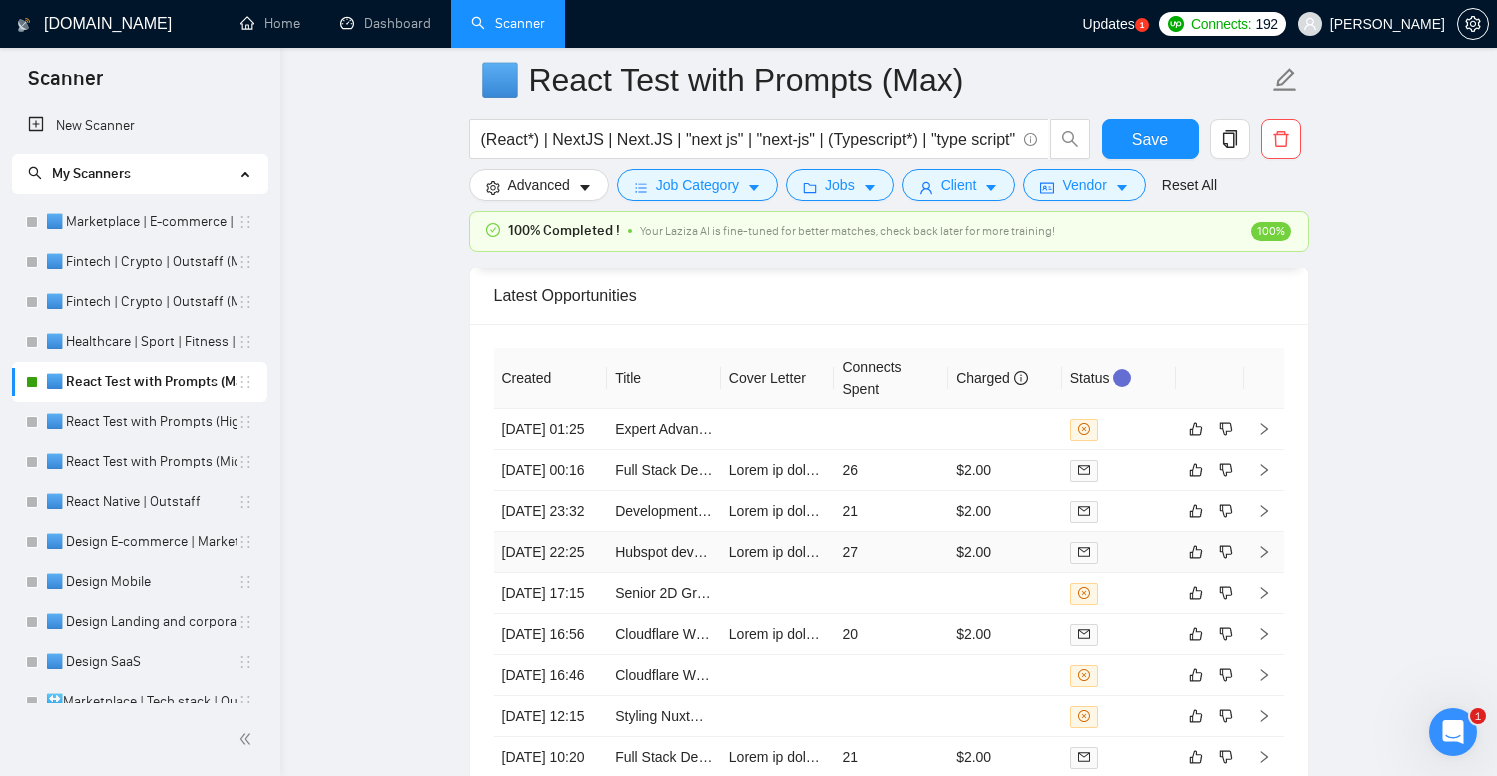 click on "27" at bounding box center (891, 552) 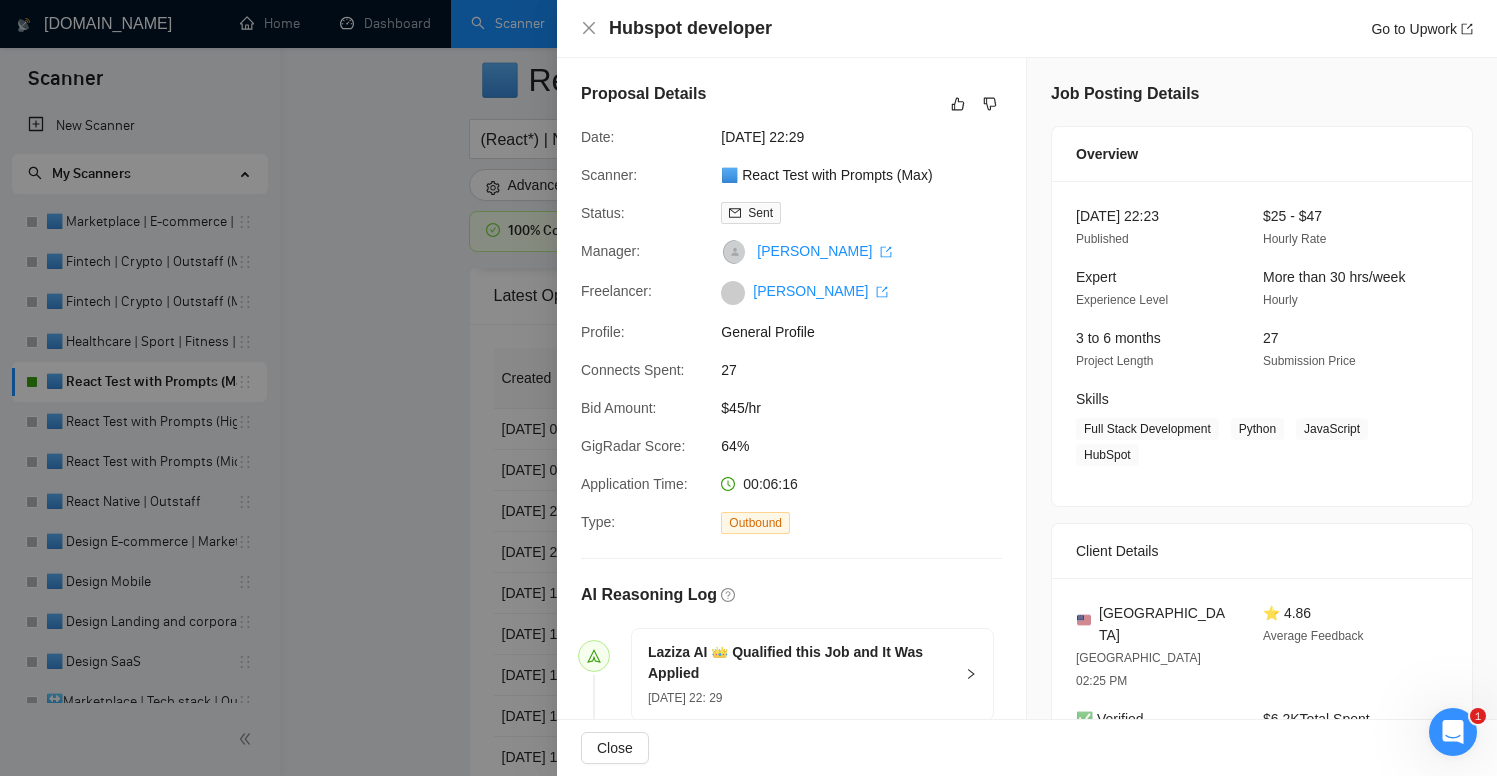 click at bounding box center (748, 388) 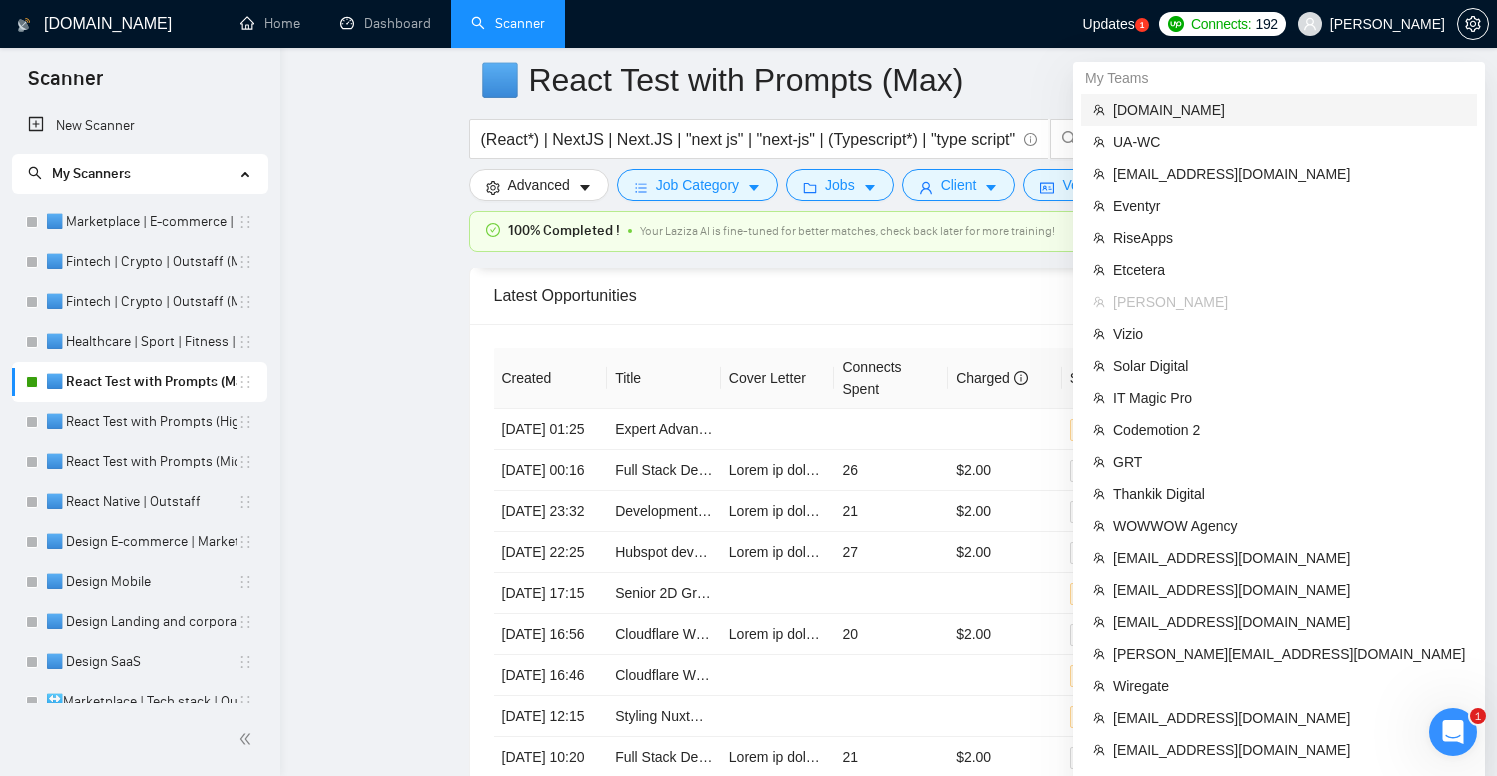 click on "evacodes.com" at bounding box center (1289, 110) 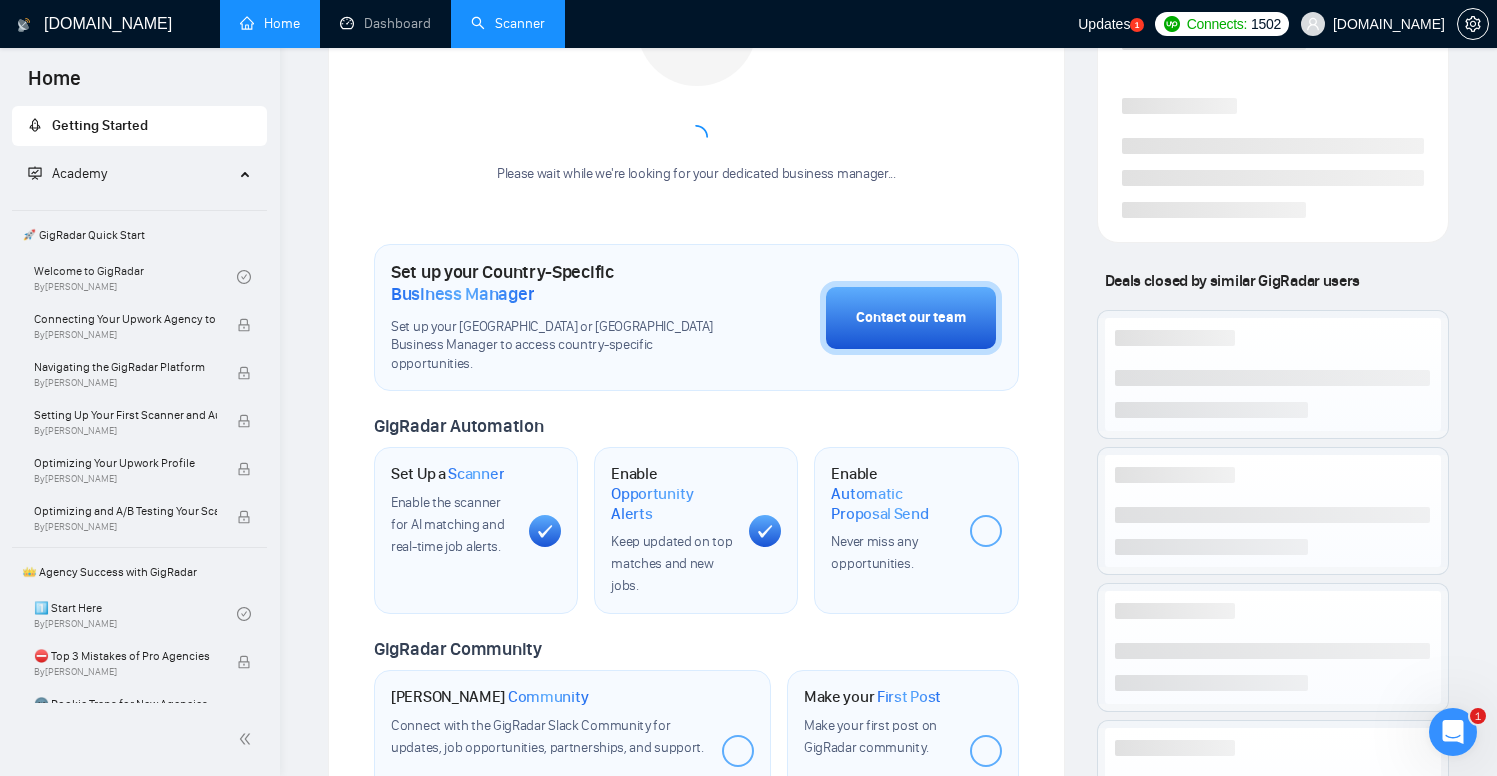scroll, scrollTop: 148, scrollLeft: 0, axis: vertical 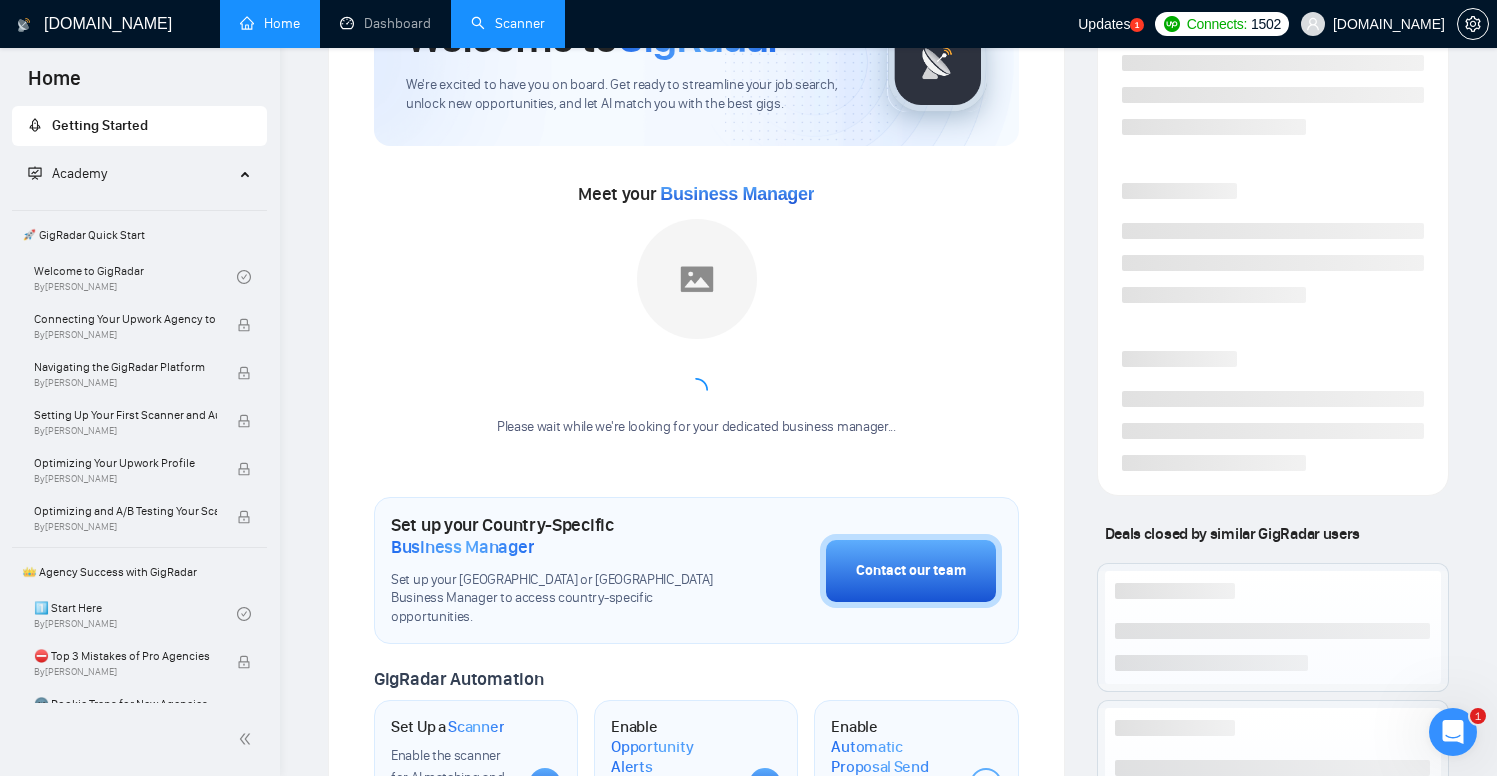 click on "Scanner" at bounding box center (508, 23) 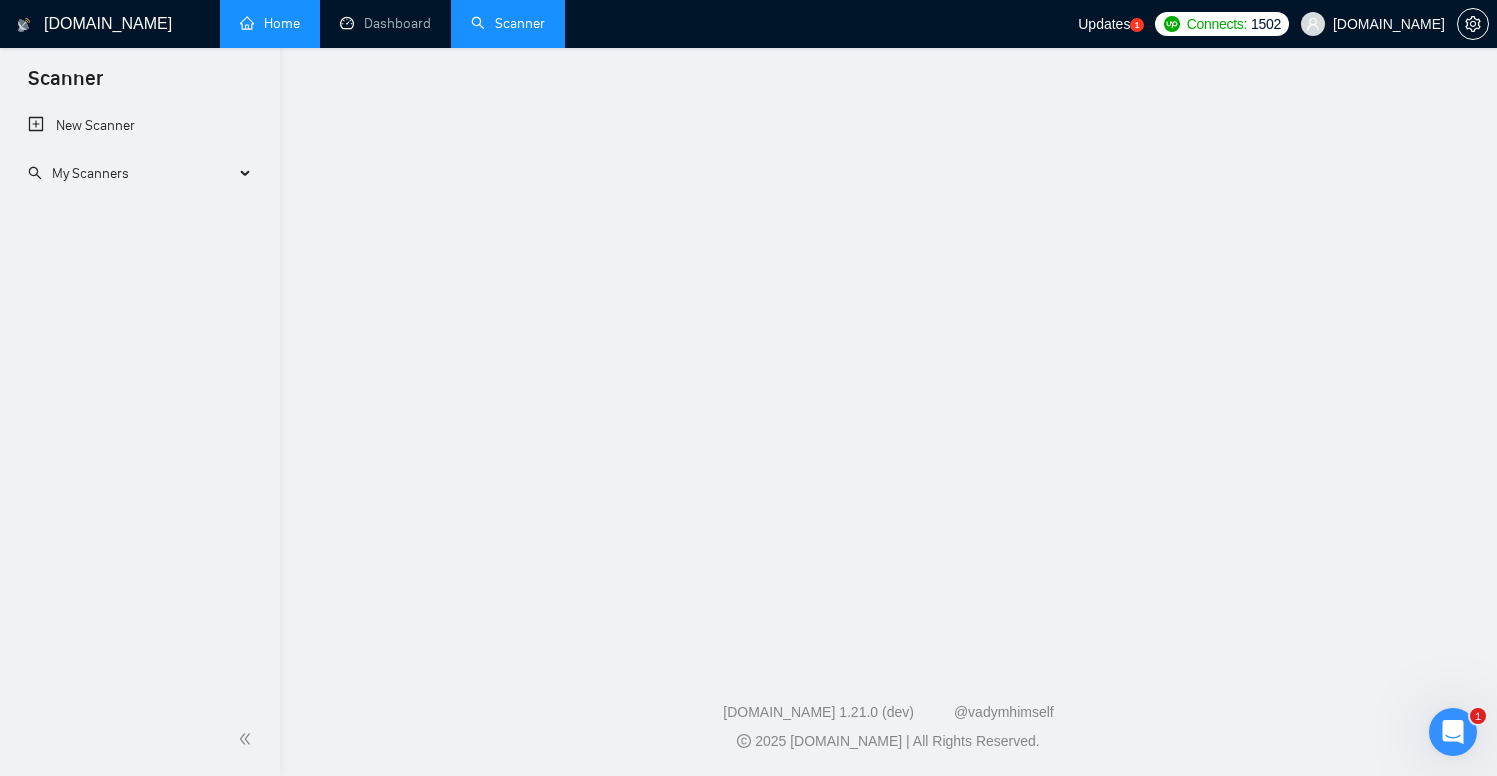 scroll, scrollTop: 0, scrollLeft: 0, axis: both 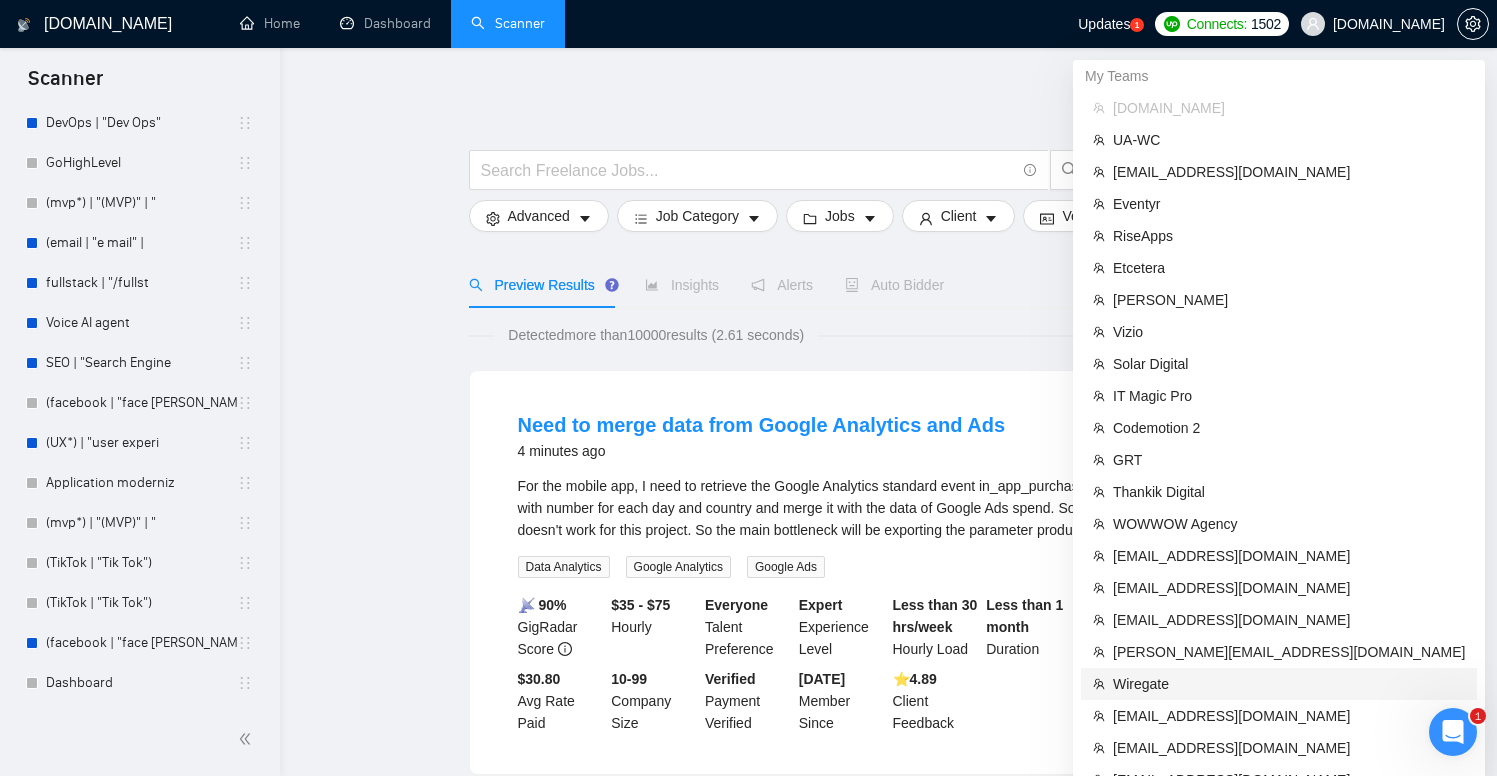 click on "Wiregate" at bounding box center [1289, 684] 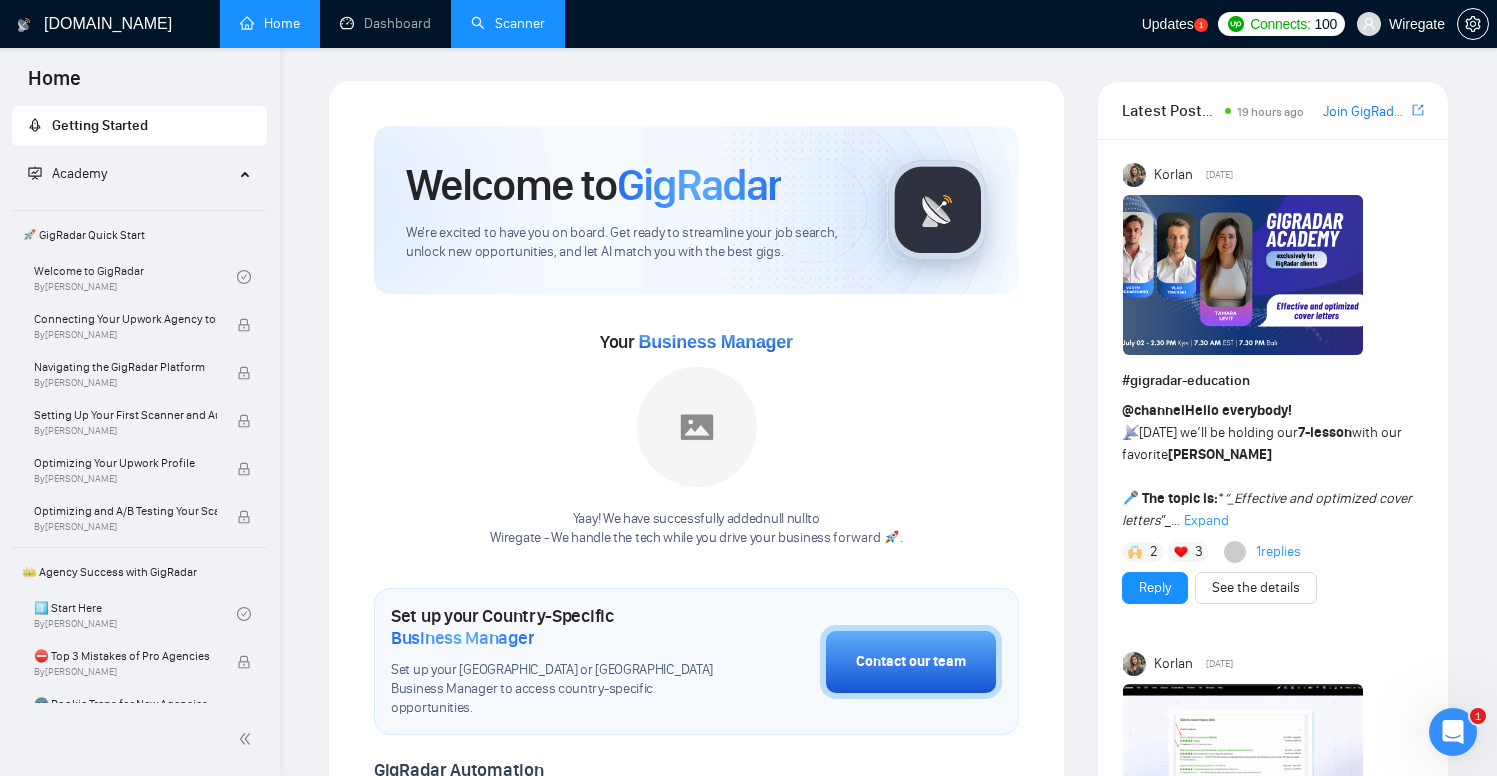 click on "Scanner" at bounding box center [508, 23] 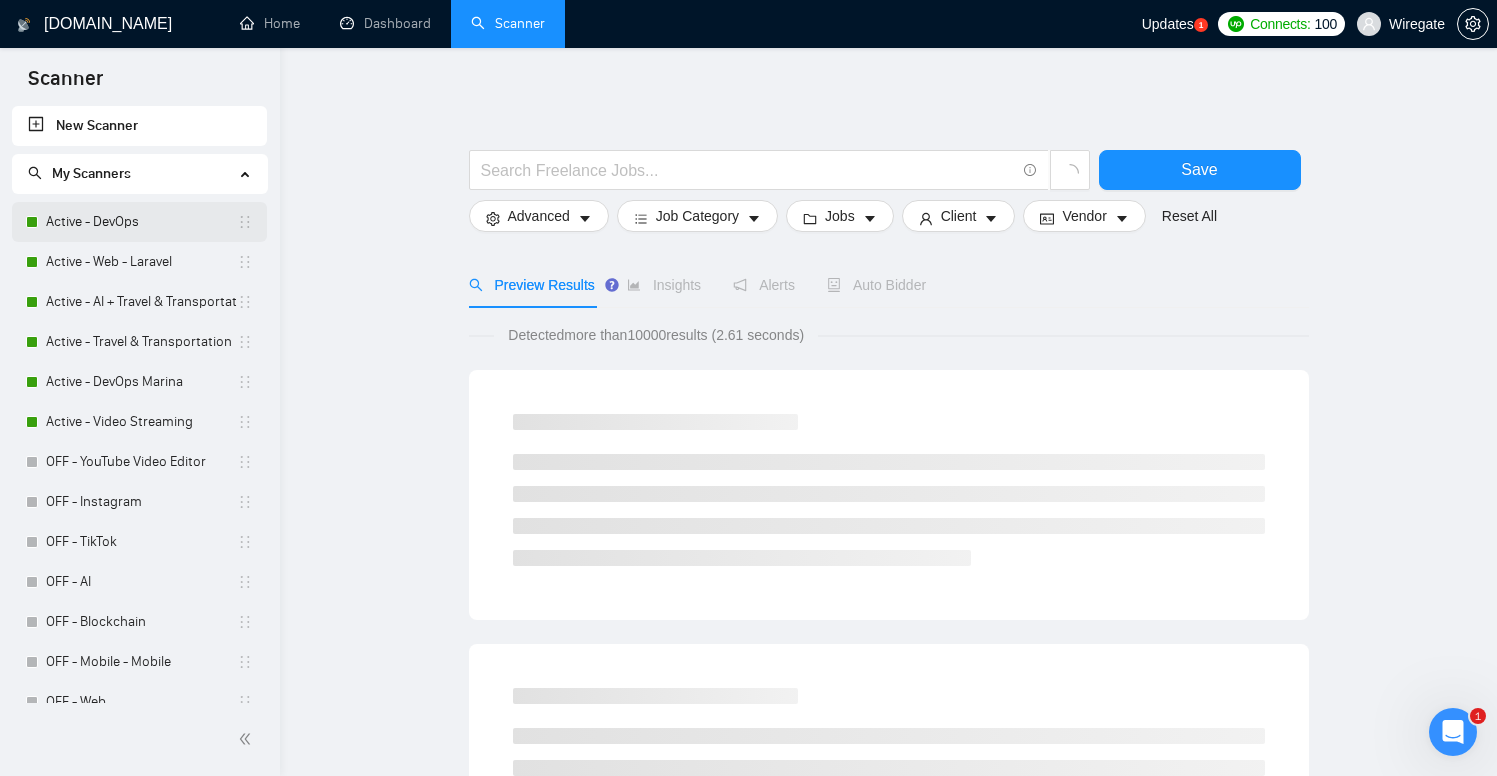 click on "Active - DevOps" at bounding box center [141, 222] 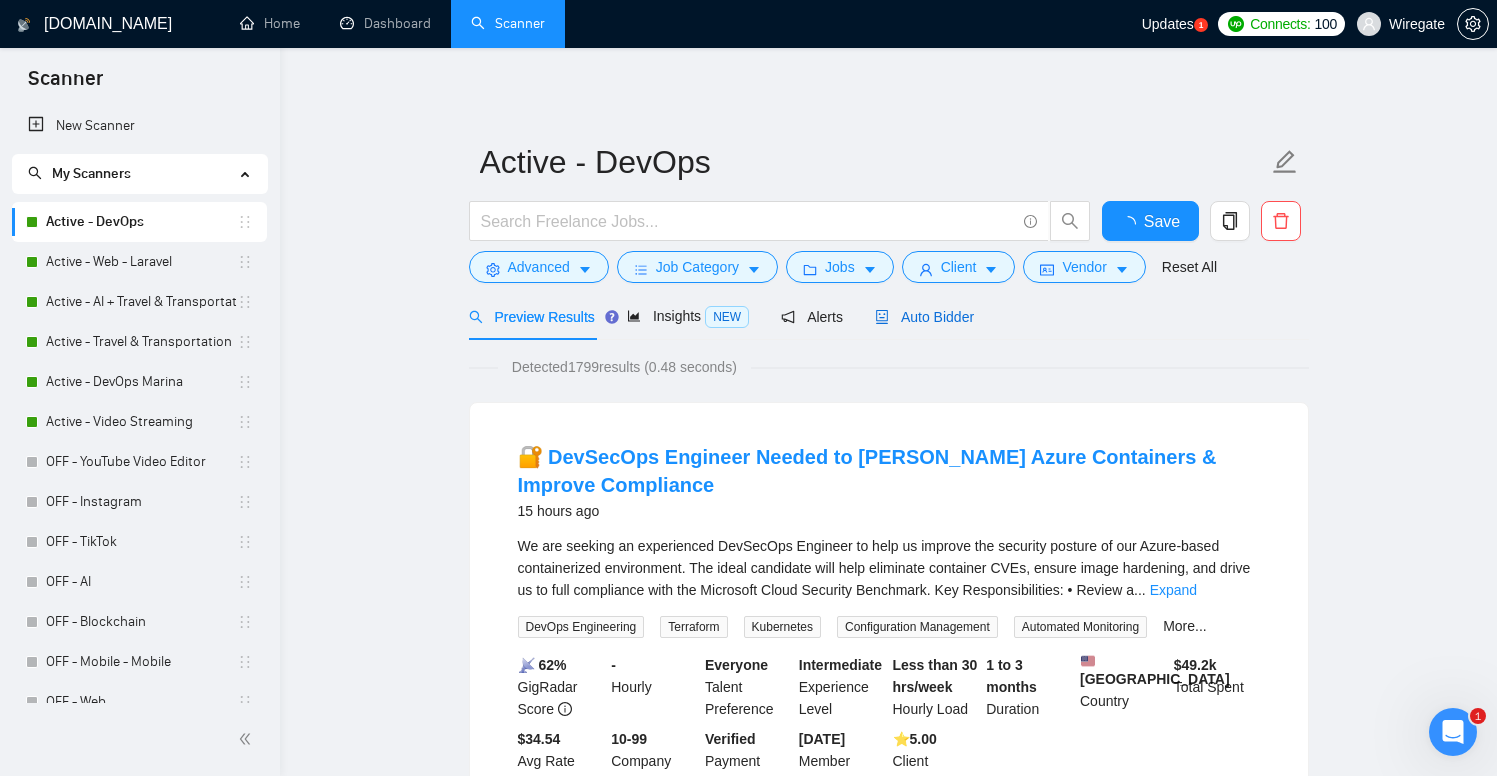click on "Auto Bidder" at bounding box center (924, 317) 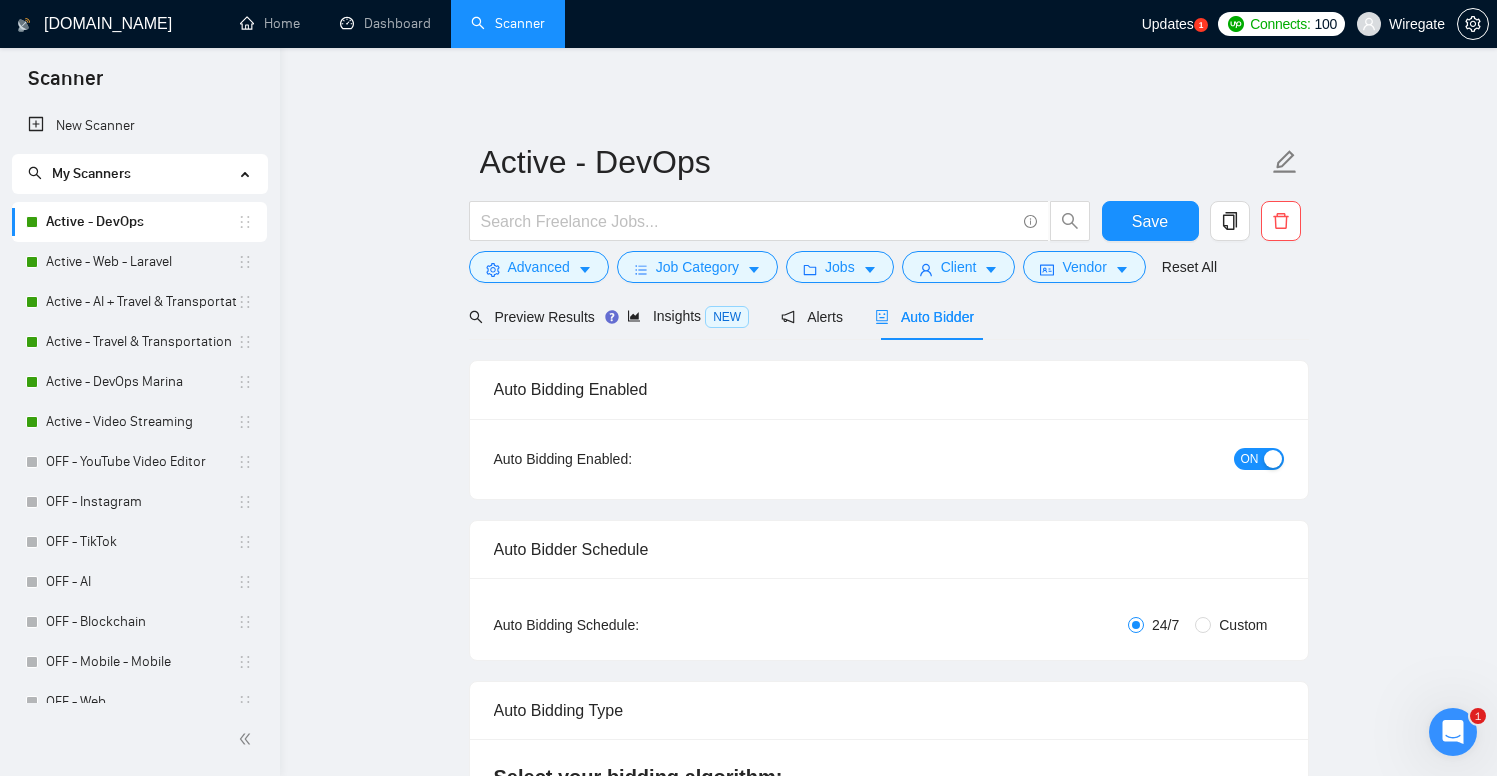 type 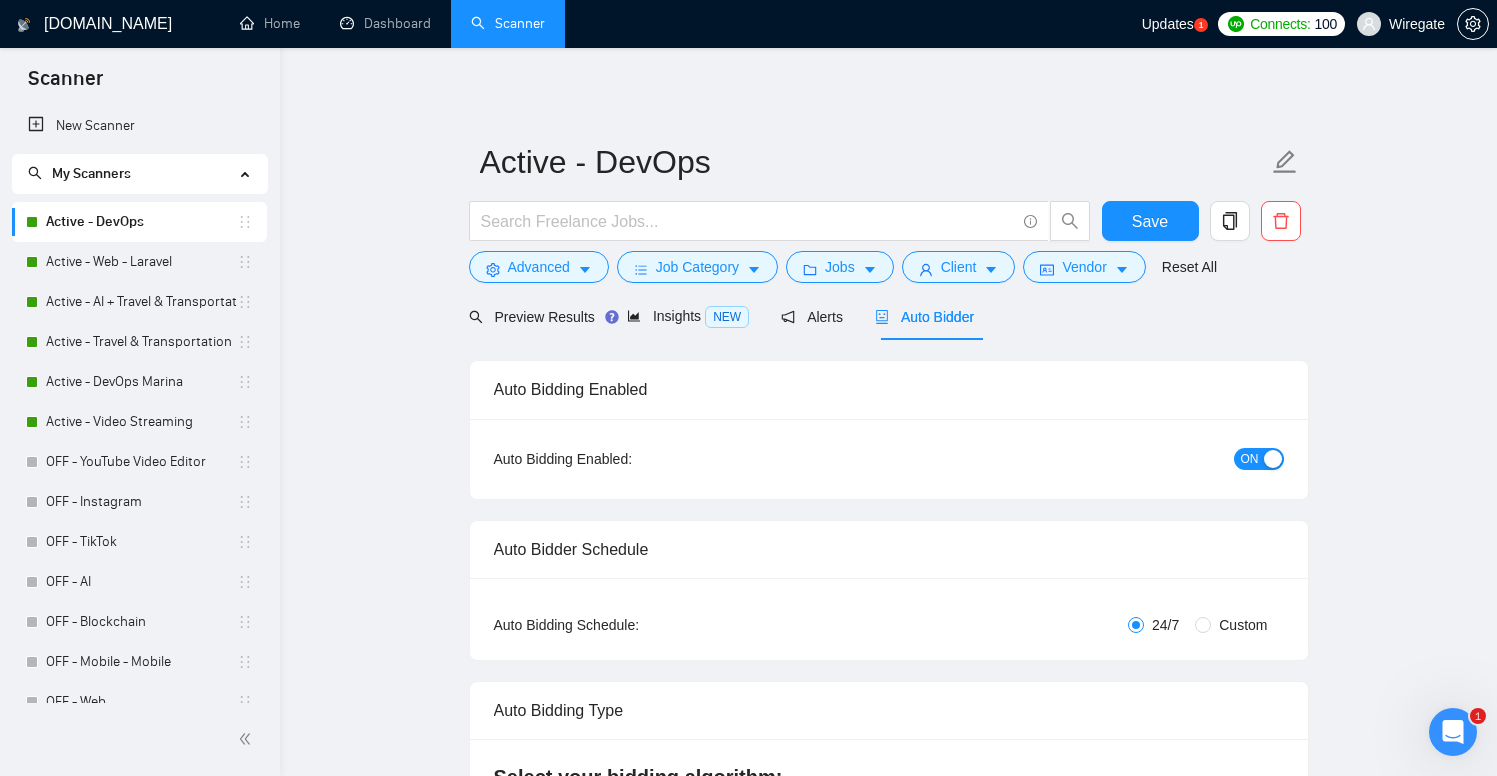 checkbox on "true" 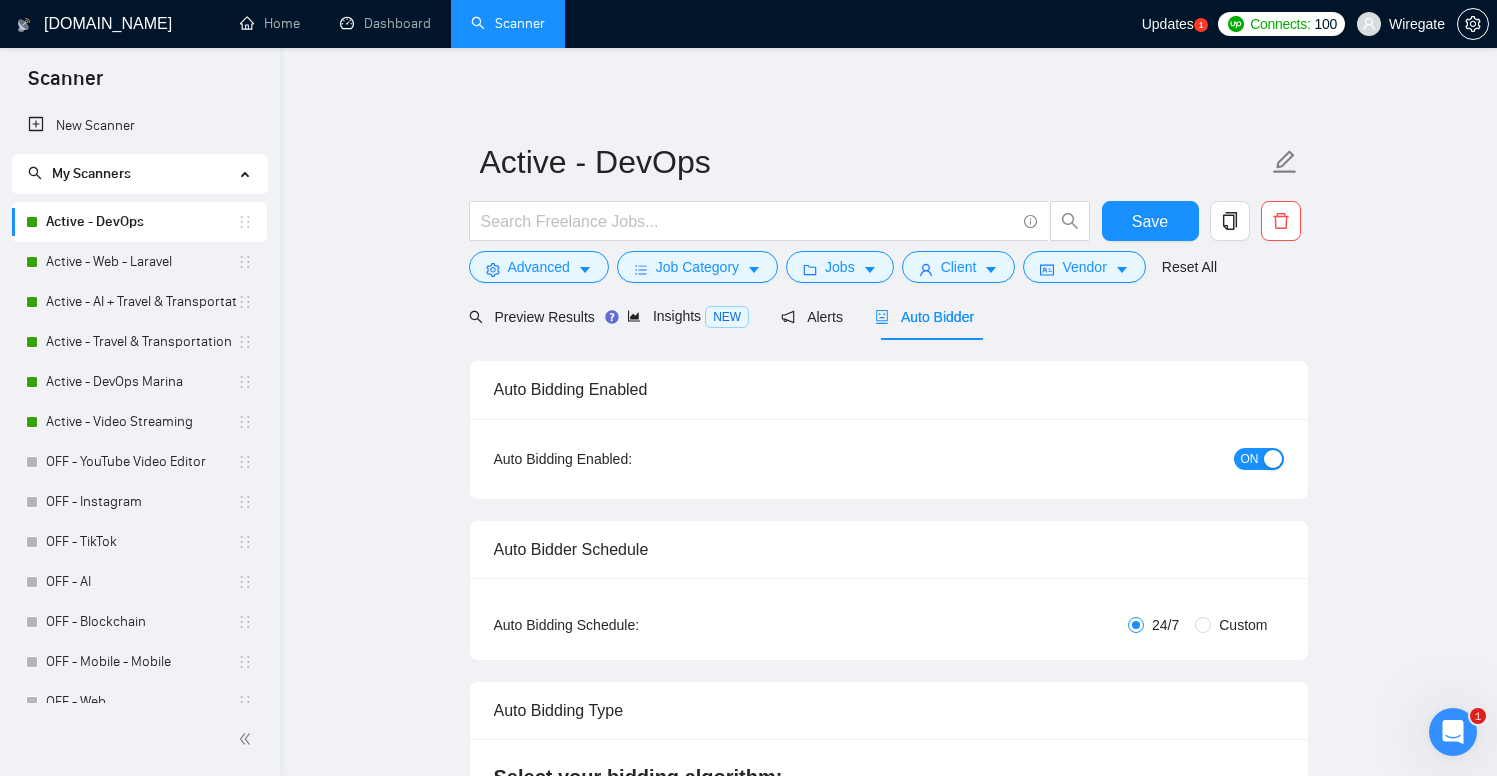 checkbox on "true" 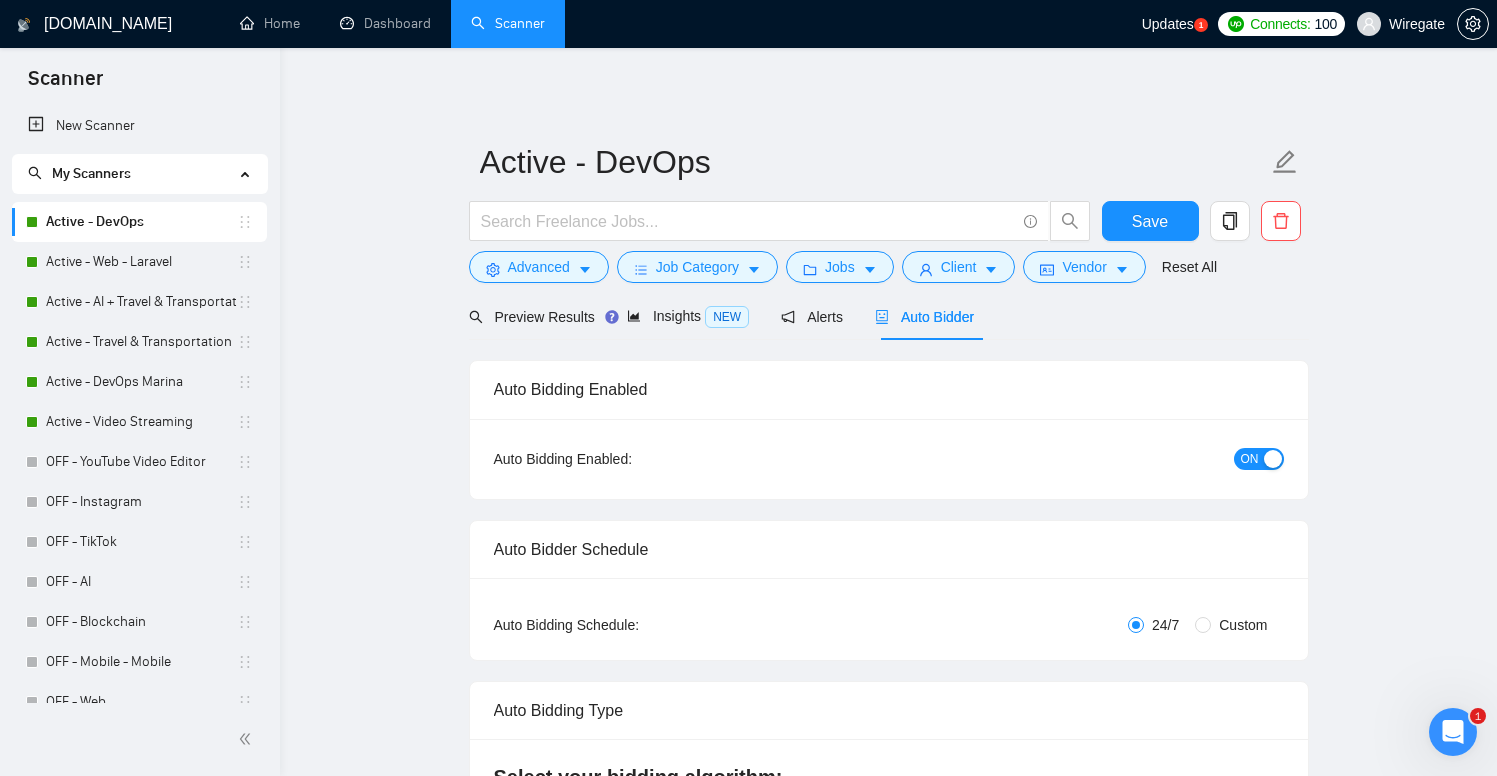 checkbox on "true" 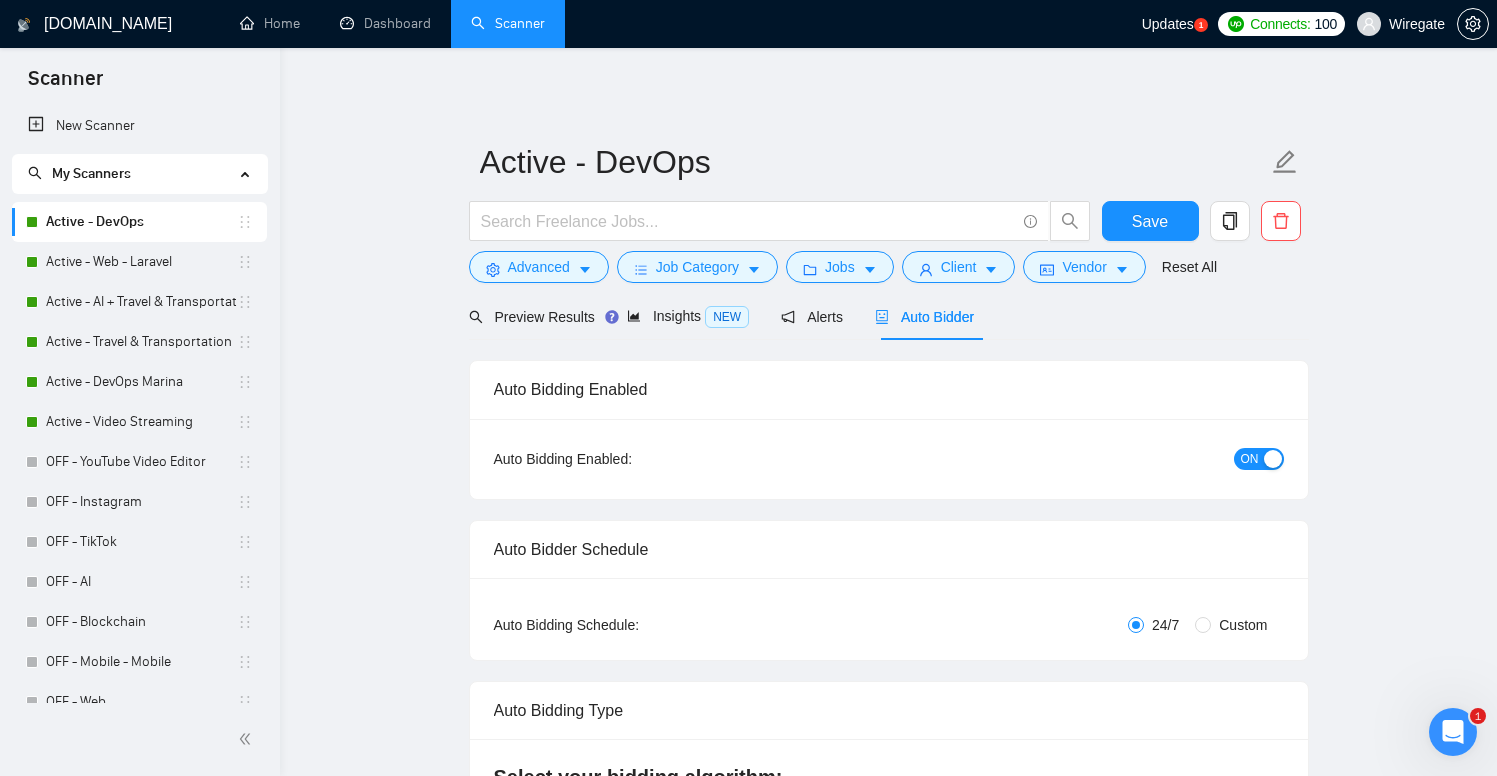checkbox on "true" 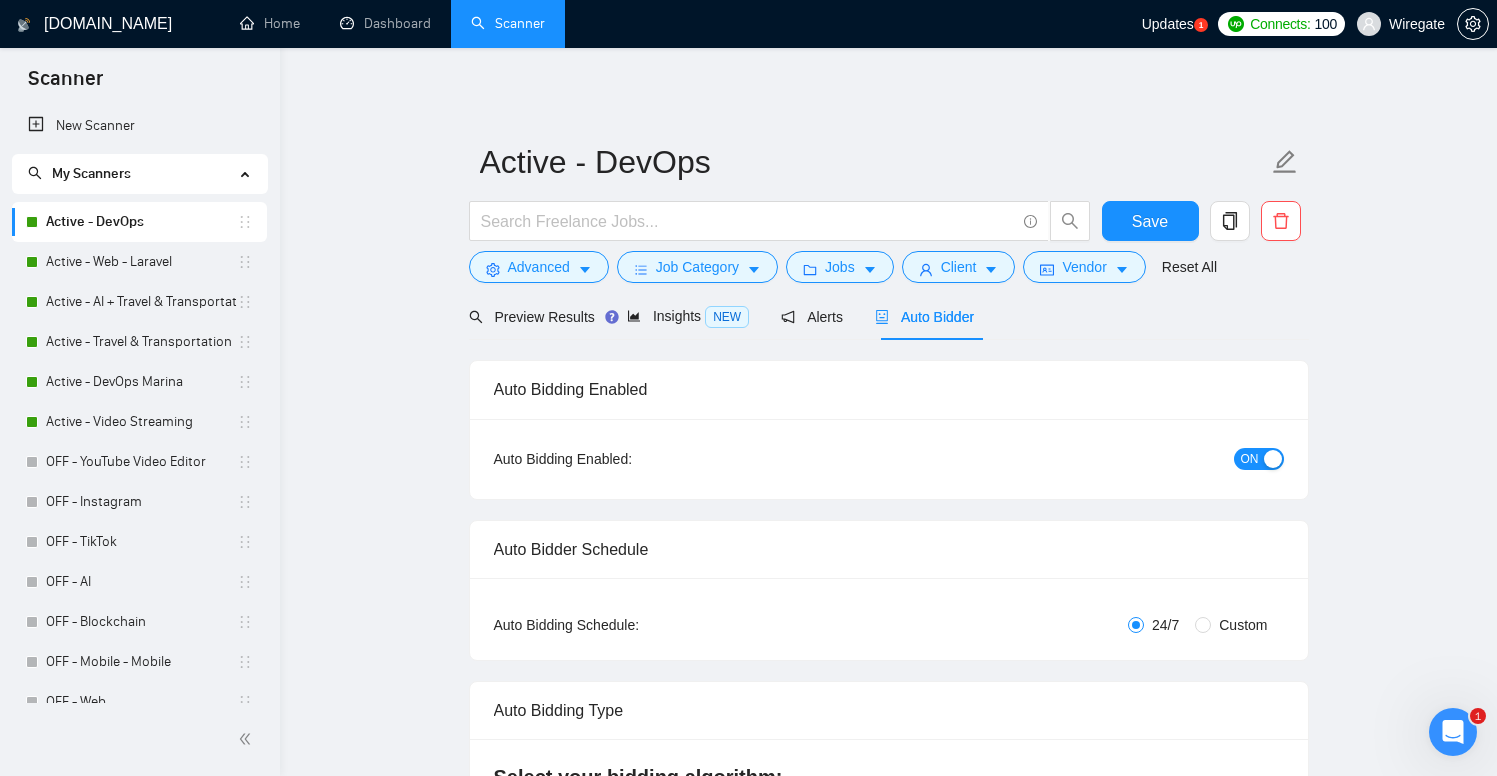 type 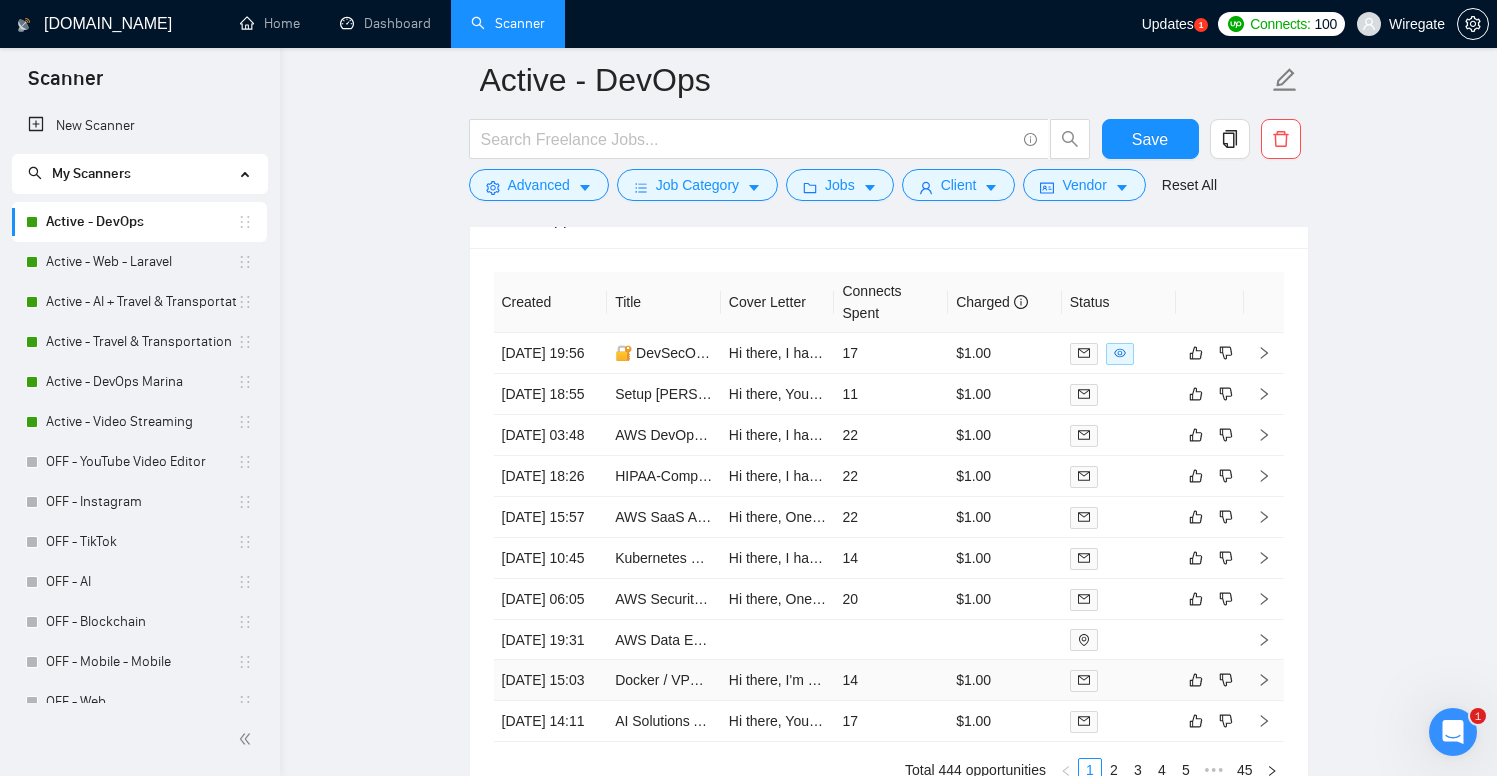 scroll, scrollTop: 4308, scrollLeft: 0, axis: vertical 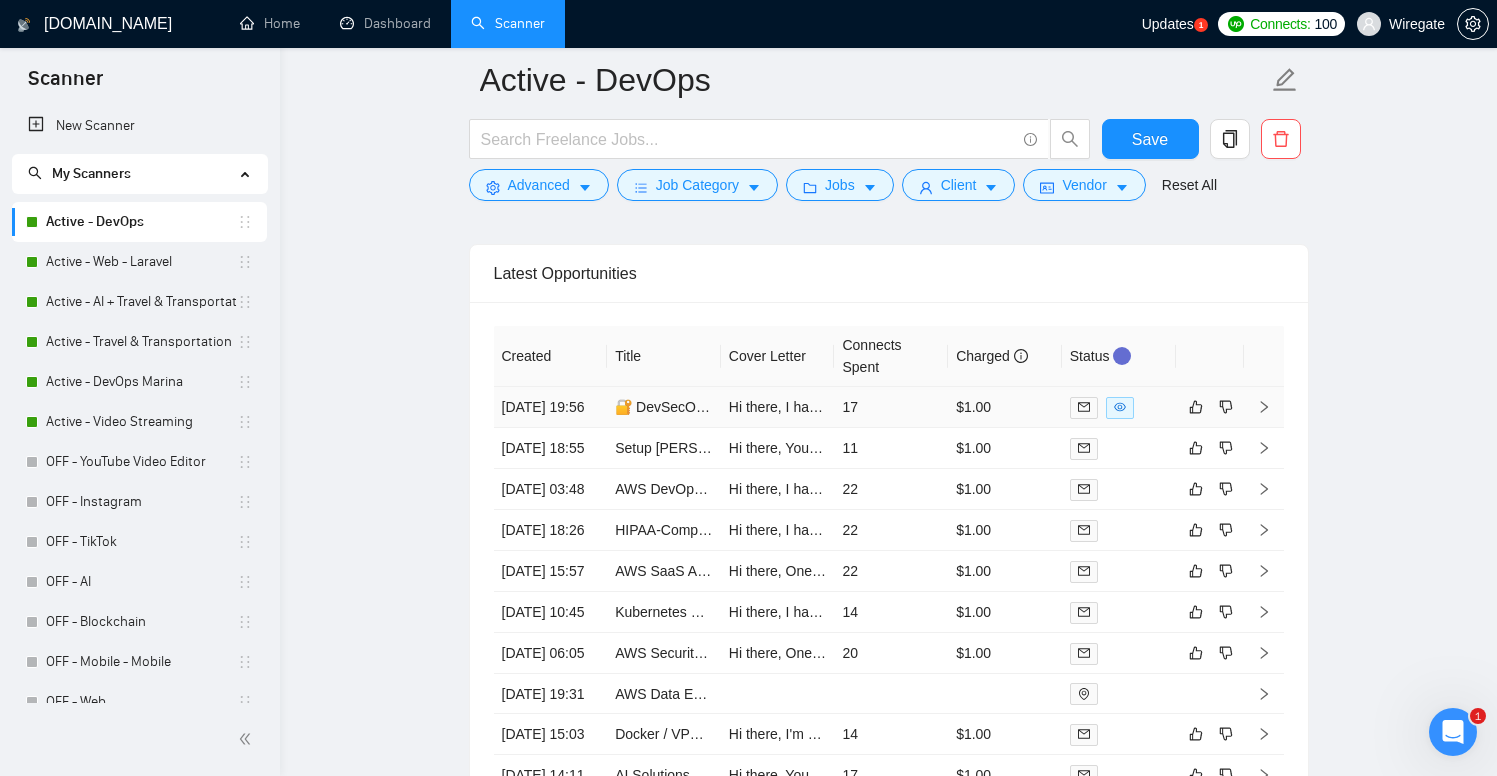 click on "17" at bounding box center (891, 407) 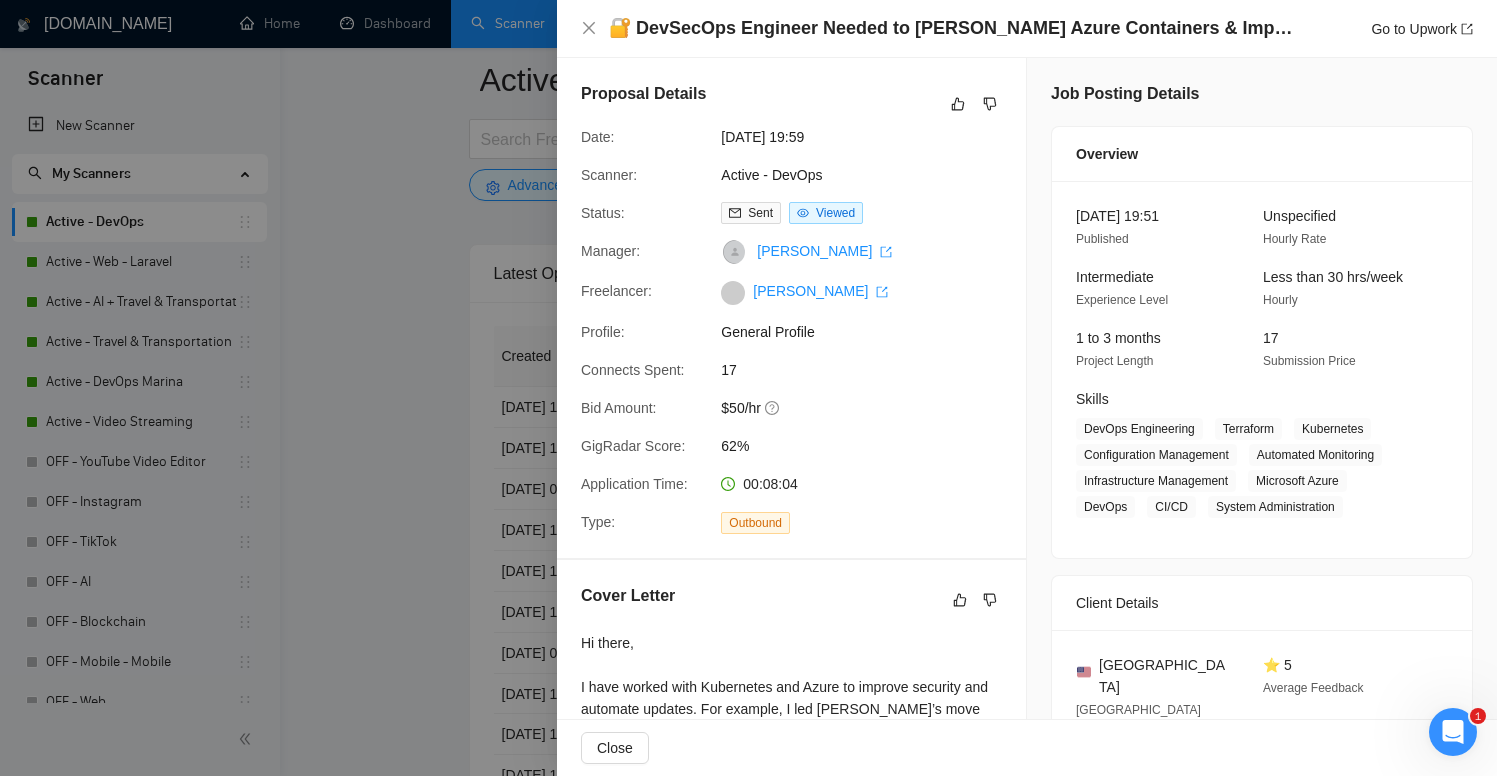click at bounding box center (748, 388) 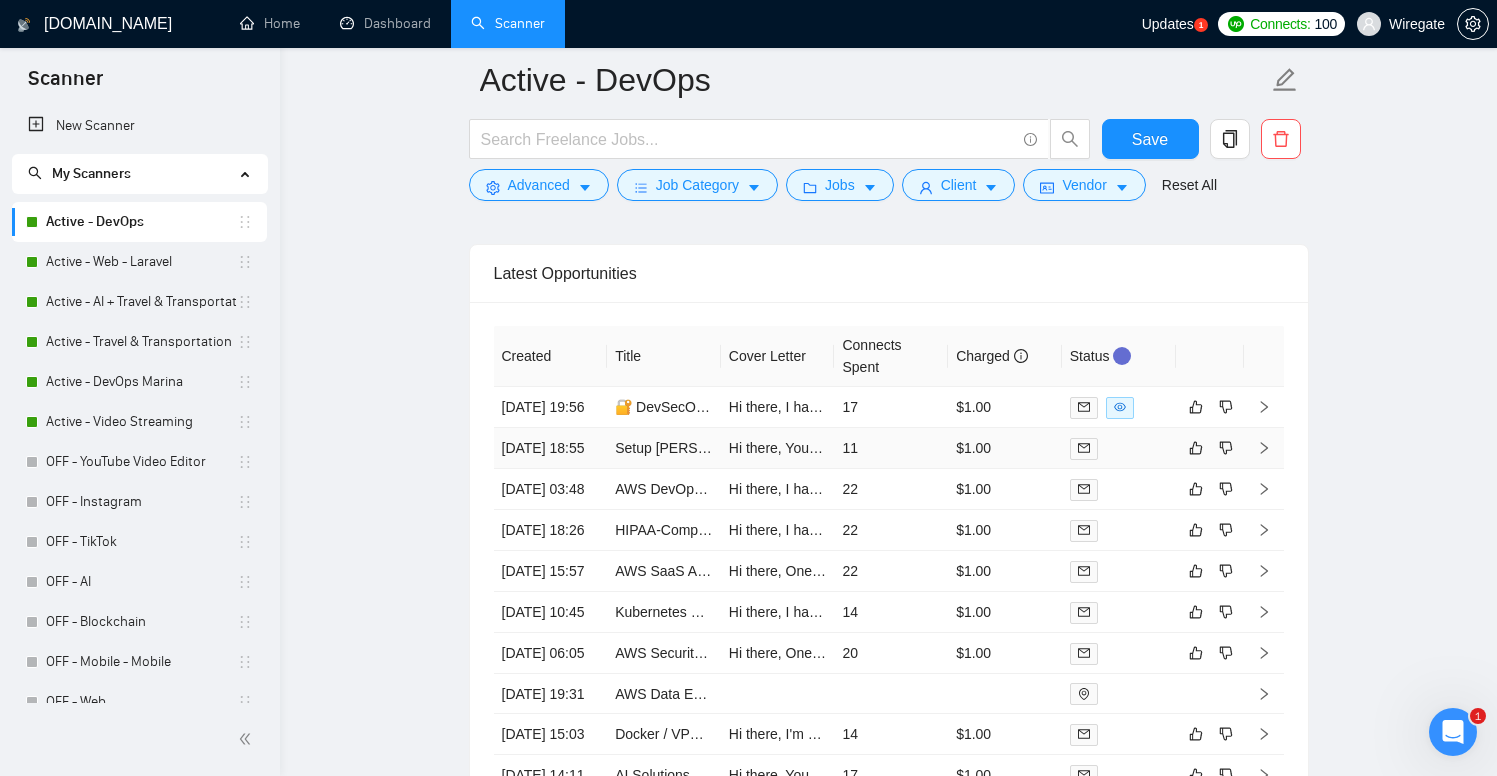 click on "11" at bounding box center (891, 448) 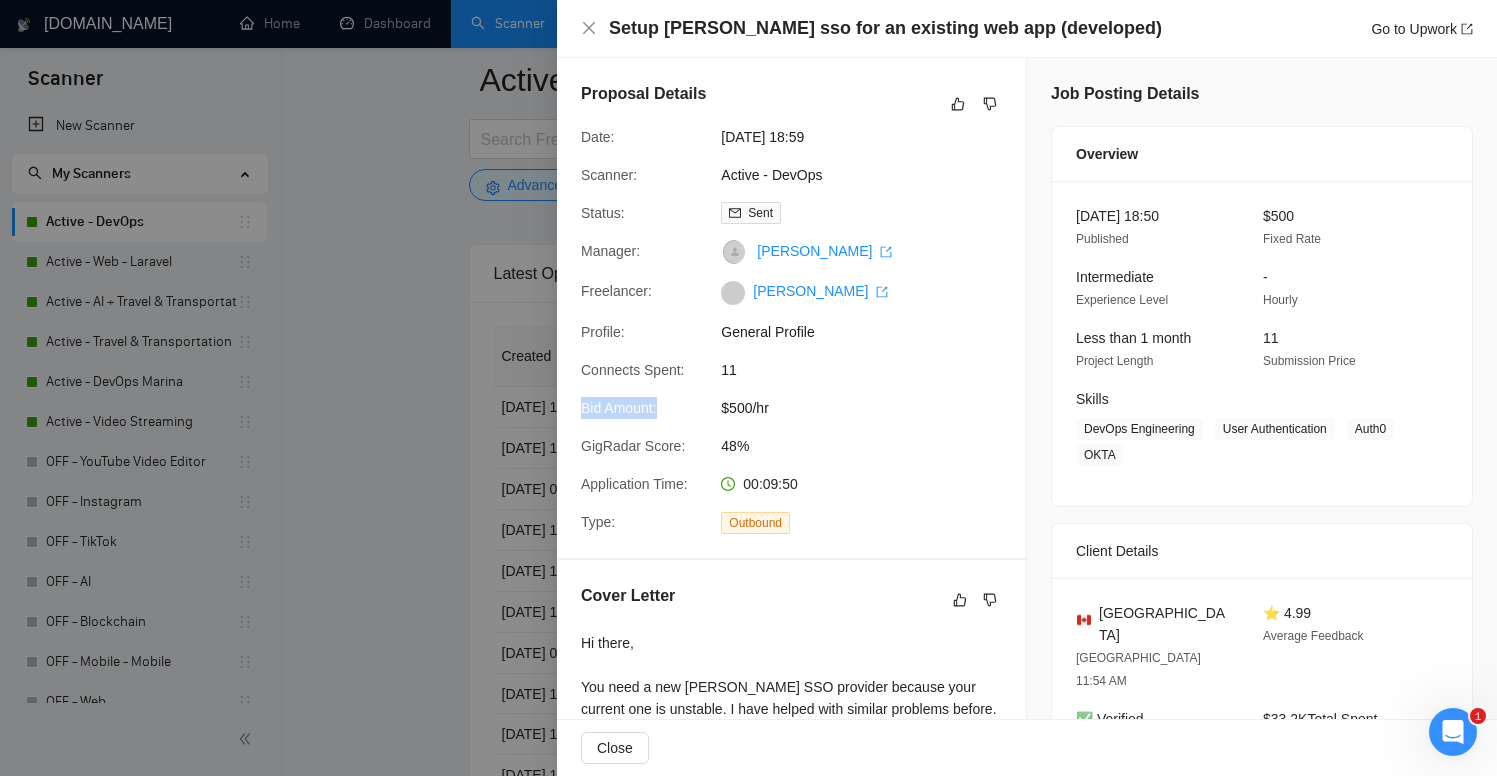 drag, startPoint x: 580, startPoint y: 431, endPoint x: 668, endPoint y: 432, distance: 88.005684 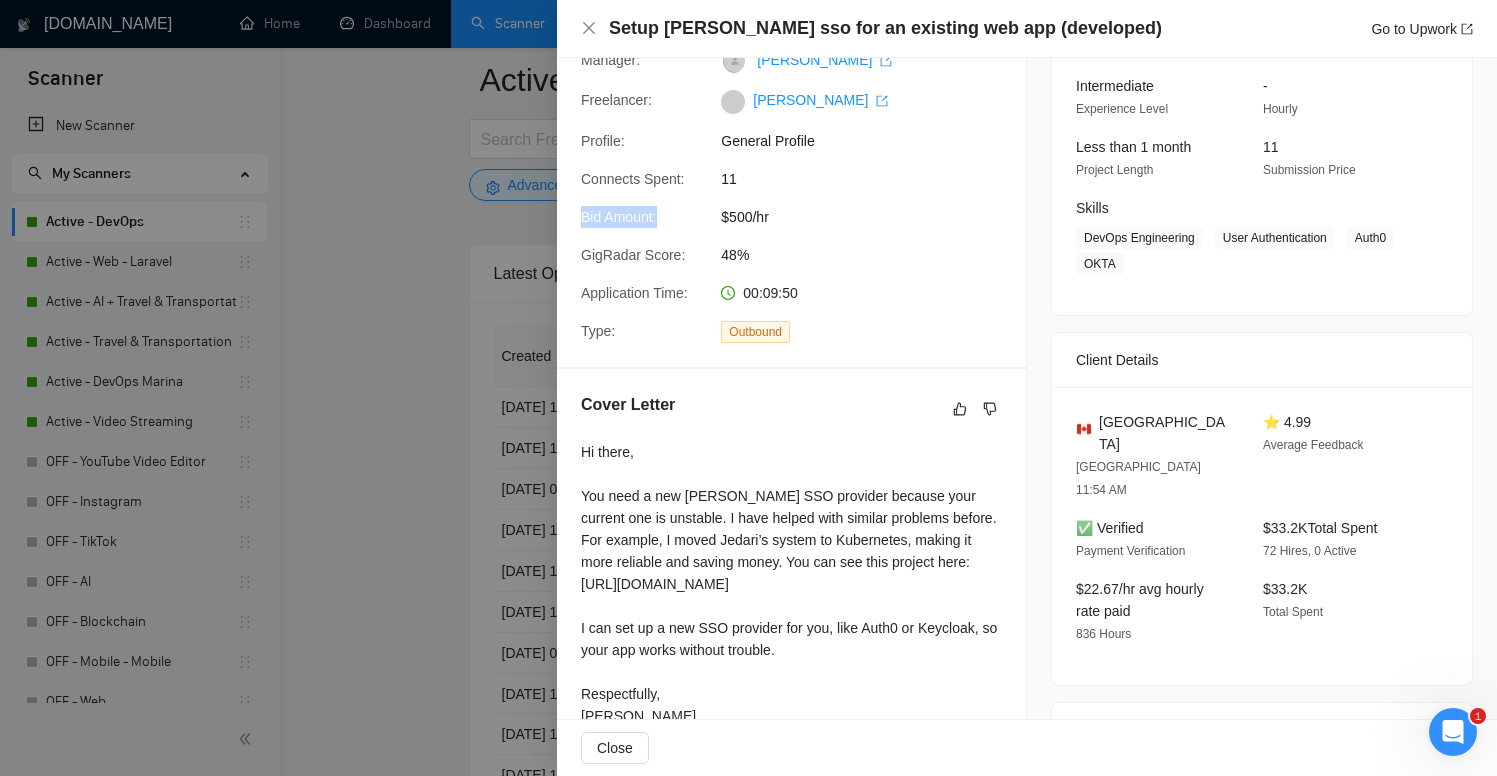 scroll, scrollTop: 0, scrollLeft: 0, axis: both 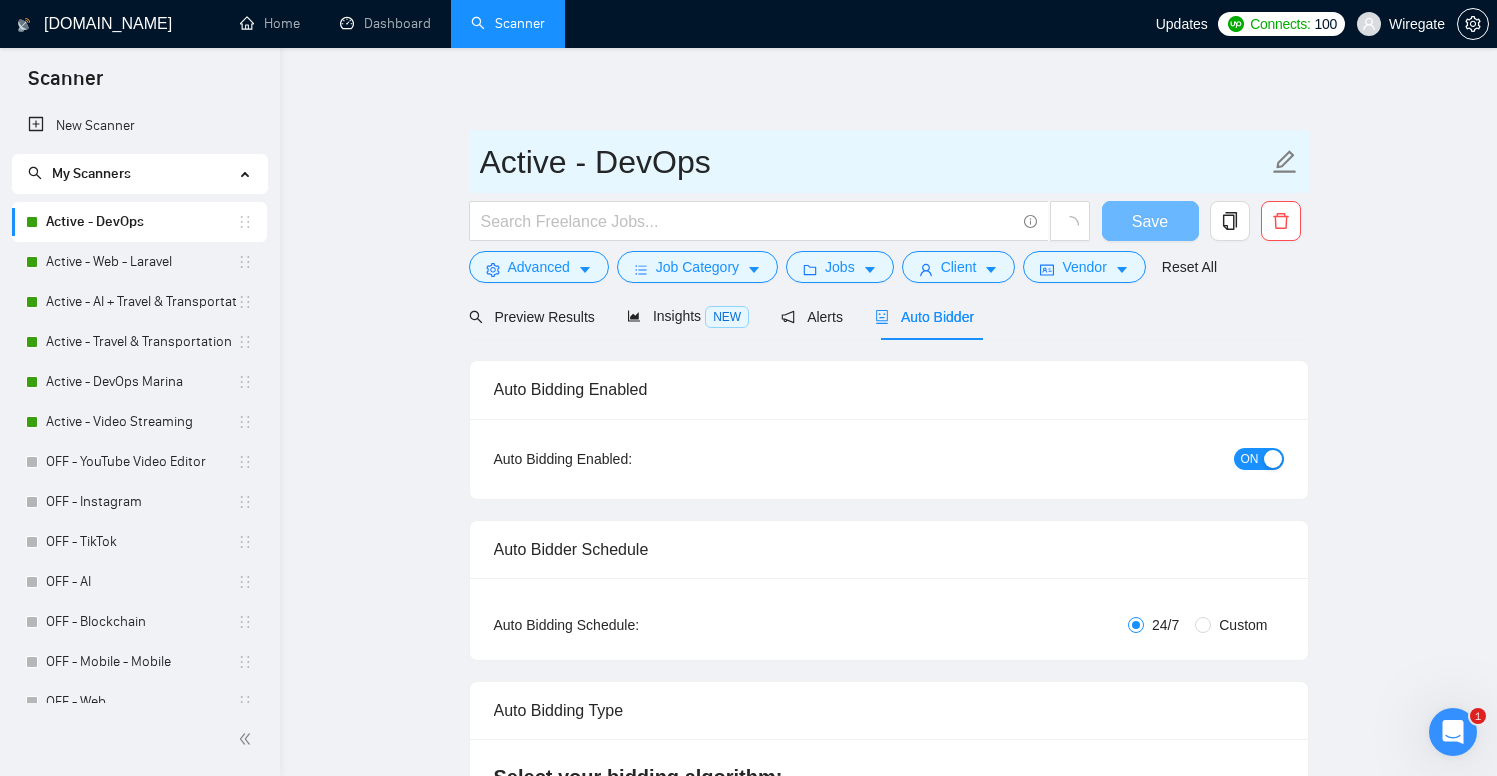 type 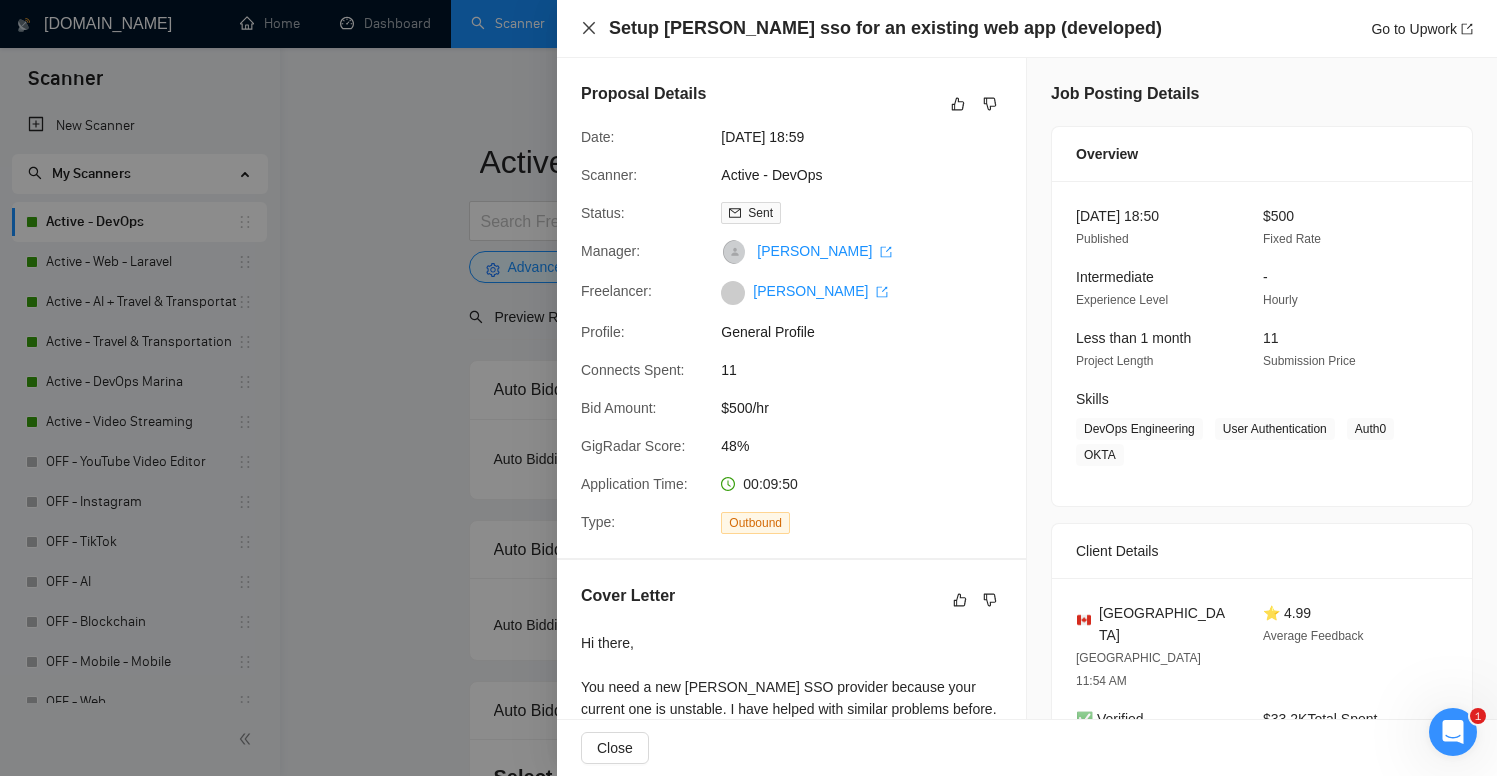 click 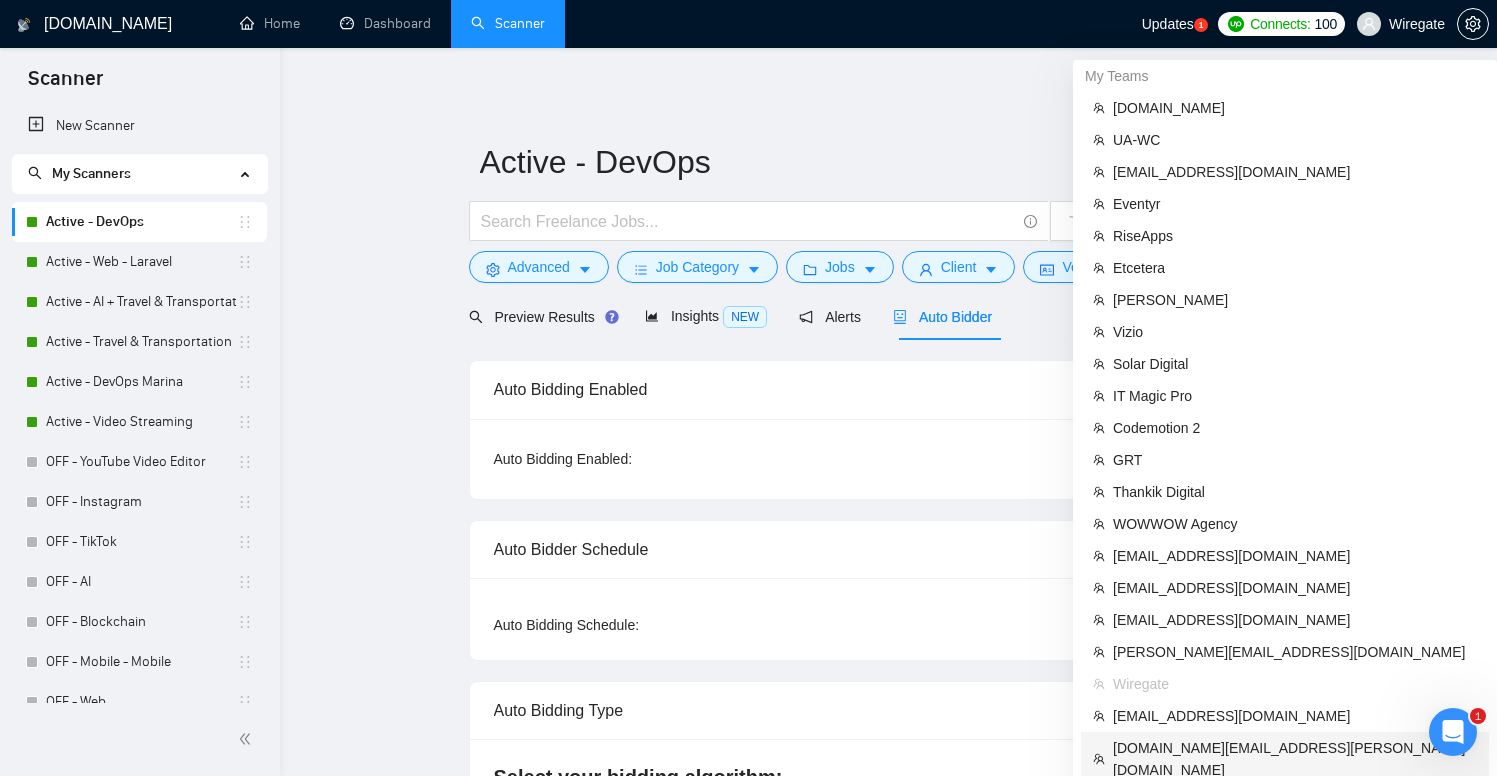 click on "[DOMAIN_NAME][EMAIL_ADDRESS][PERSON_NAME][DOMAIN_NAME]" at bounding box center [1295, 759] 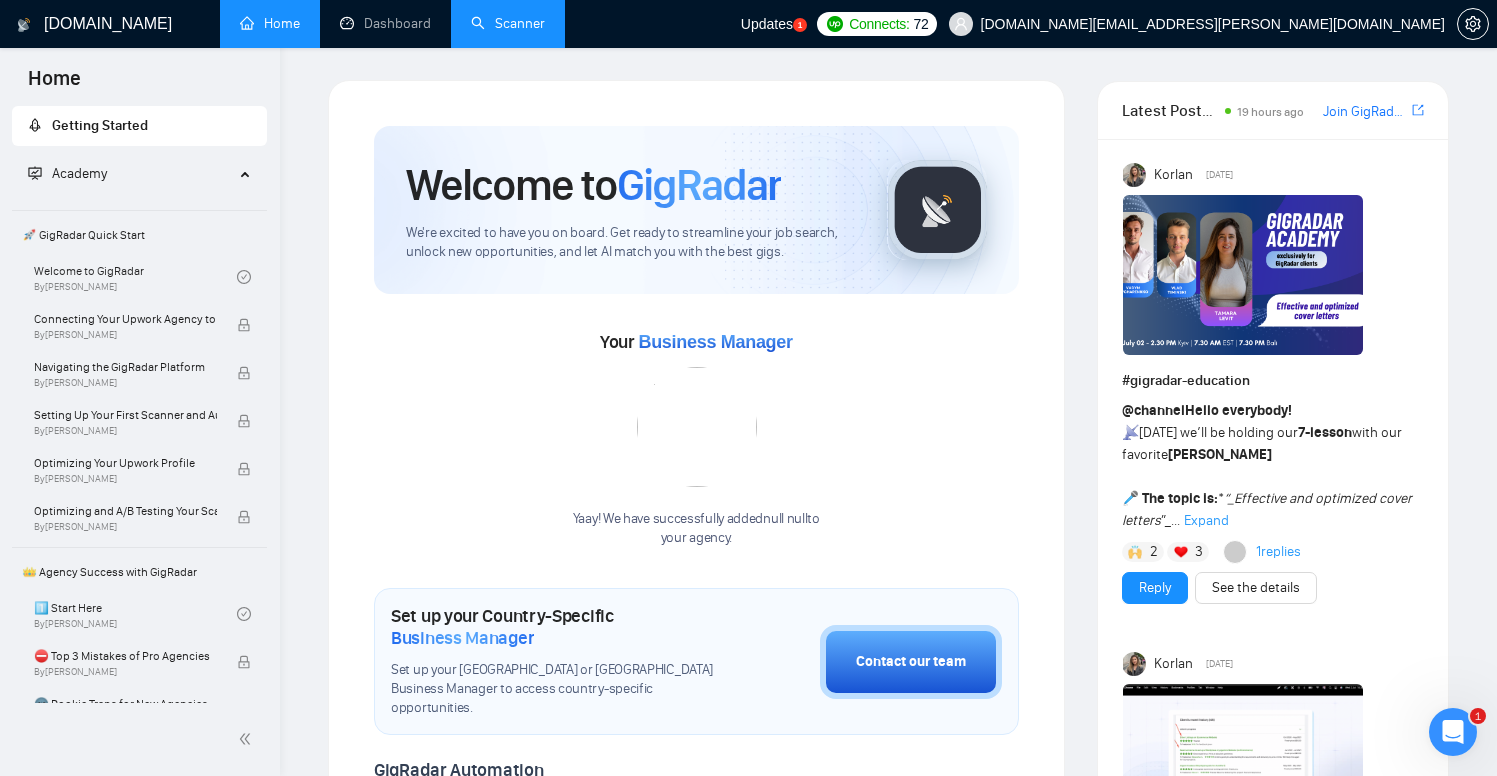 click on "Scanner" at bounding box center [508, 23] 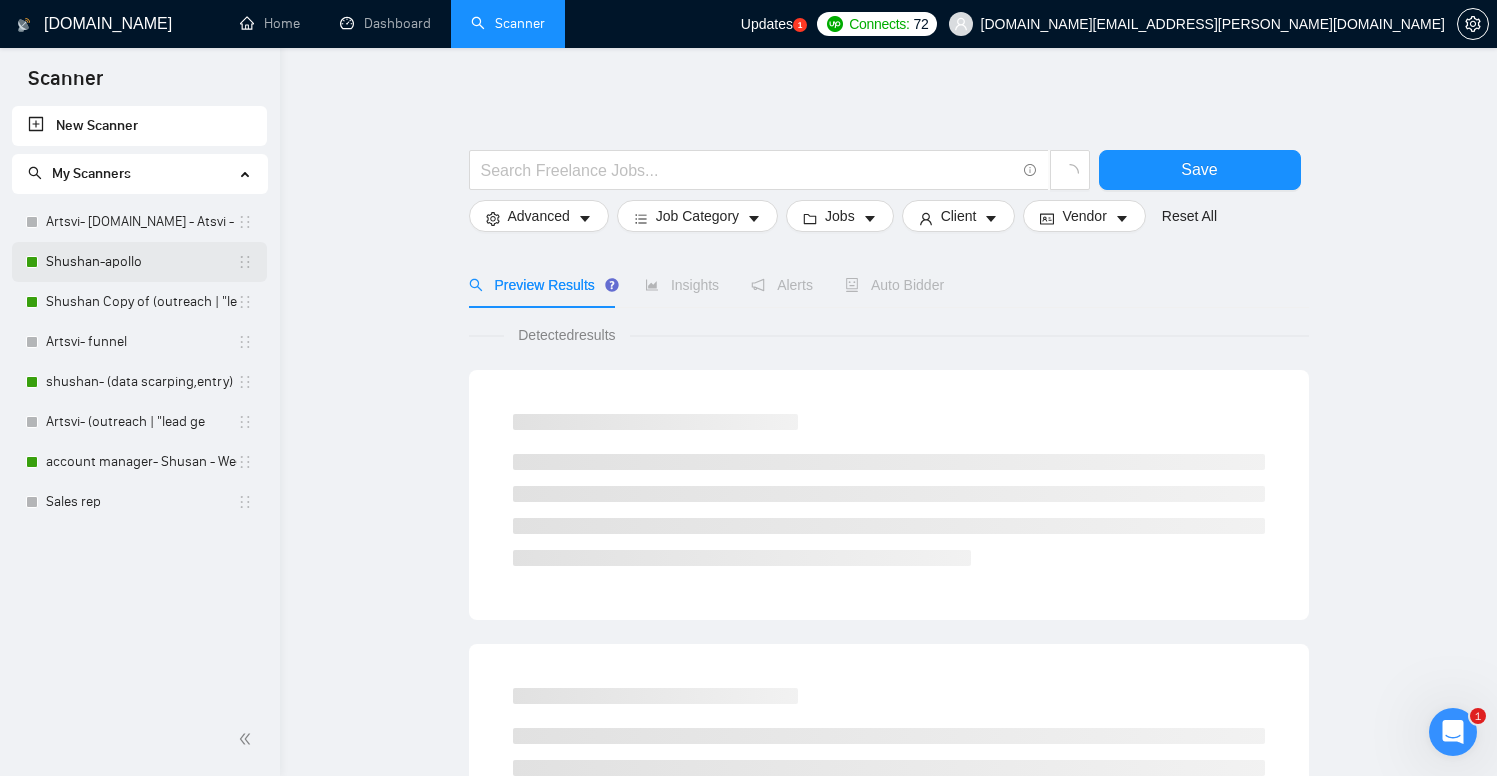 click on "Shushan-apollo" at bounding box center [141, 262] 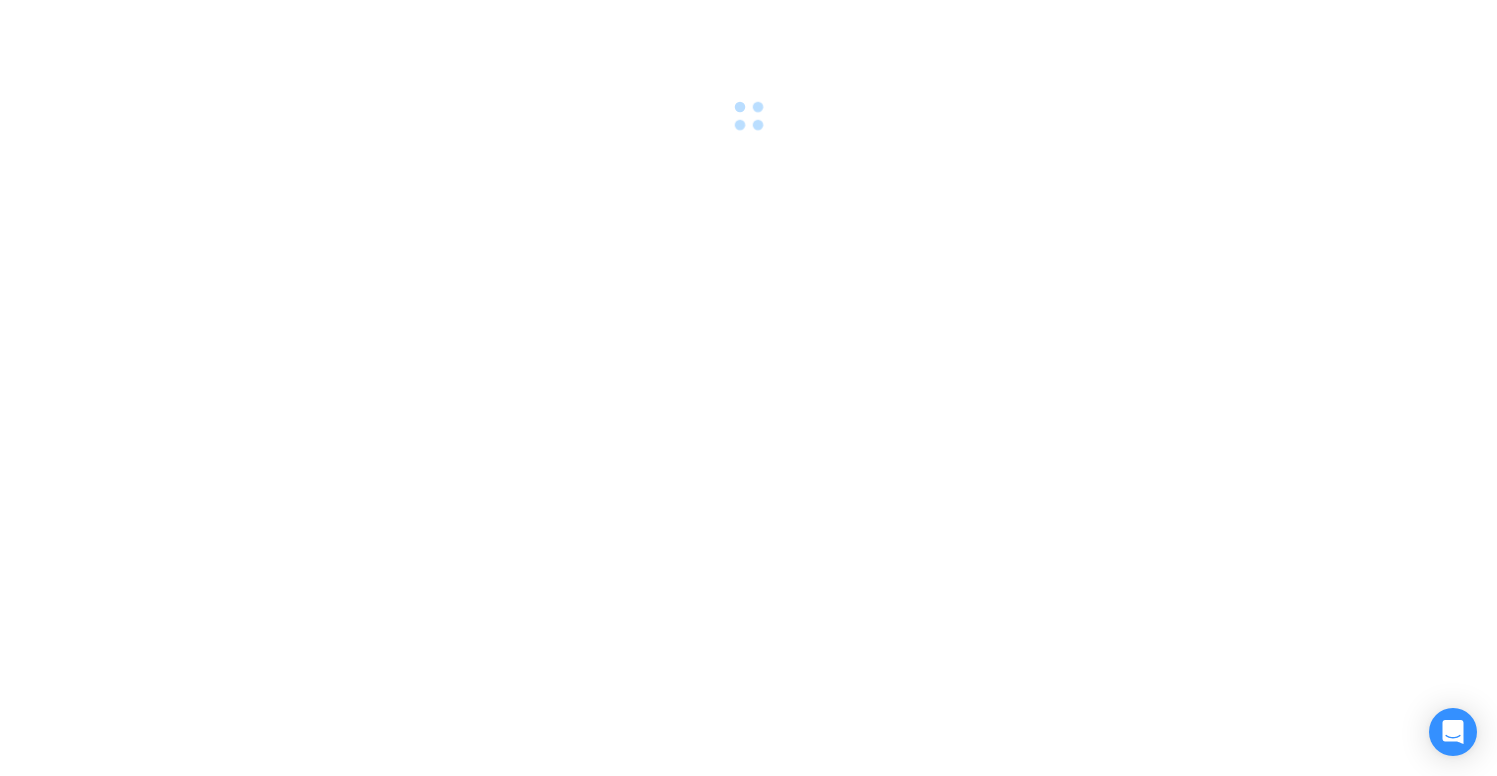 scroll, scrollTop: 0, scrollLeft: 0, axis: both 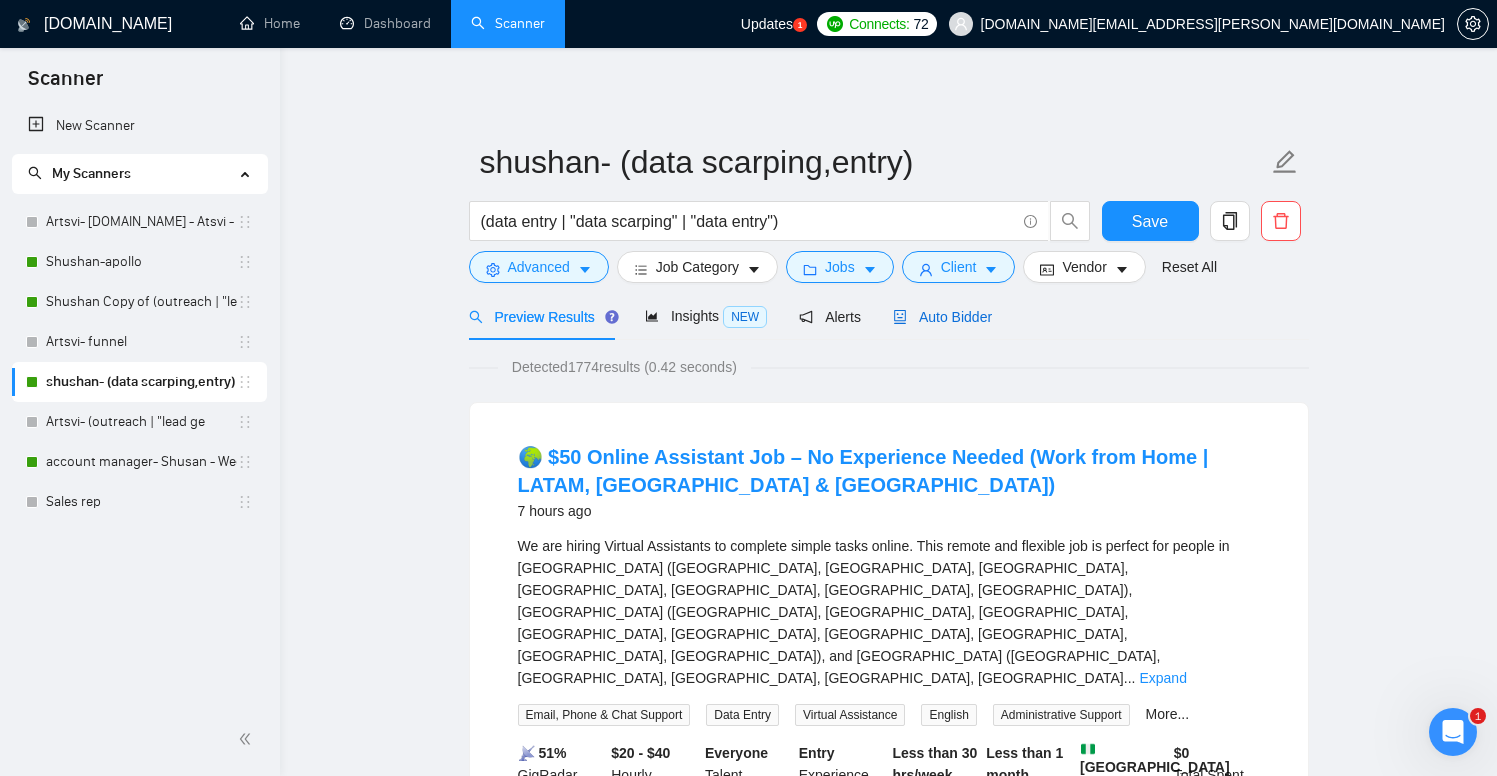 click on "Auto Bidder" at bounding box center (942, 317) 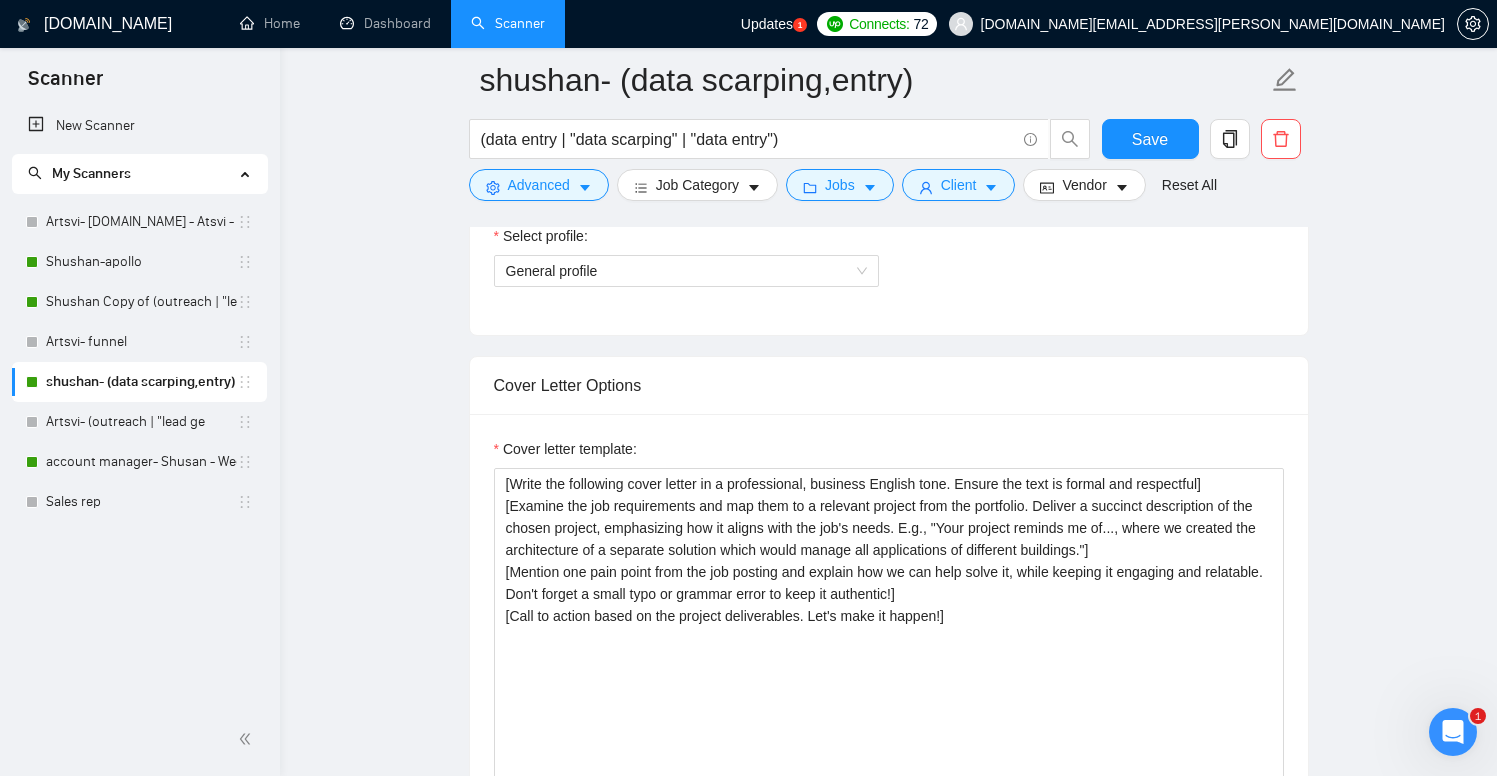 scroll, scrollTop: 1111, scrollLeft: 0, axis: vertical 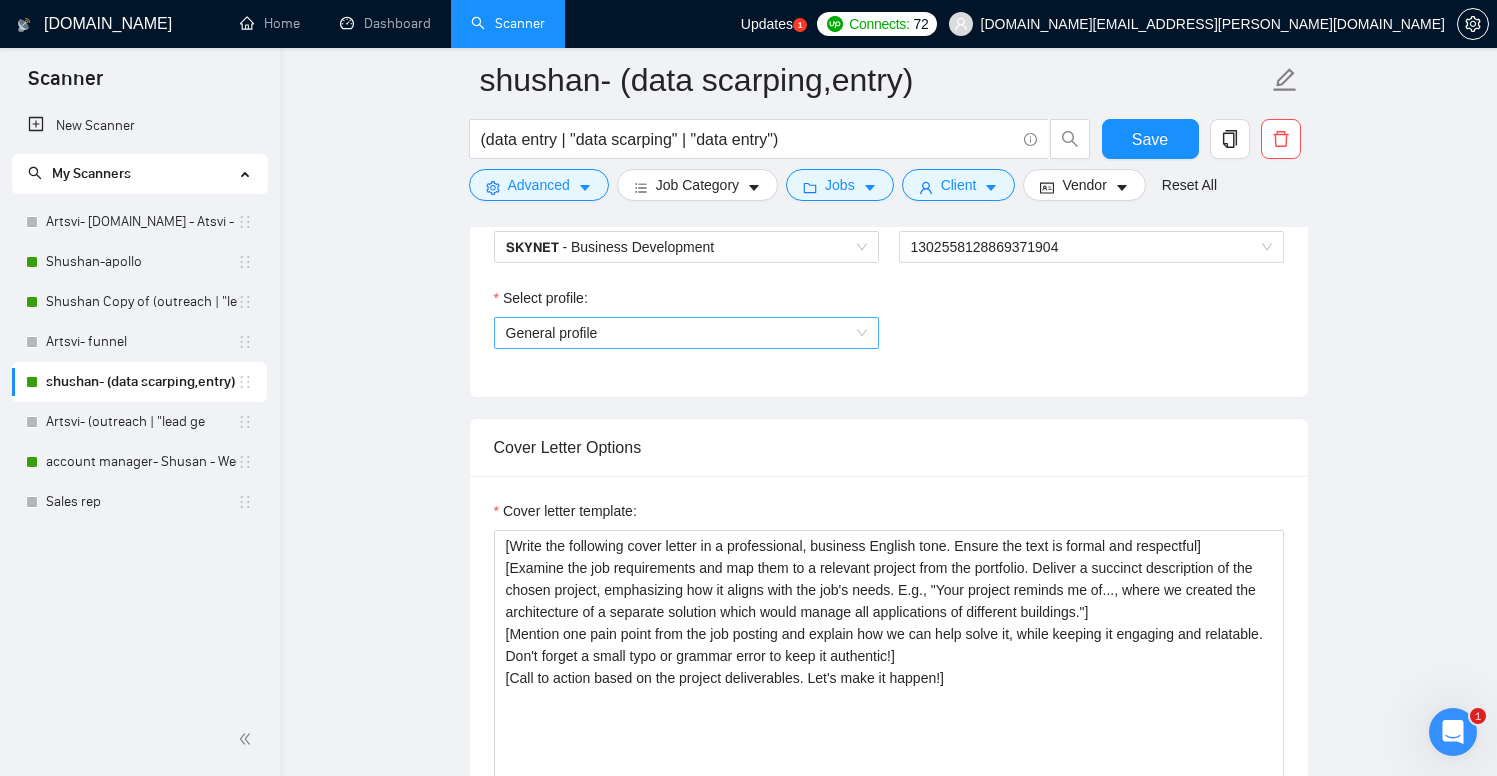 click on "General profile" at bounding box center [686, 333] 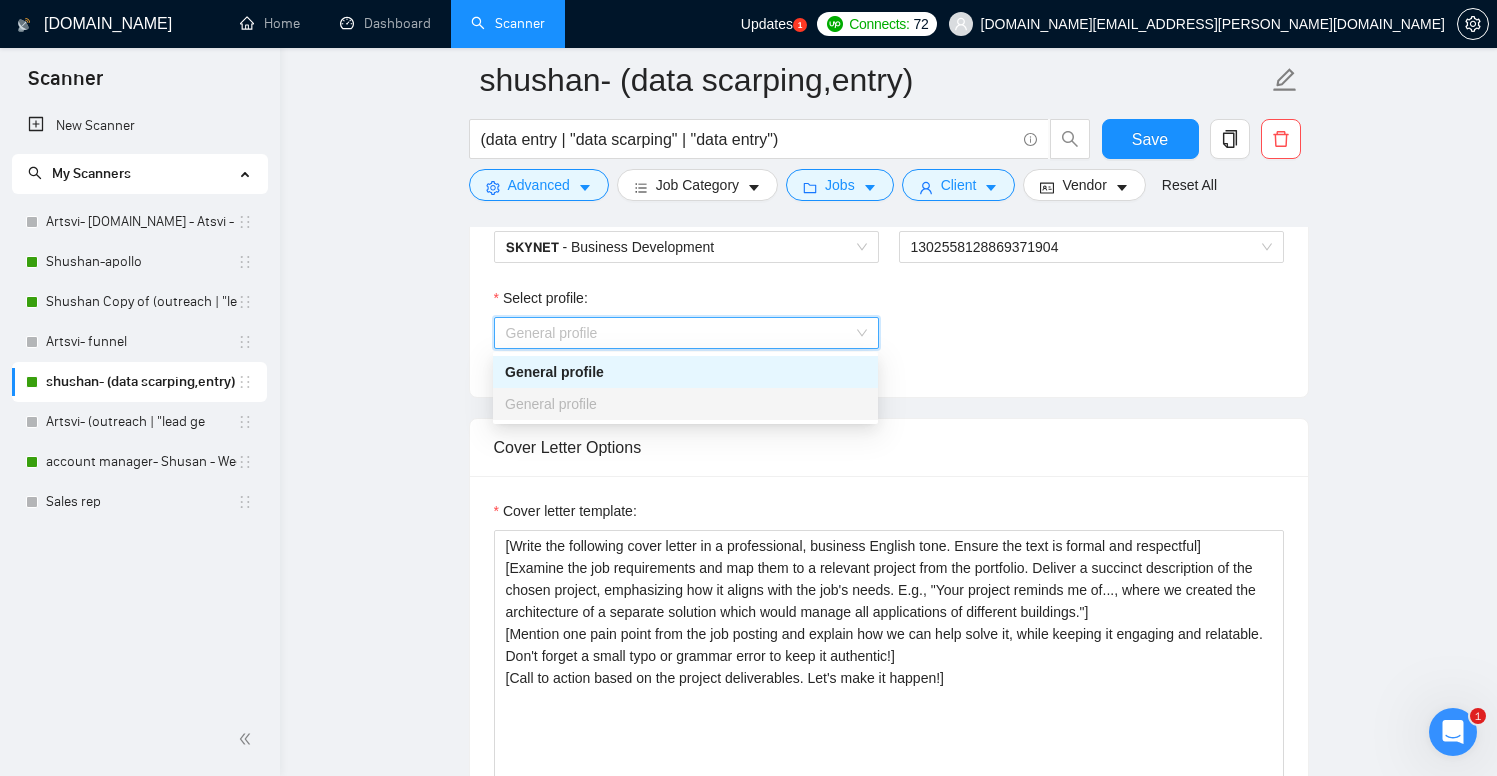 click on "Select profile: General profile" at bounding box center (889, 330) 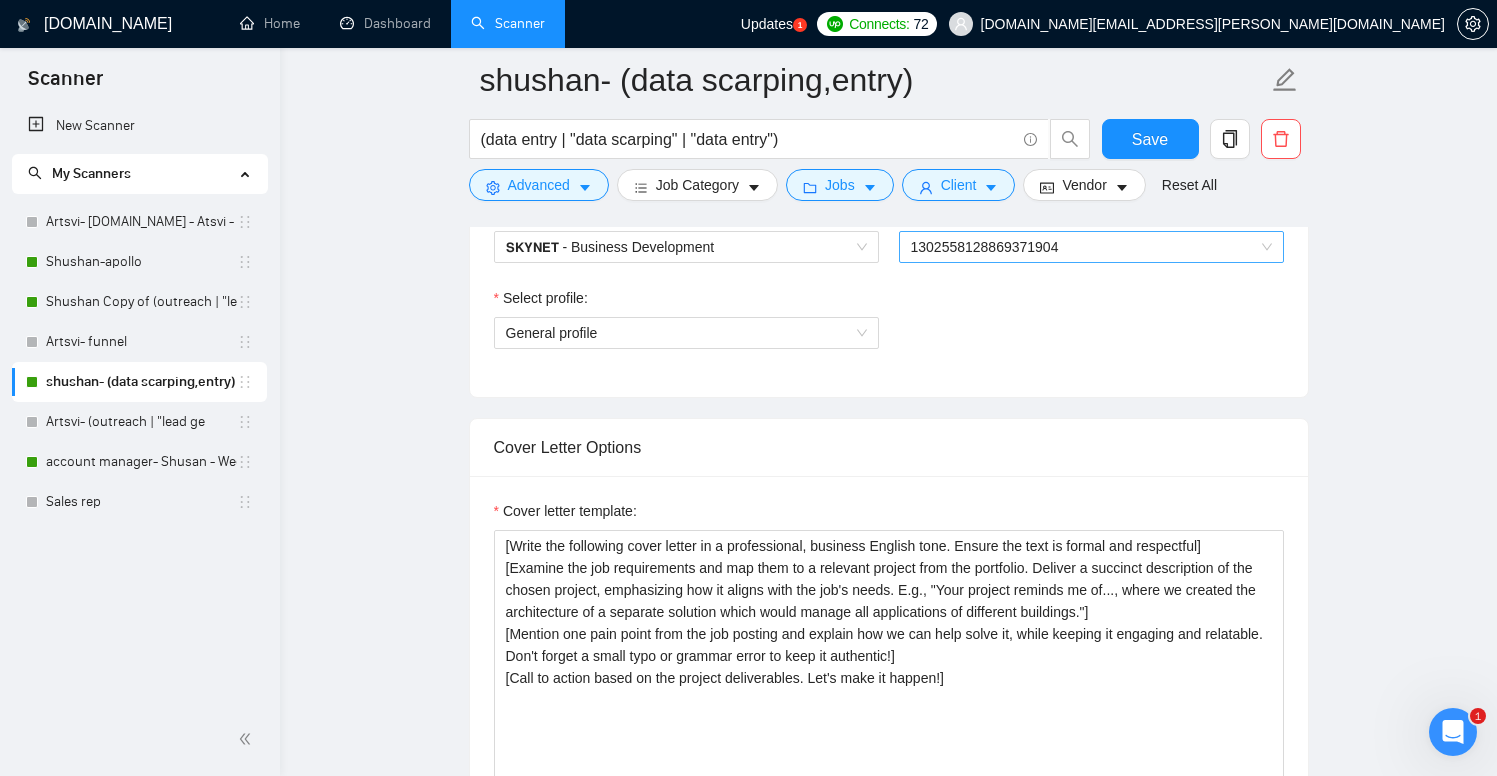 click on "1302558128869371904" at bounding box center (1091, 247) 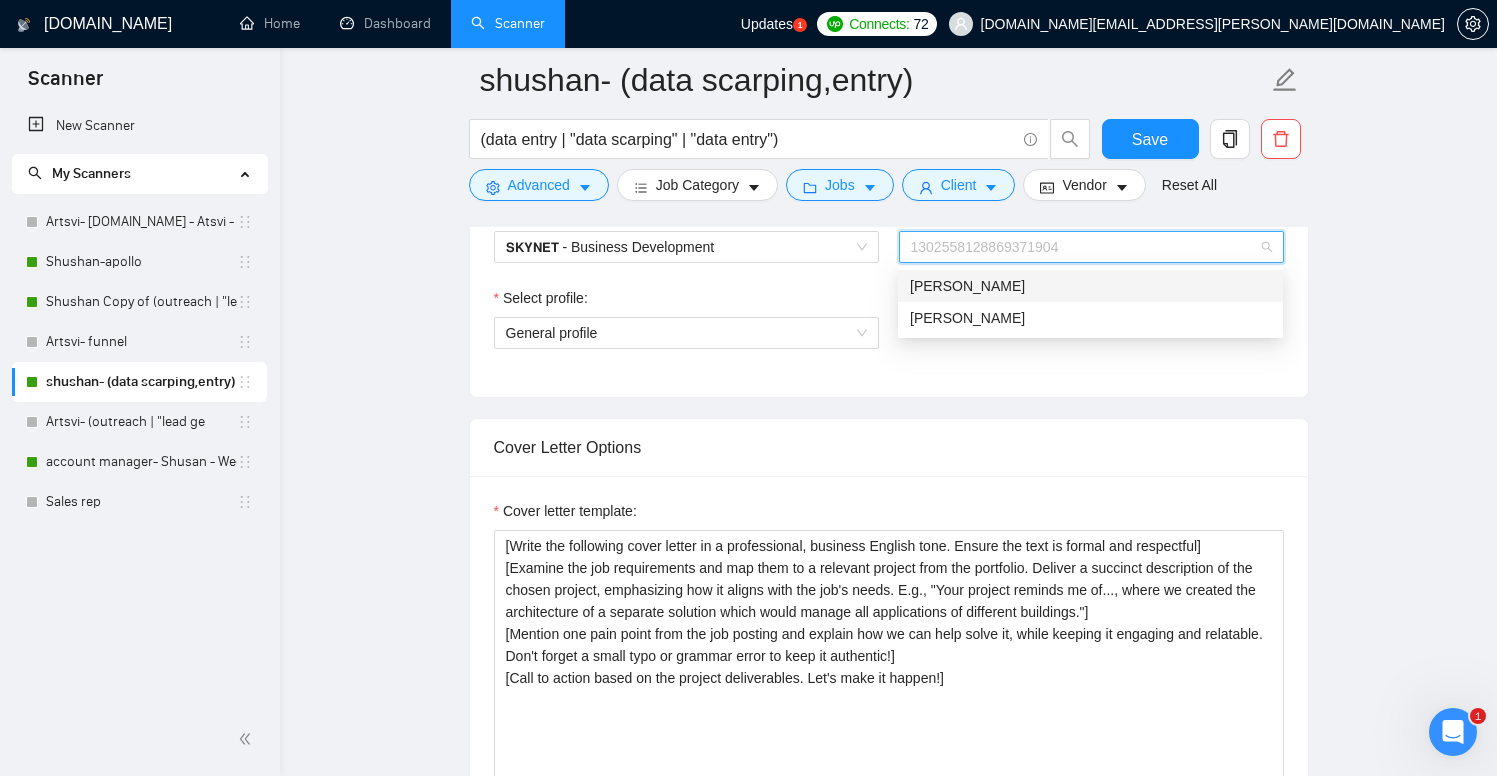 click on "shushan- (data scarping,entry) (data entry | "data scarping" | "data entry") Save Advanced   Job Category   Jobs   Client   Vendor   Reset All Preview Results Insights NEW Alerts Auto Bidder Auto Bidding Enabled Auto Bidding Enabled: ON Auto Bidder Schedule Auto Bidding Type: Automated (recommended) Semi-automated Auto Bidding Schedule: 24/7 Custom Custom Auto Bidder Schedule Repeat every week [DATE] [DATE] [DATE] [DATE] [DATE] [DATE] [DATE] Active Hours ( [GEOGRAPHIC_DATA]/[GEOGRAPHIC_DATA] ): From: To: ( 24  hours) [GEOGRAPHIC_DATA]/[GEOGRAPHIC_DATA] Auto Bidding Type Select your bidding algorithm: Choose the algorithm for you bidding. The price per proposal does not include your connects expenditure. Template Bidder Works great for narrow segments and short cover letters that don't change. 0.50  credits / proposal Sardor AI 🤖 Personalise your cover letter with ai [placeholders] 1.00  credits / proposal Experimental Laziza AI  👑   NEW   Learn more 2.00  credits / proposal 23.09 credits savings Team & Freelancer Select team:   [answer]" at bounding box center [888, 1363] 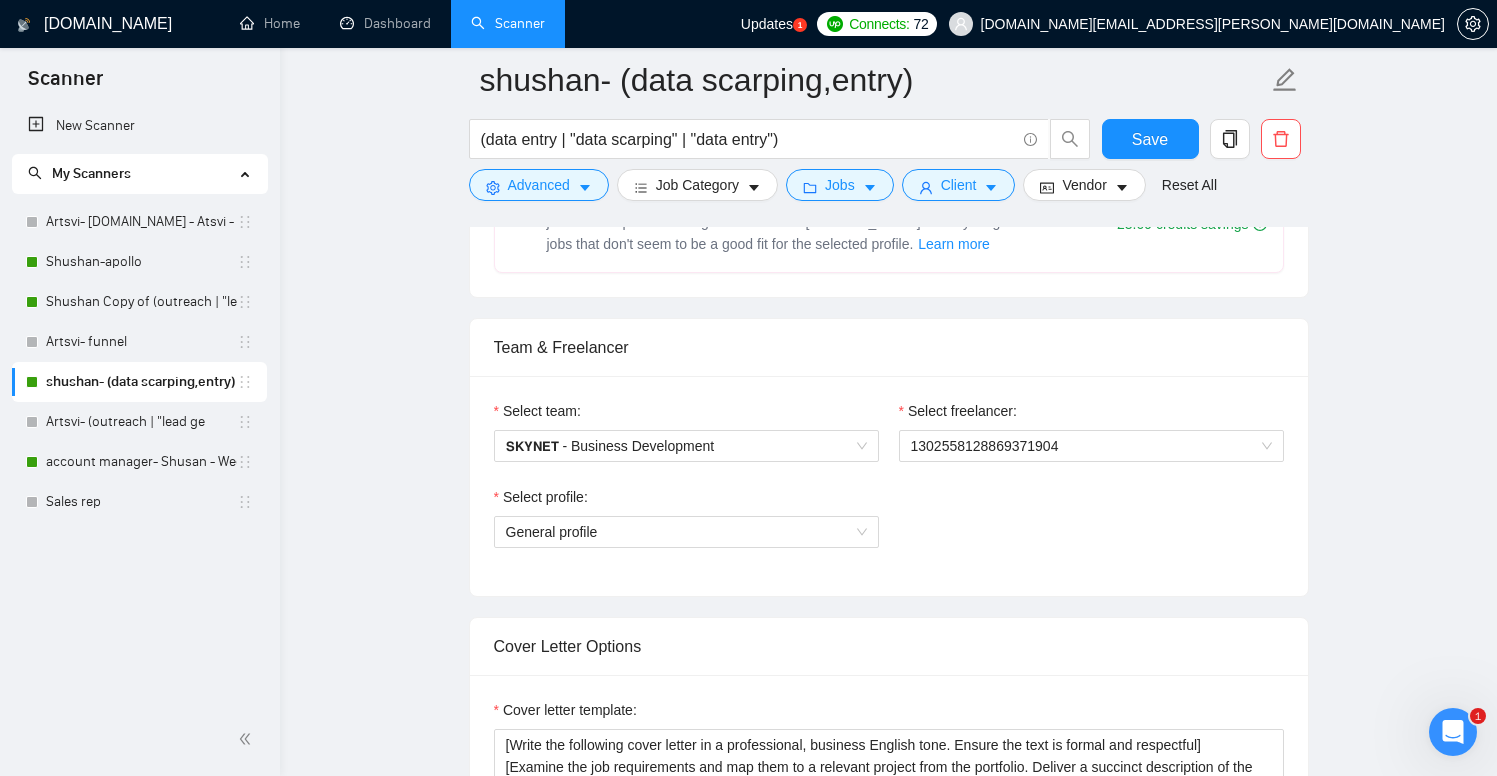 scroll, scrollTop: 891, scrollLeft: 0, axis: vertical 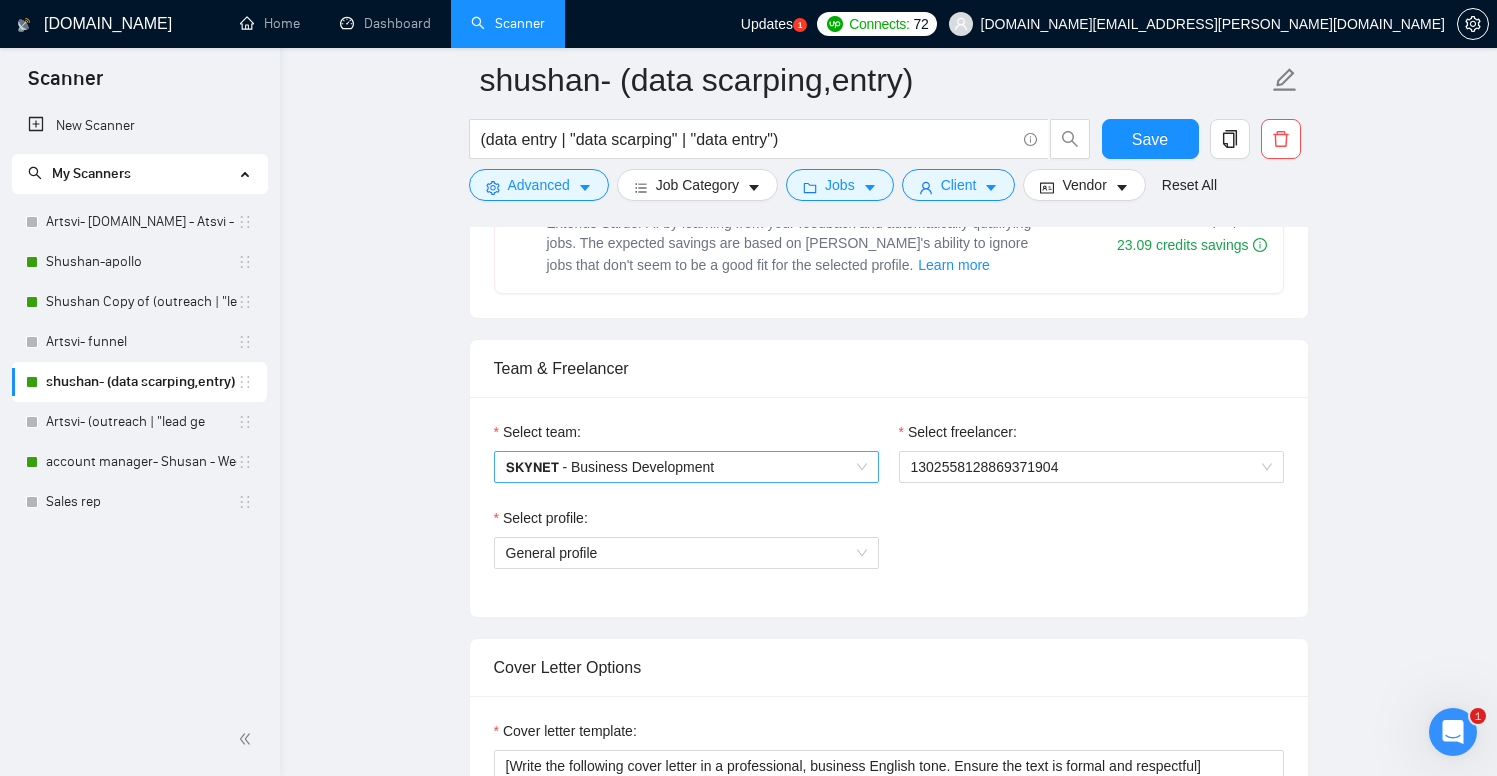 click on "𝗦𝗞𝗬𝗡𝗘𝗧 - Business Development" at bounding box center [686, 467] 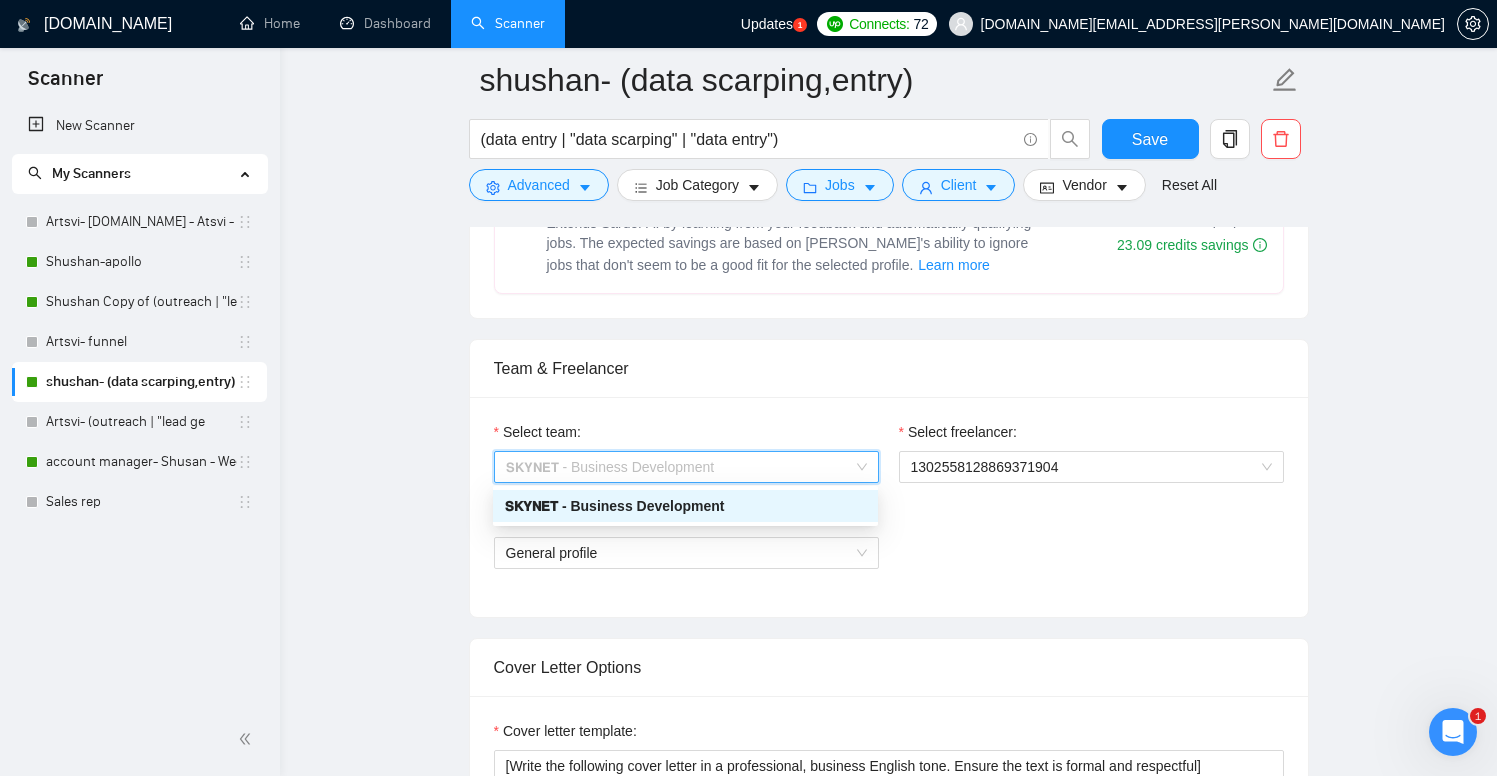click on "Team & Freelancer" at bounding box center [889, 369] 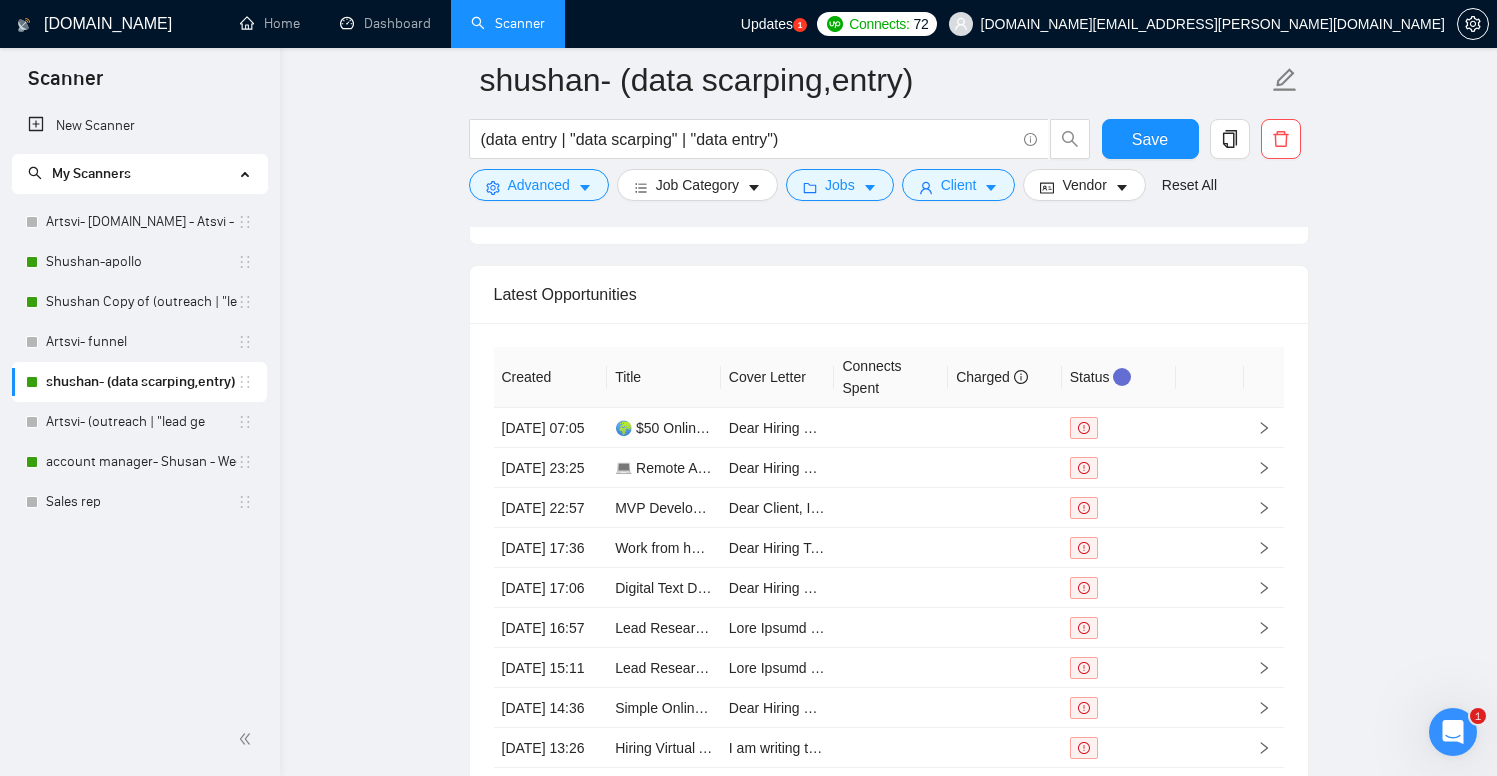 scroll, scrollTop: 4007, scrollLeft: 0, axis: vertical 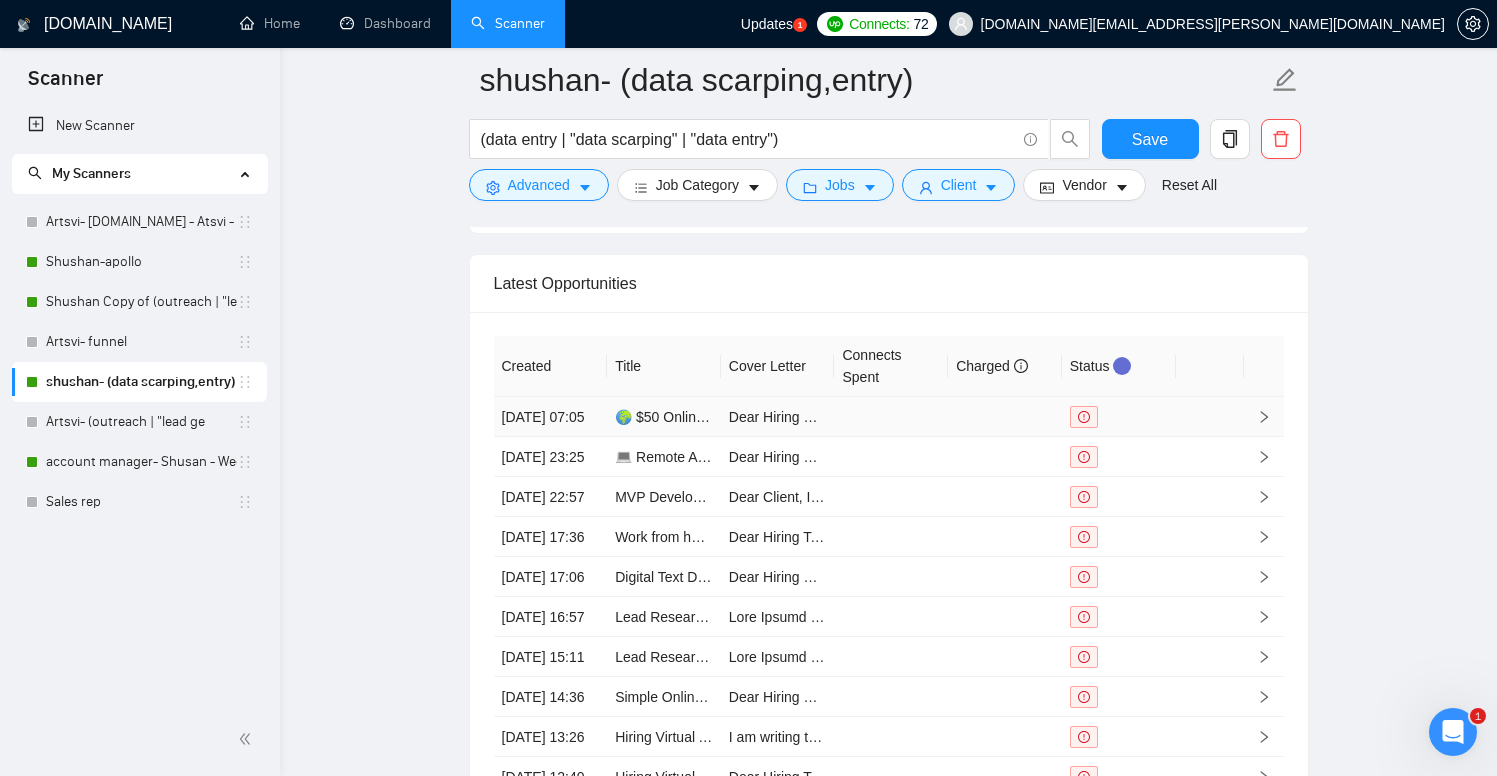 click at bounding box center (1005, 417) 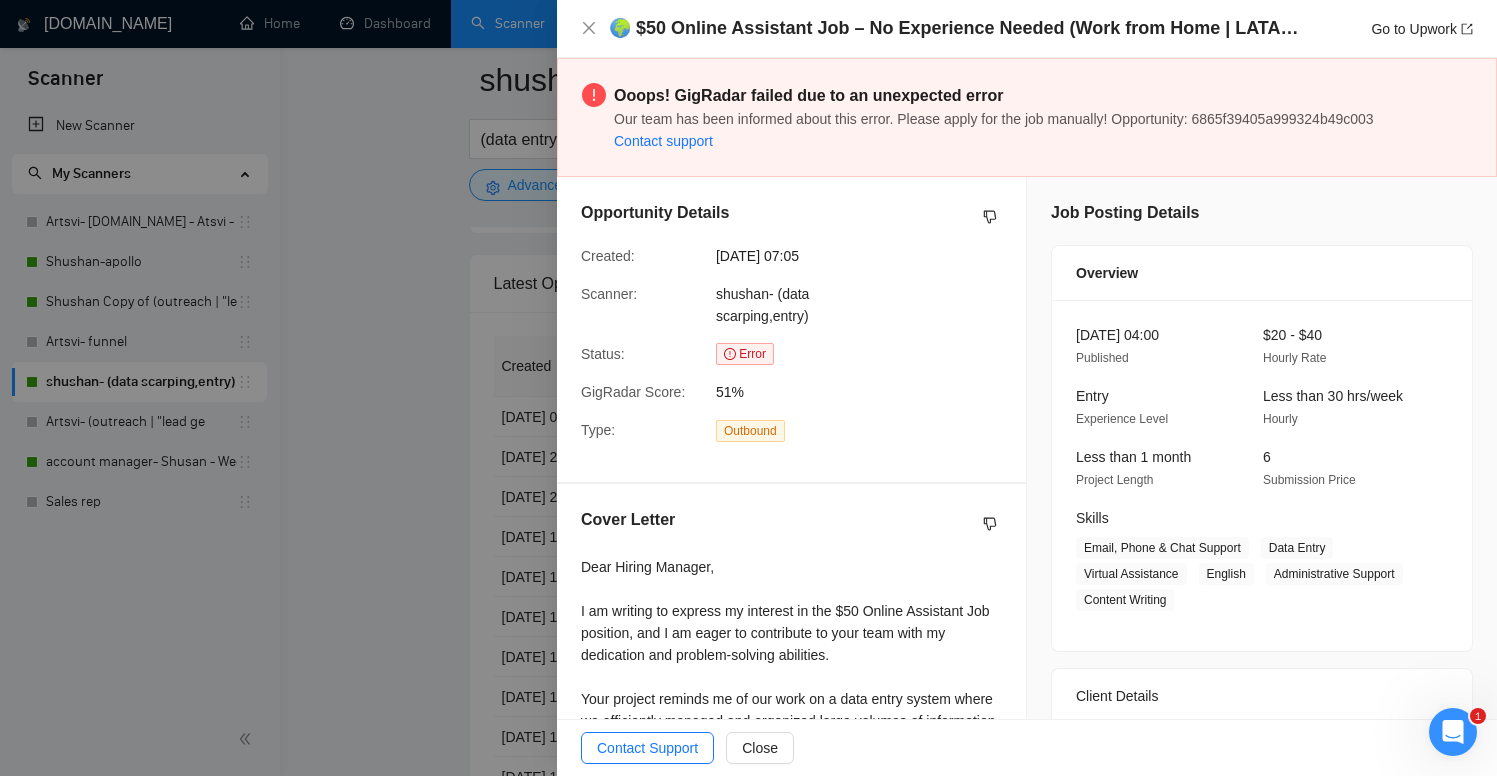 click at bounding box center (748, 388) 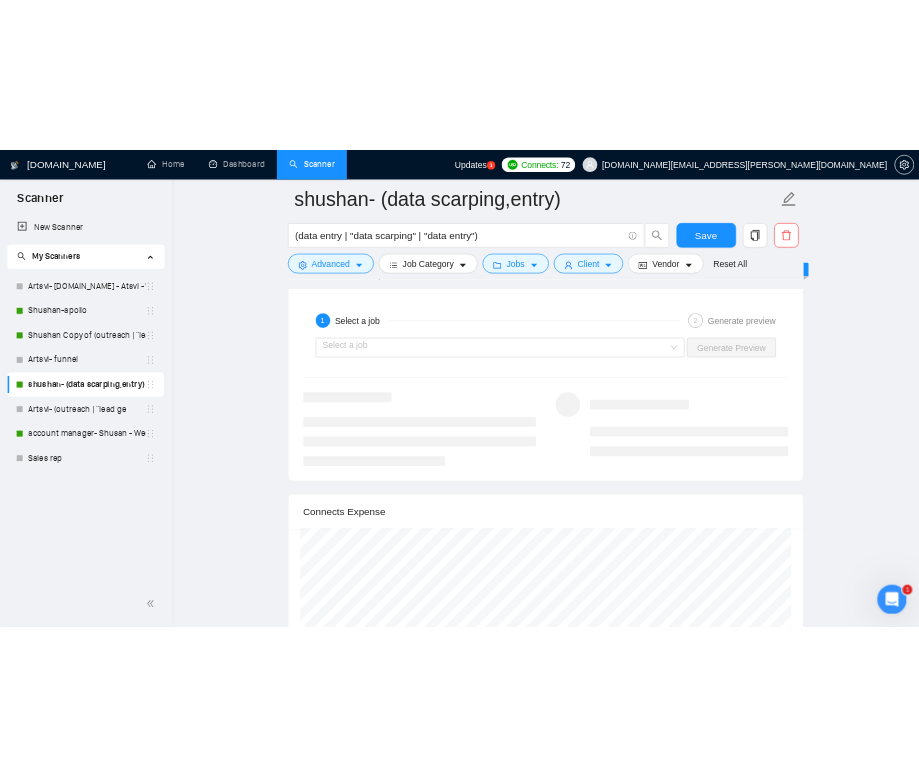 scroll, scrollTop: 2629, scrollLeft: 0, axis: vertical 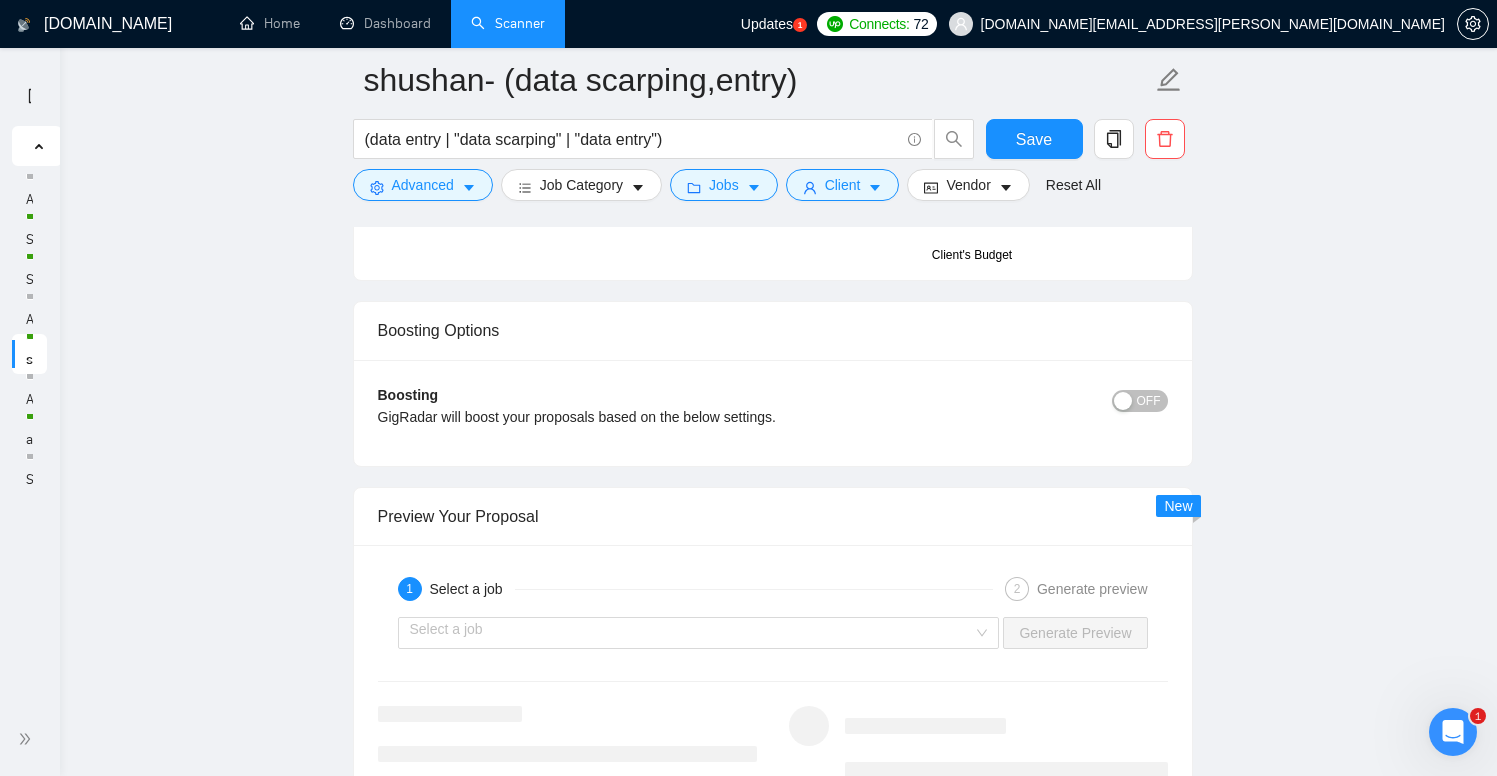 type 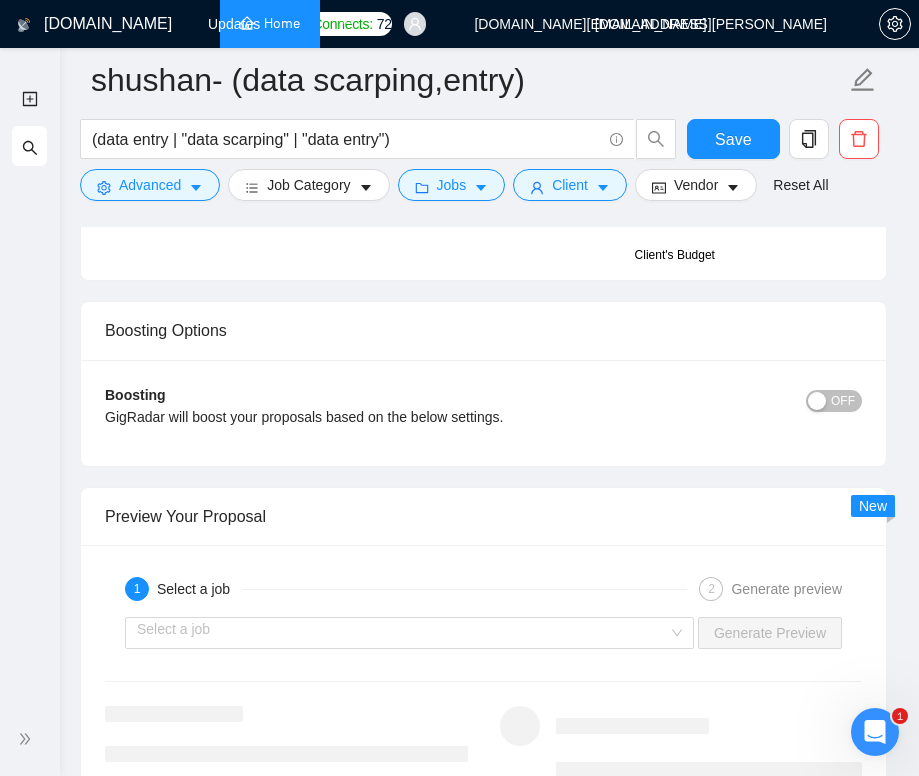click on "Home" at bounding box center [270, 23] 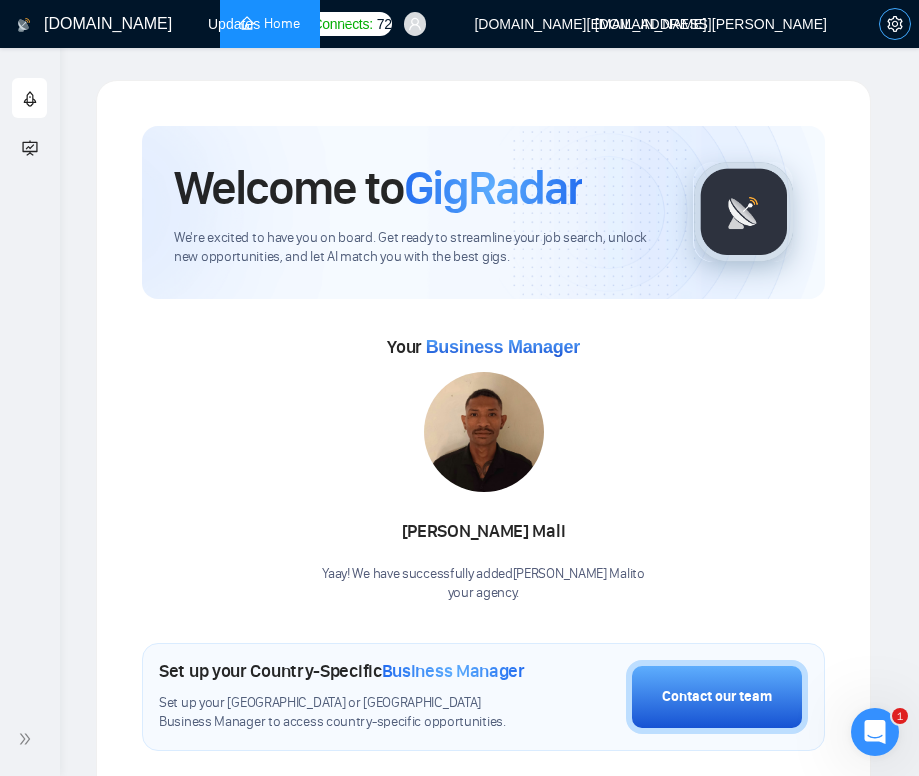 click 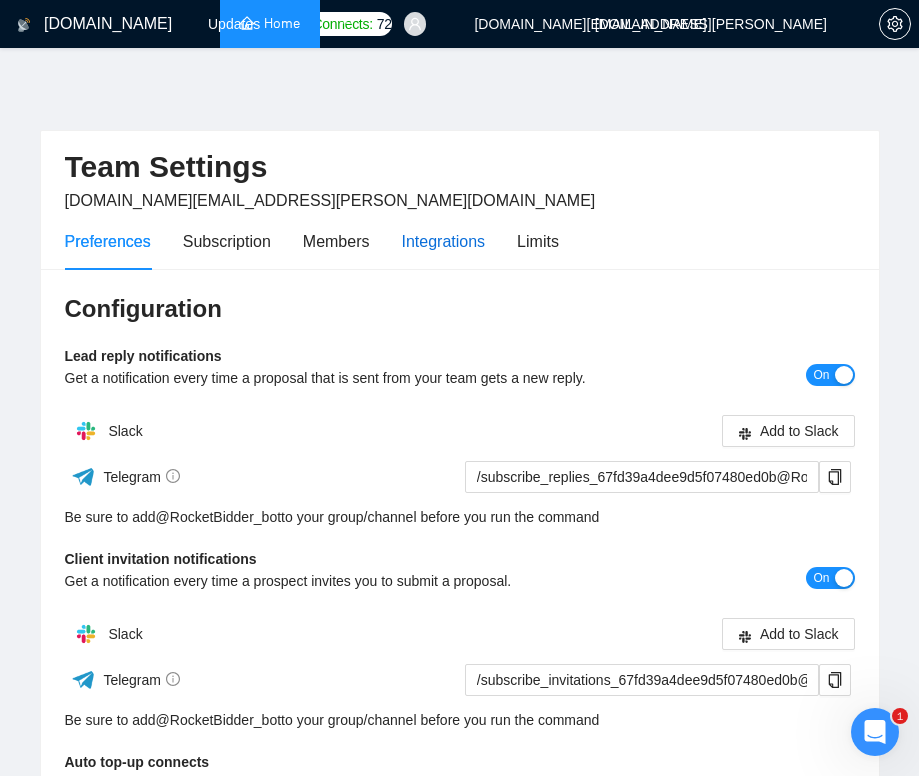 click on "Integrations" at bounding box center [444, 241] 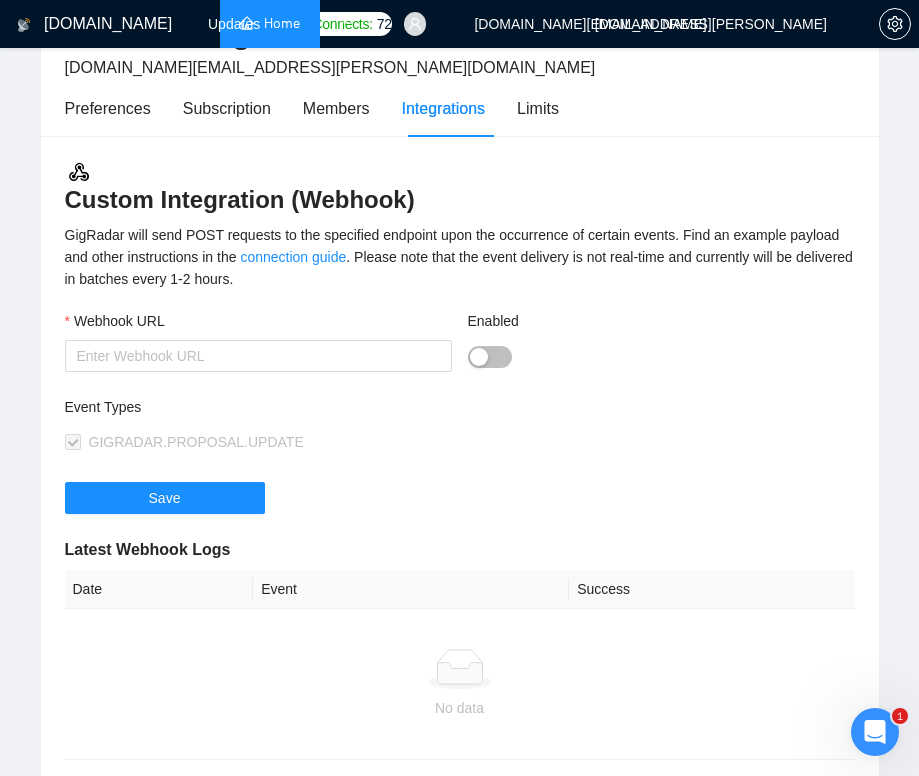scroll, scrollTop: 0, scrollLeft: 0, axis: both 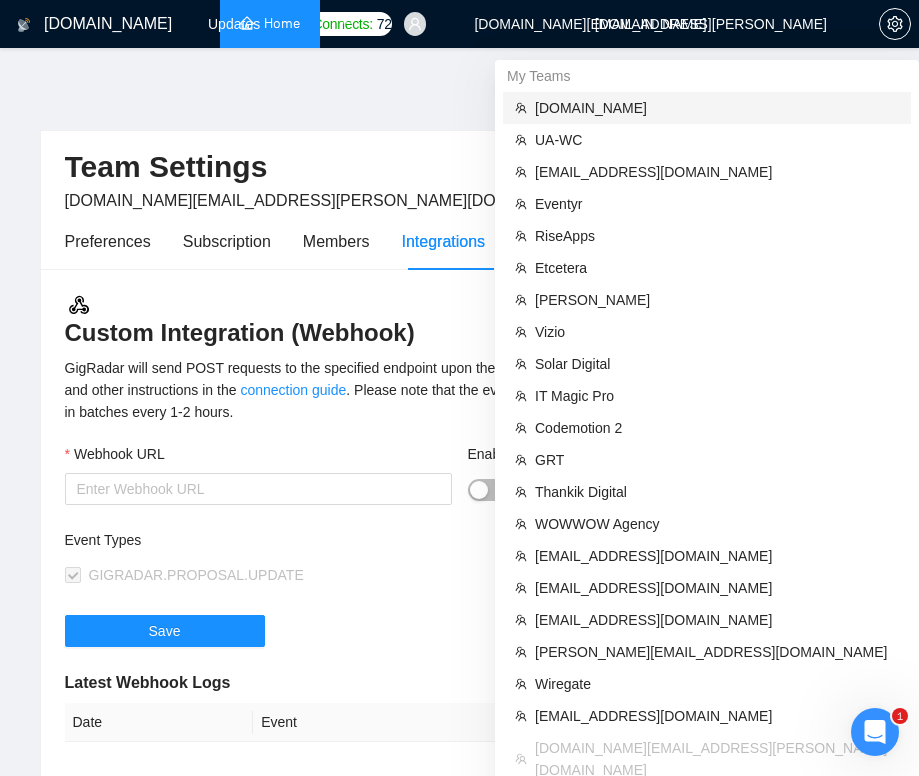 click on "evacodes.com" at bounding box center [717, 108] 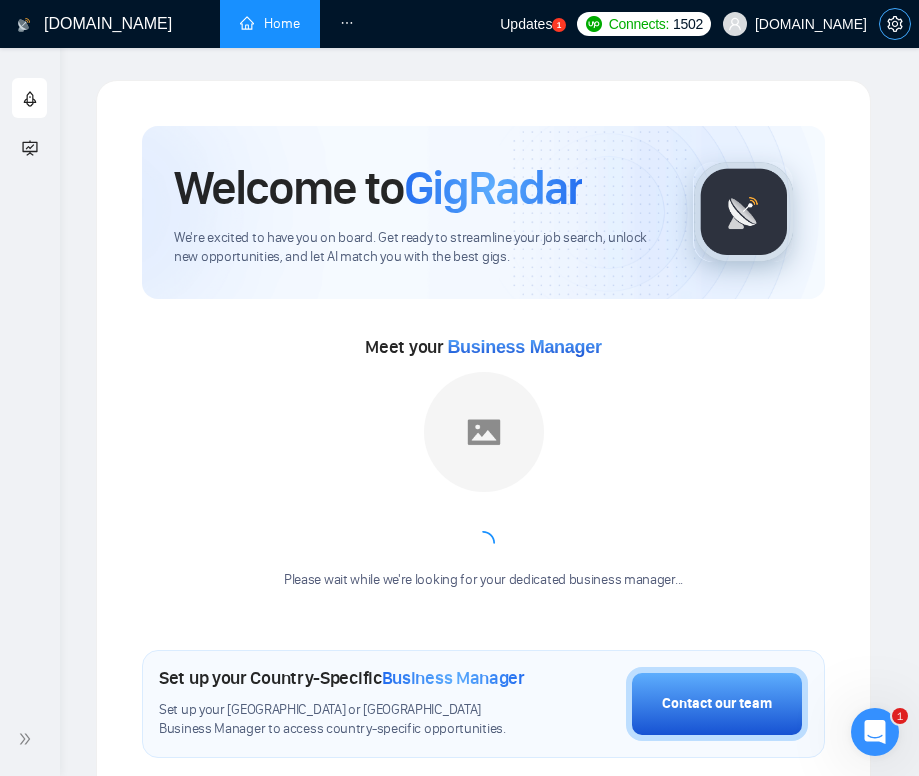 click 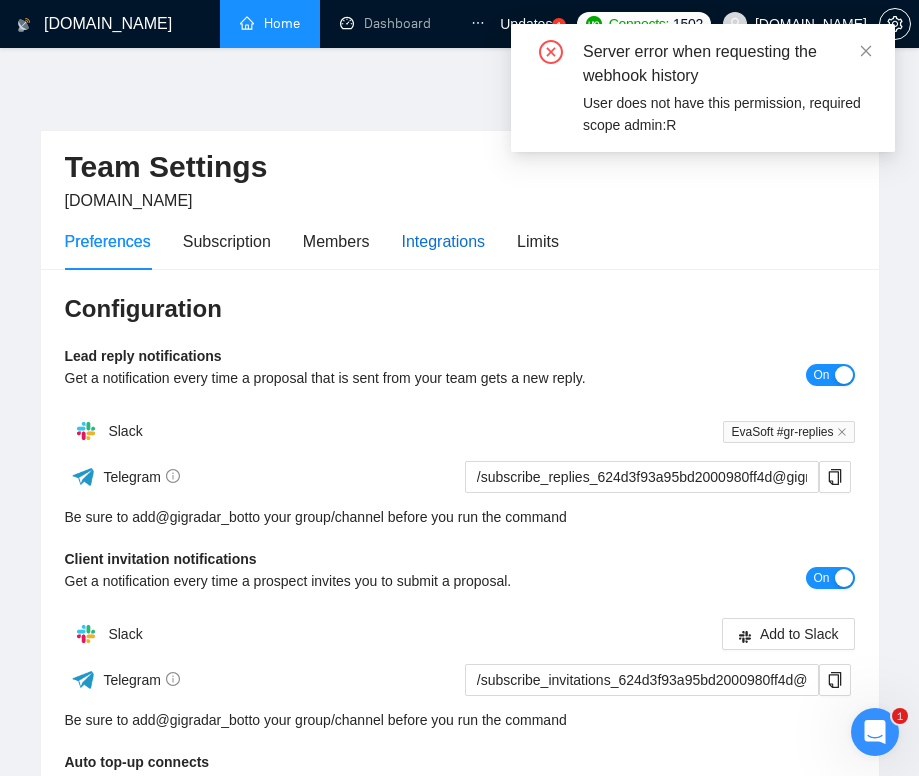 click on "Integrations" at bounding box center (444, 241) 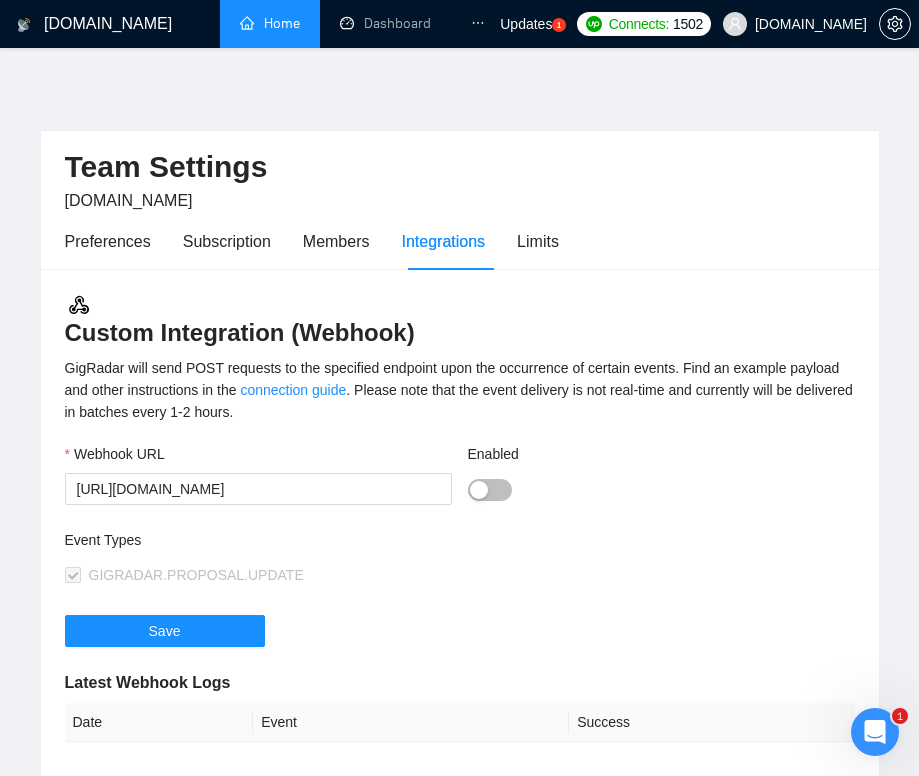 scroll, scrollTop: 5, scrollLeft: 0, axis: vertical 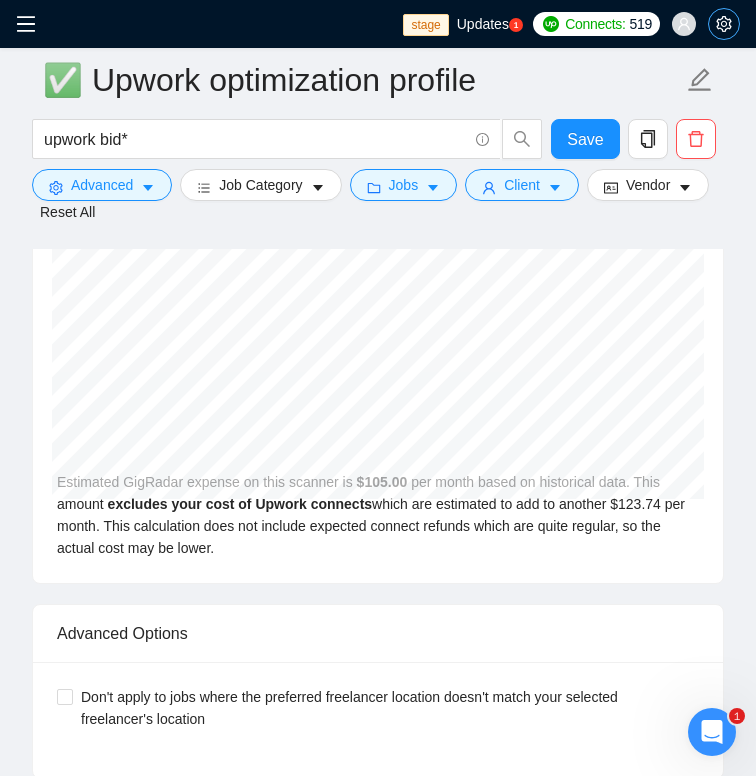 click 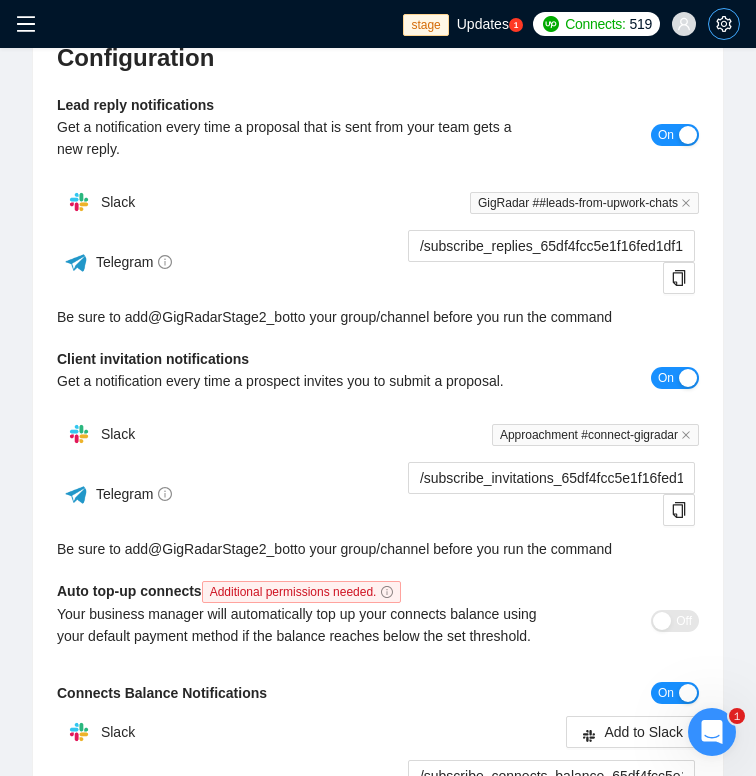scroll, scrollTop: 15, scrollLeft: 0, axis: vertical 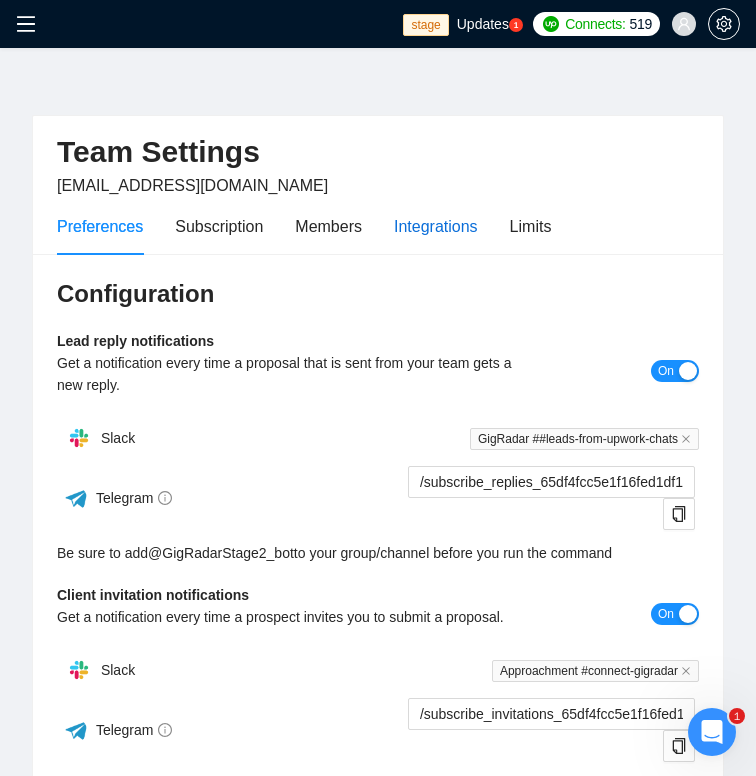 click on "Integrations" at bounding box center [436, 226] 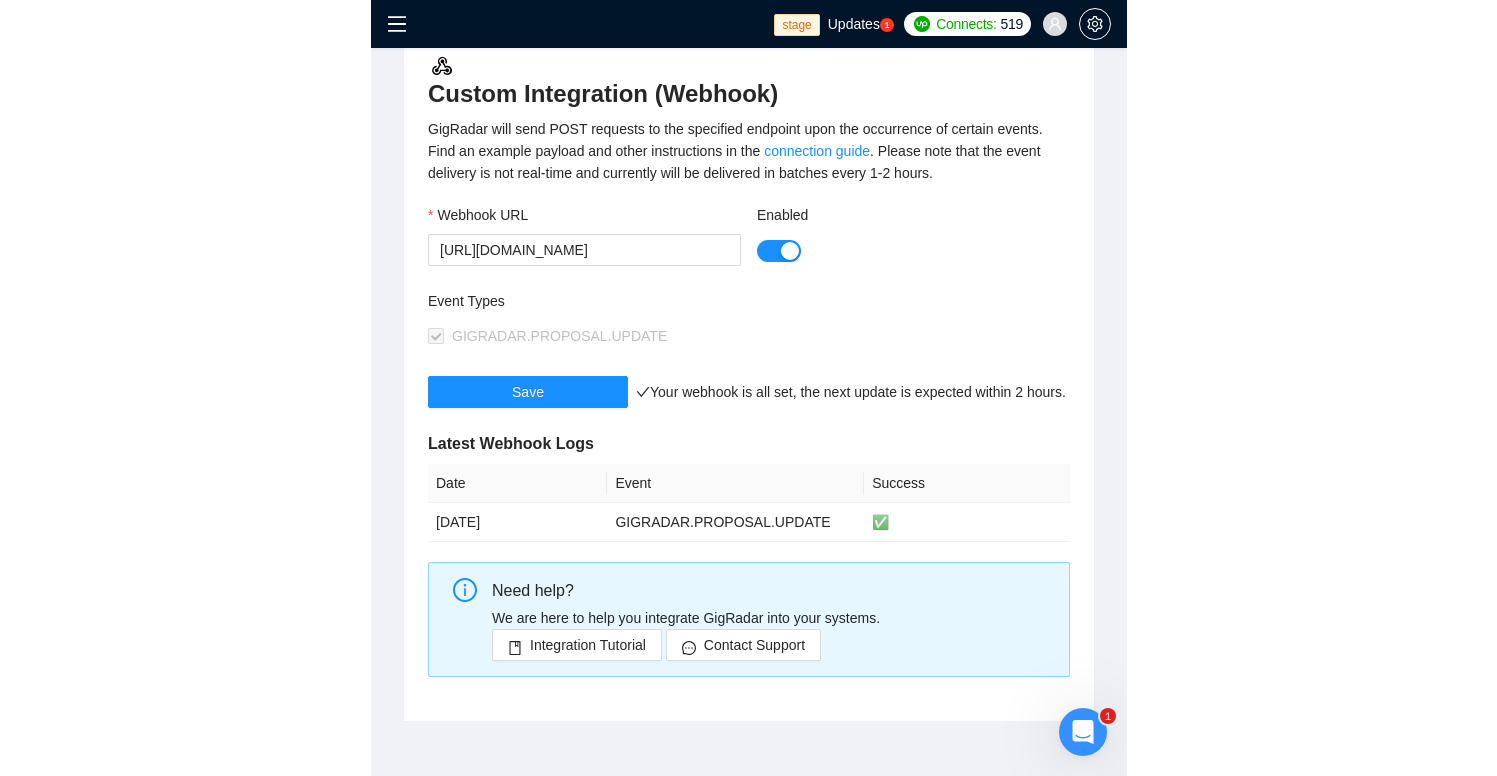 scroll, scrollTop: 237, scrollLeft: 0, axis: vertical 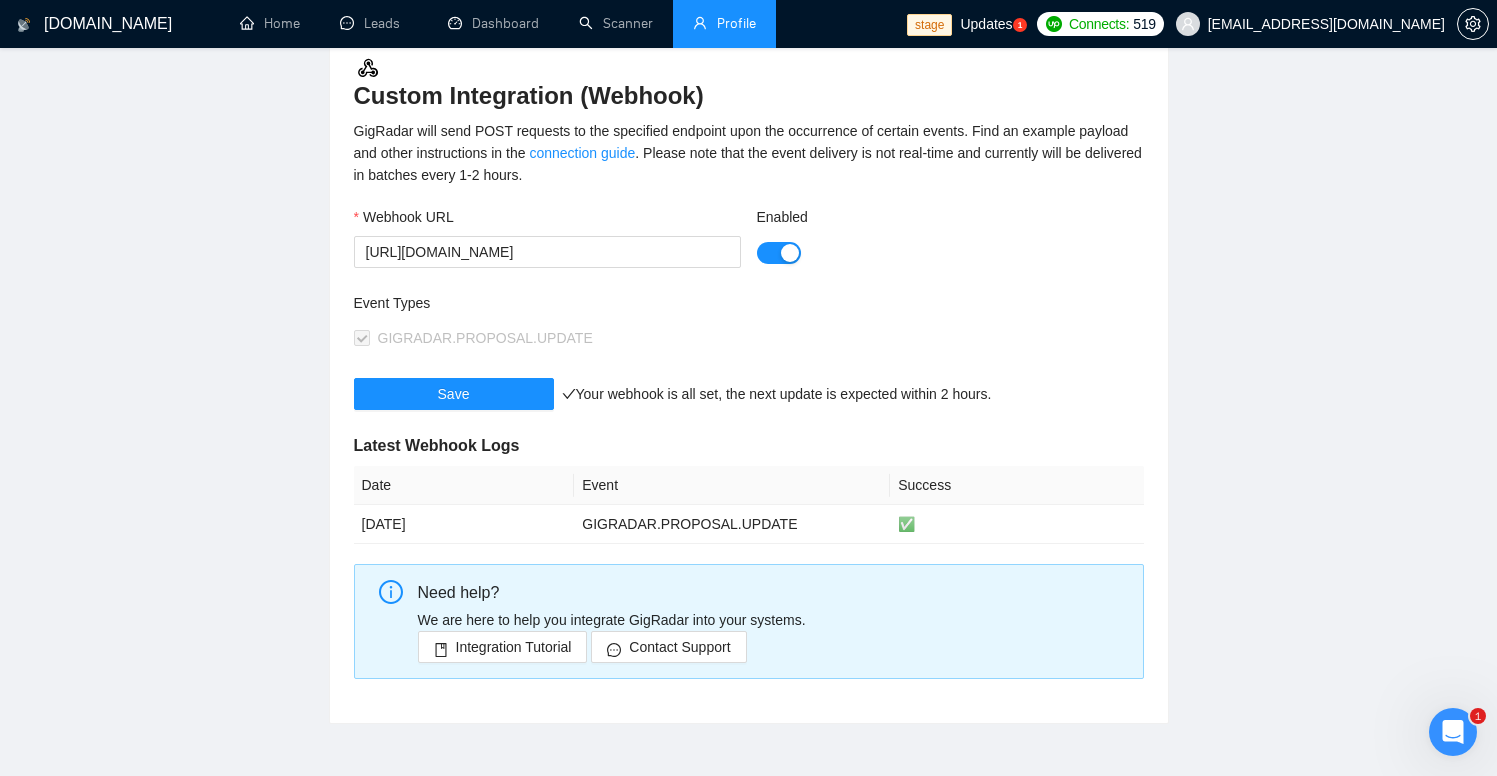 click on "Profile" at bounding box center (724, 23) 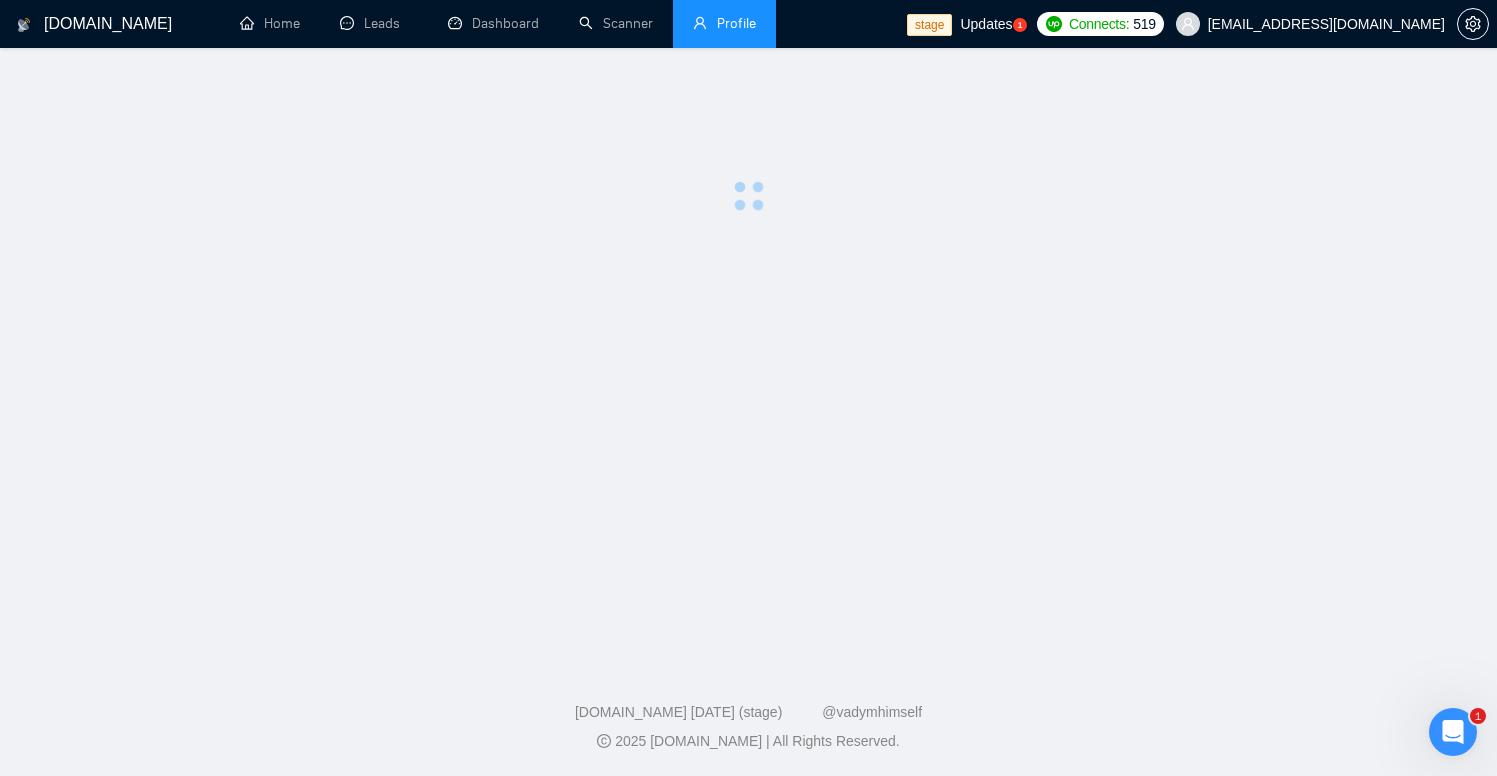 scroll, scrollTop: 0, scrollLeft: 0, axis: both 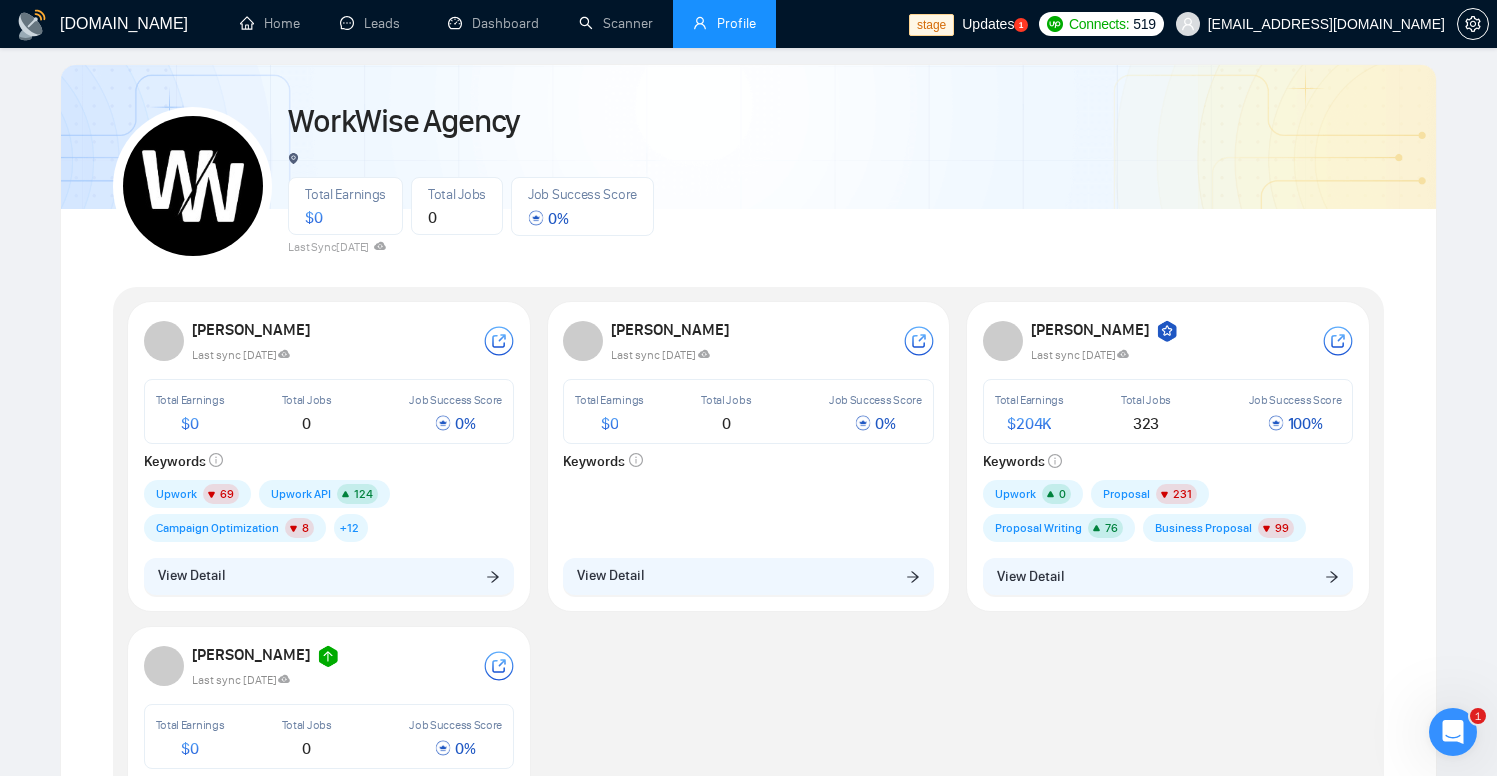 click at bounding box center (1166, 331) 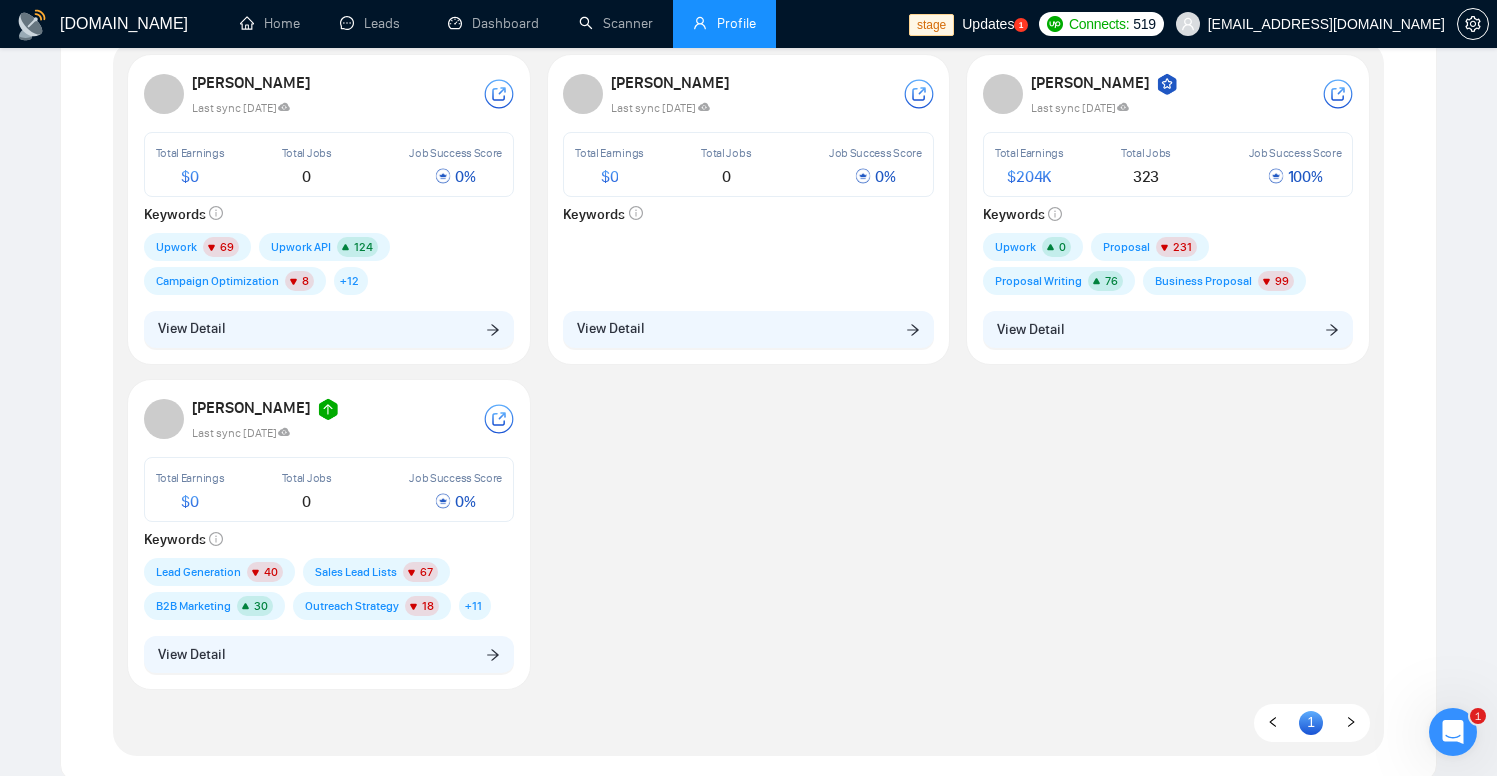 scroll, scrollTop: 349, scrollLeft: 0, axis: vertical 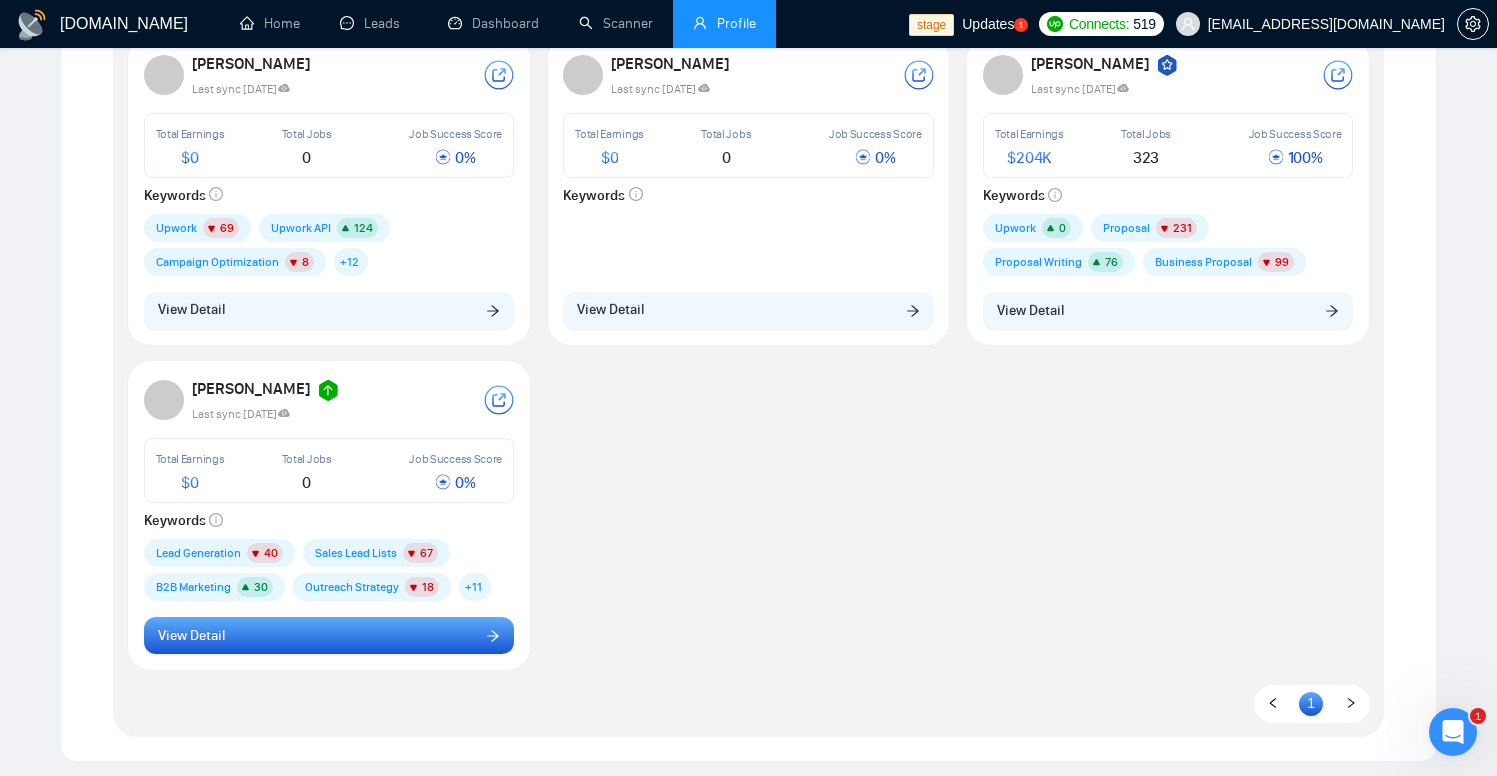 click on "View Detail" at bounding box center [329, 636] 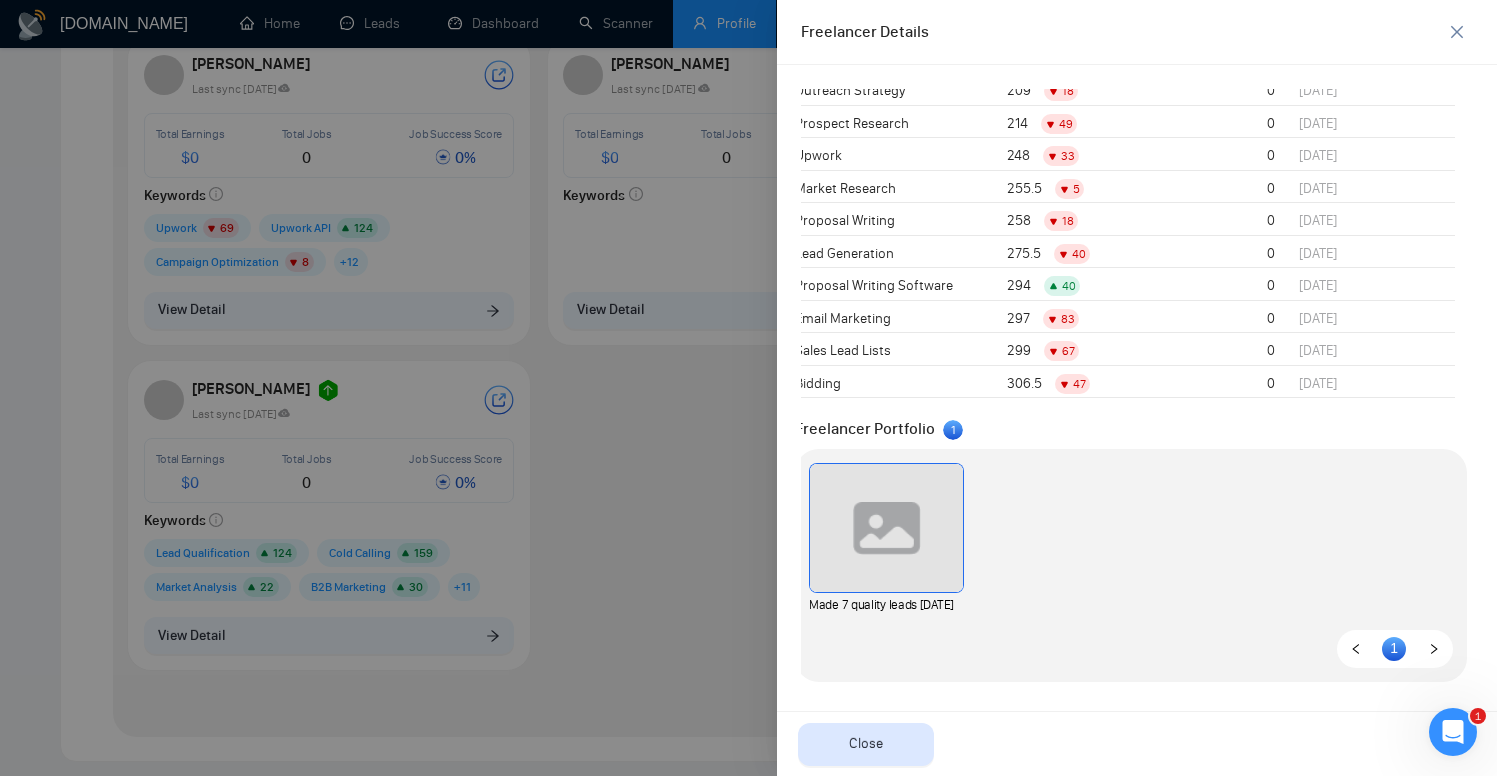 scroll, scrollTop: 1142, scrollLeft: 0, axis: vertical 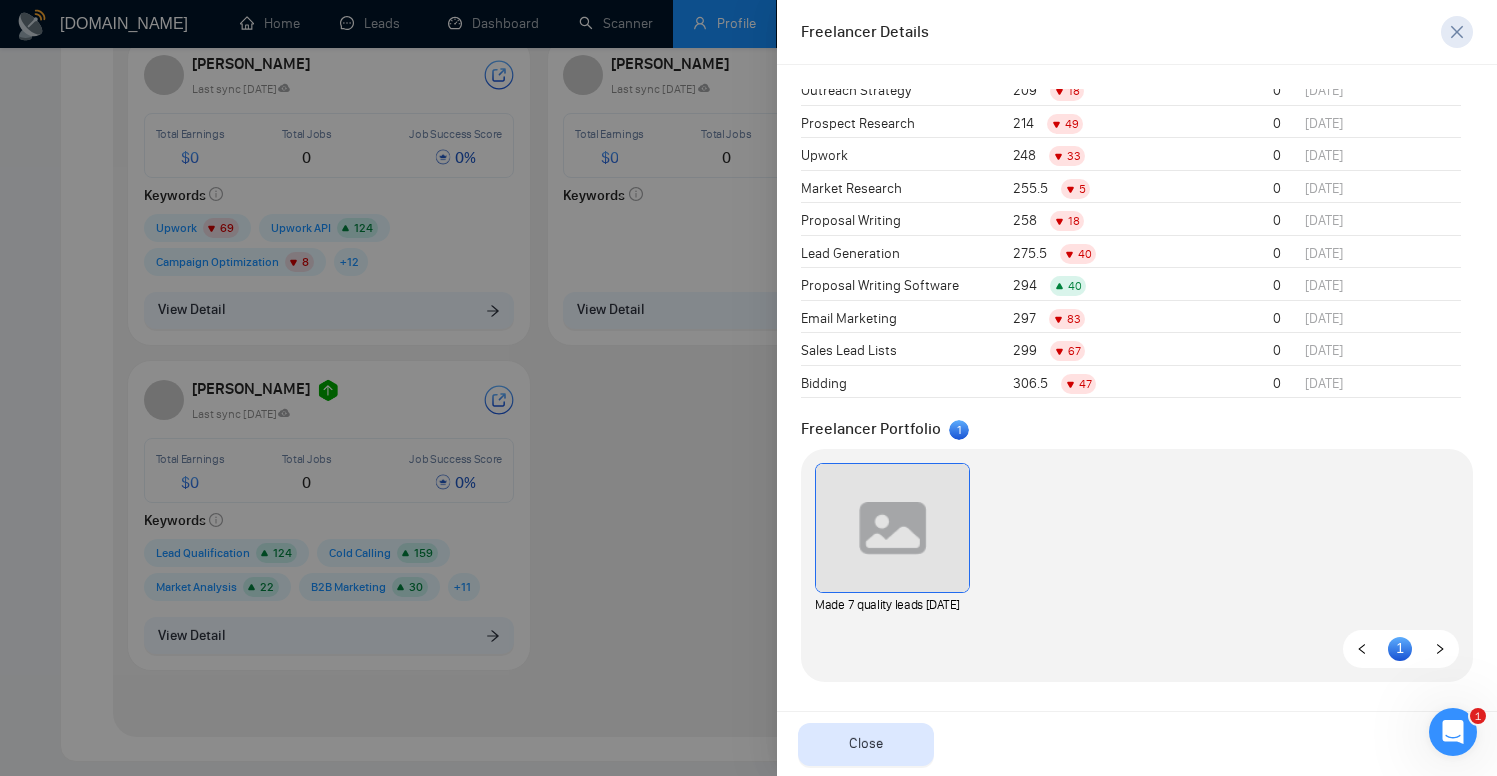 click 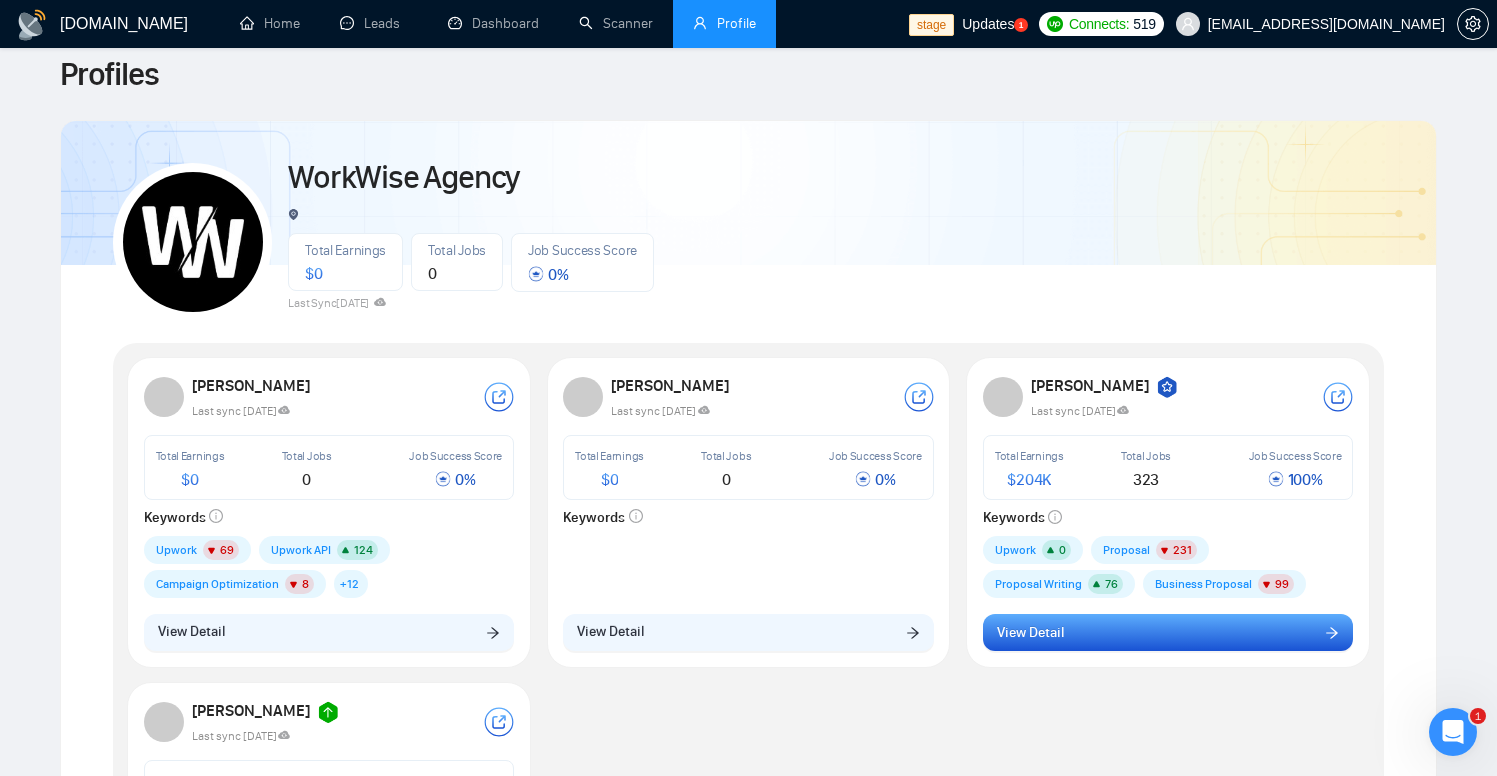 scroll, scrollTop: 0, scrollLeft: 0, axis: both 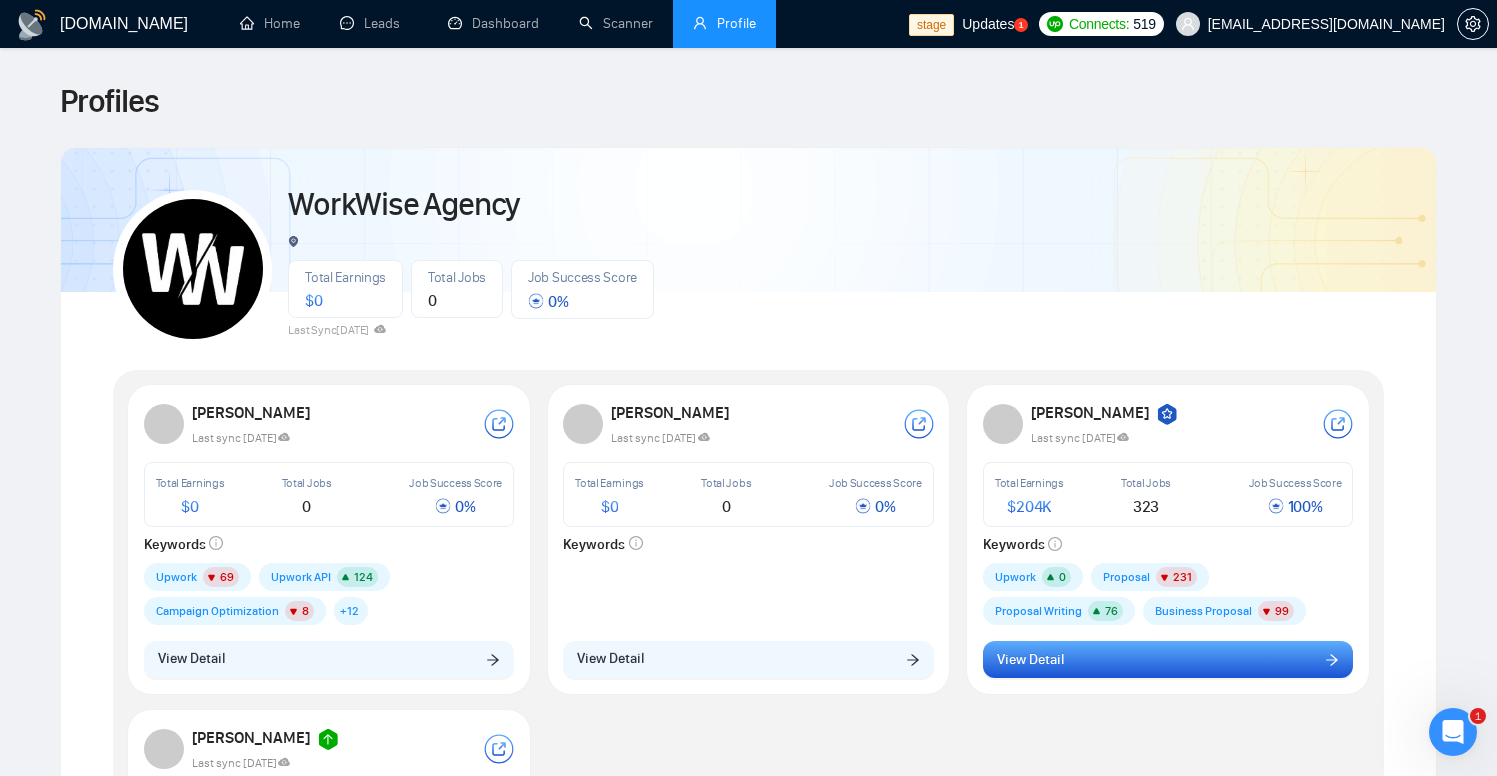 click on "View Detail" at bounding box center (1168, 660) 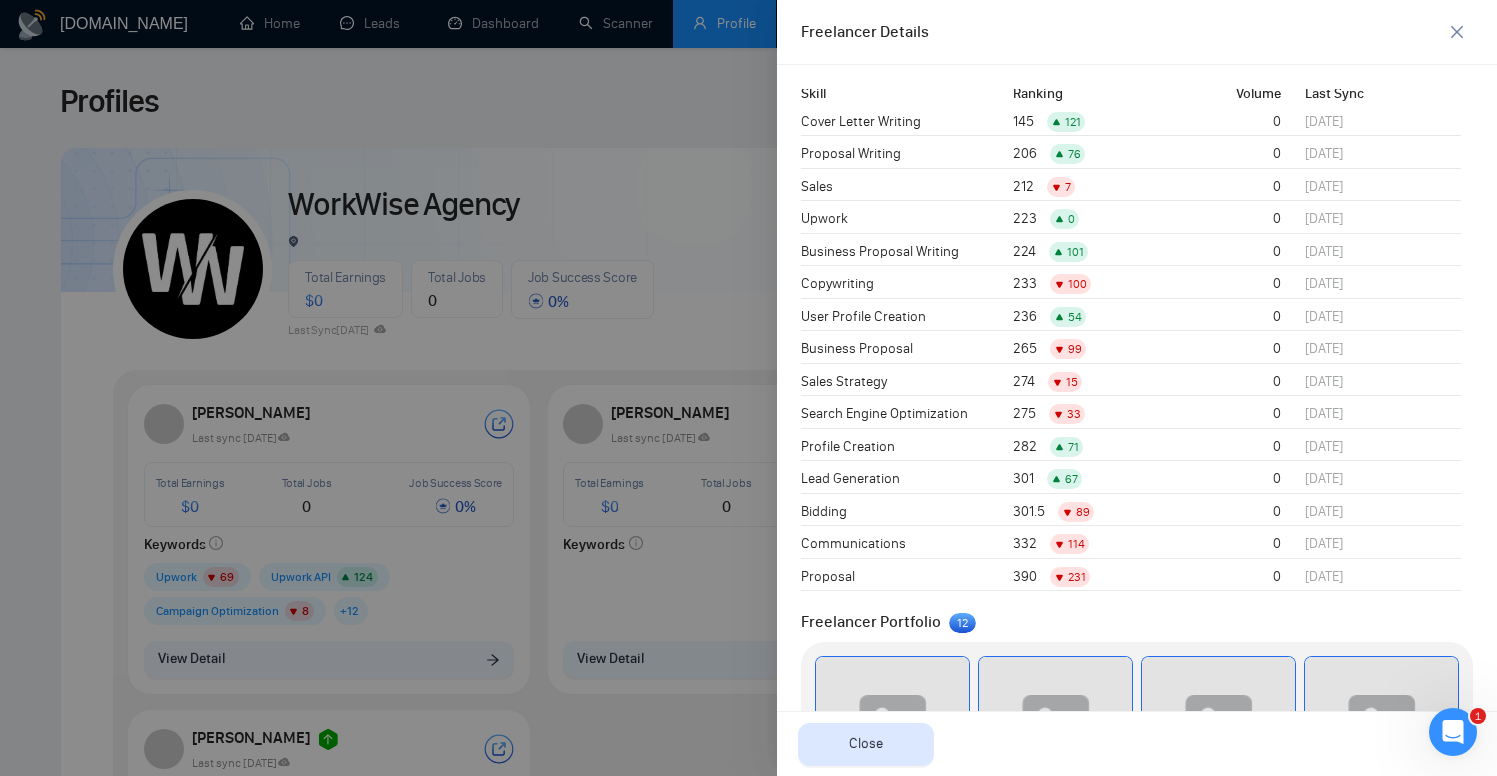 scroll, scrollTop: 1142, scrollLeft: 0, axis: vertical 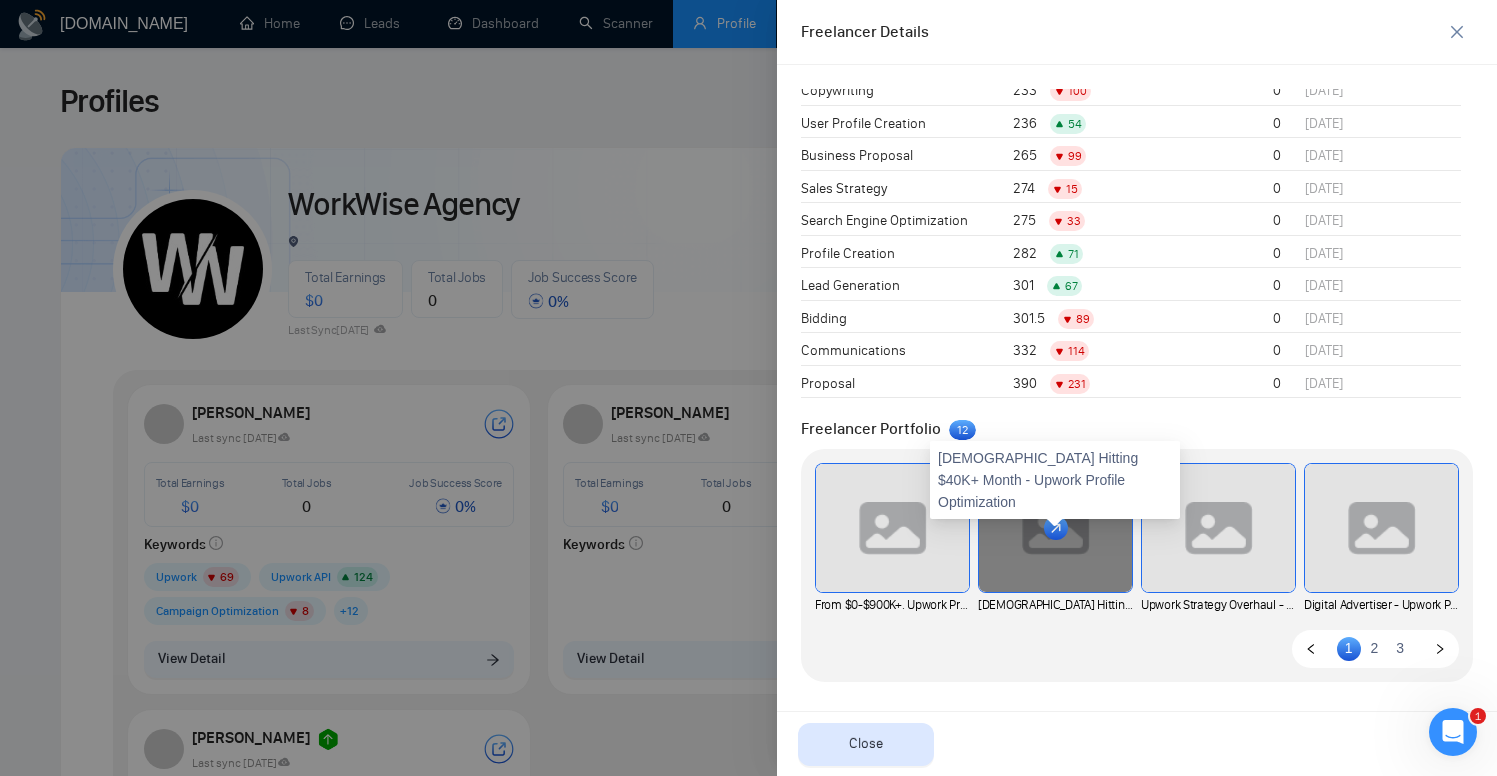 click at bounding box center [1055, 528] 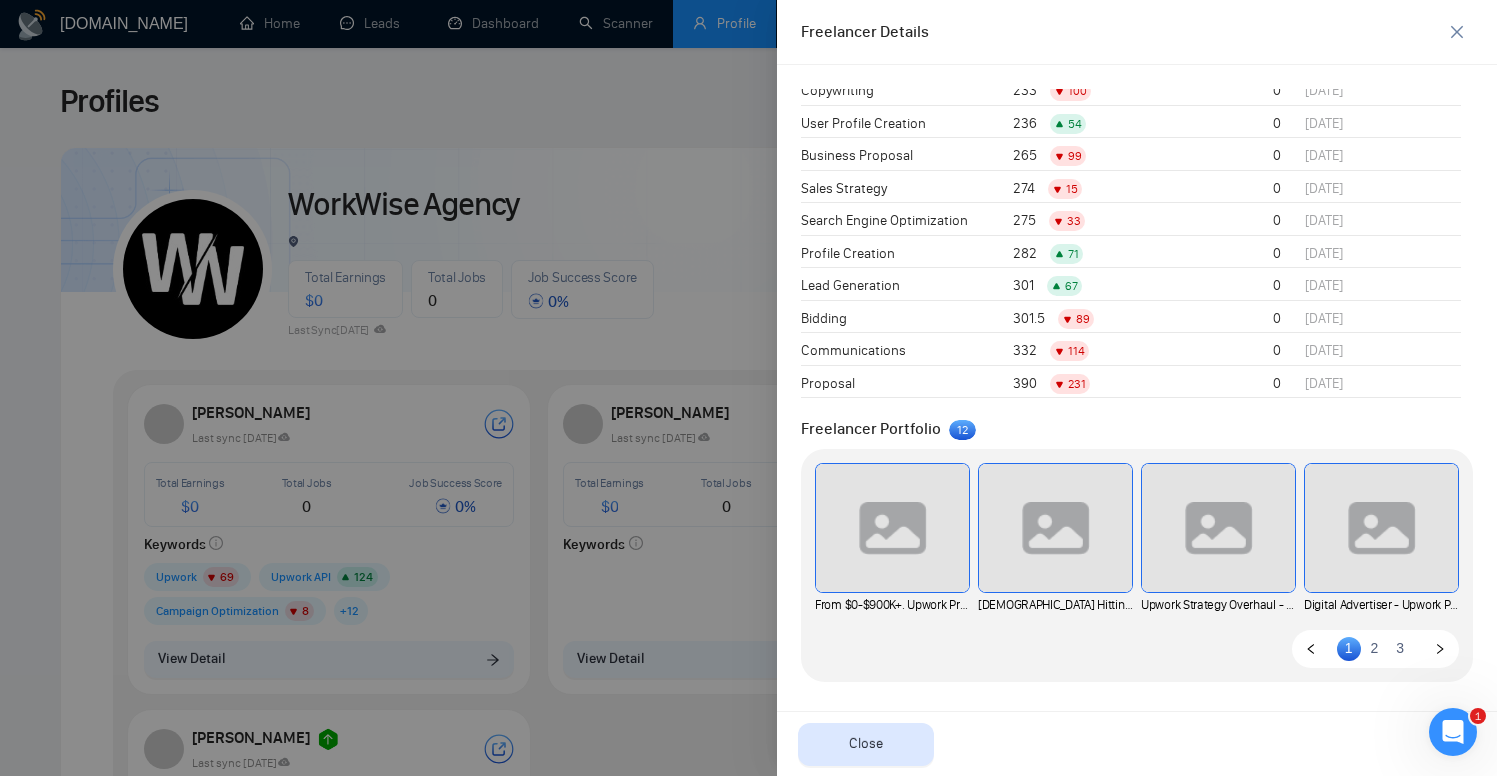 click at bounding box center (1440, 649) 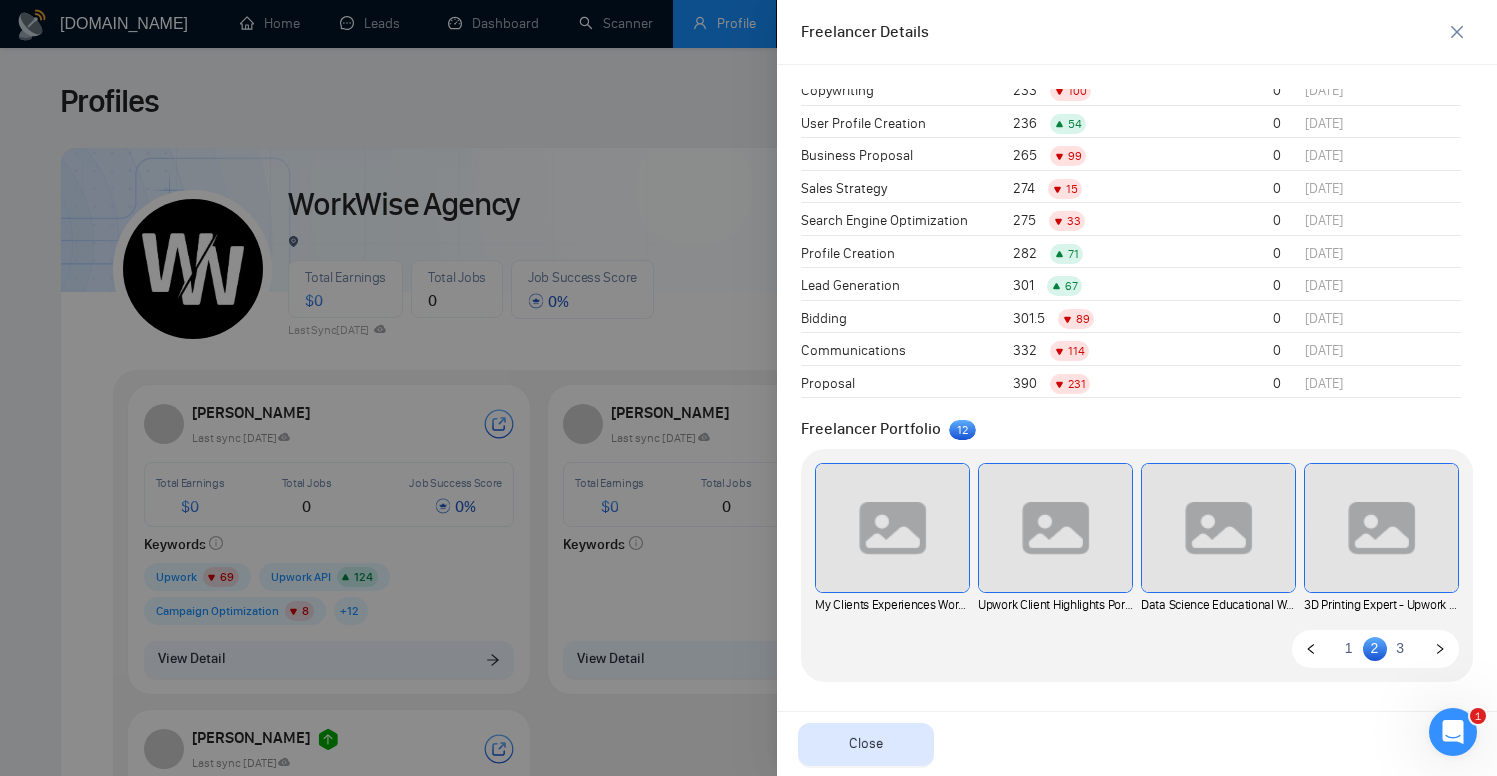 click at bounding box center (1440, 649) 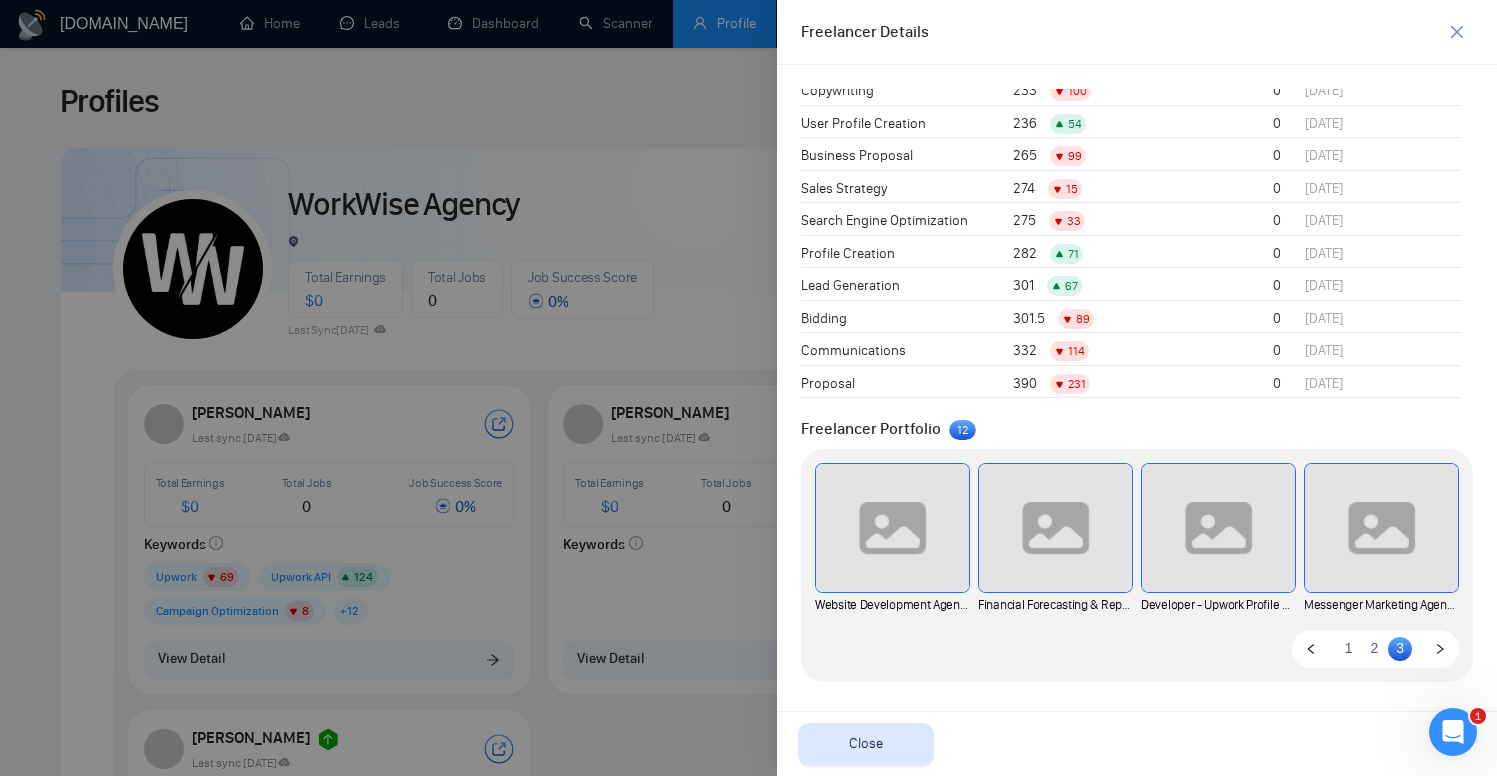 click 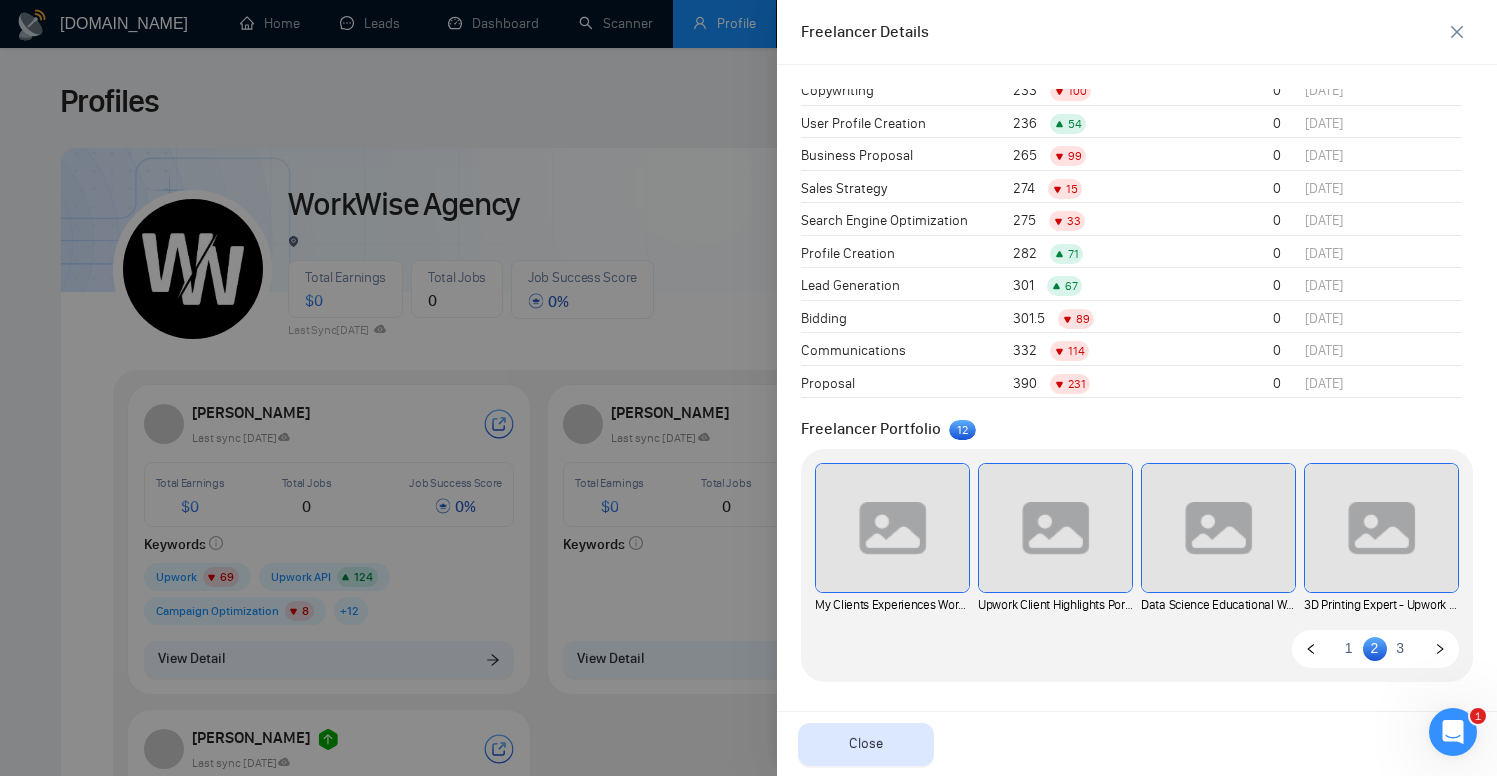click 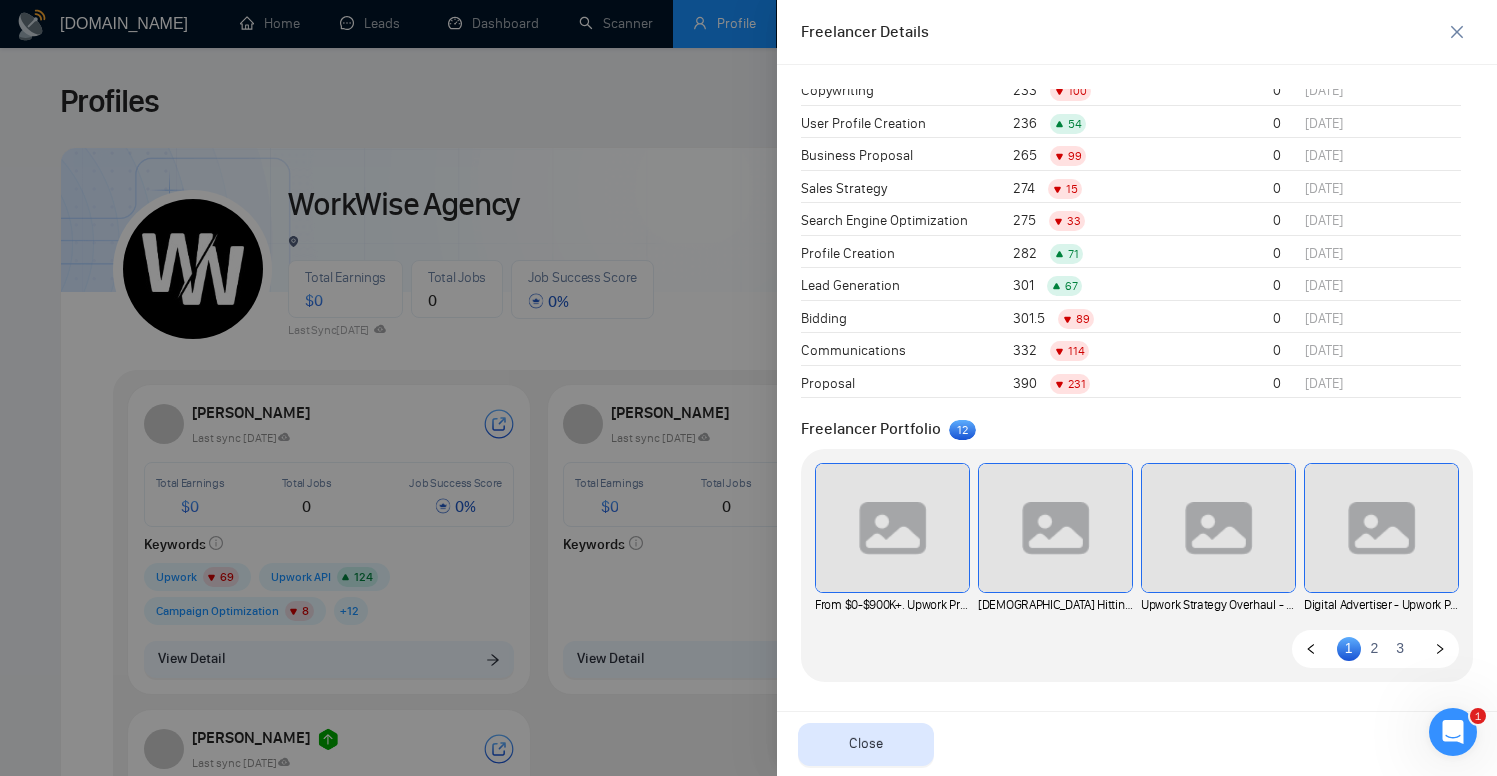 click on "2" at bounding box center [1375, 648] 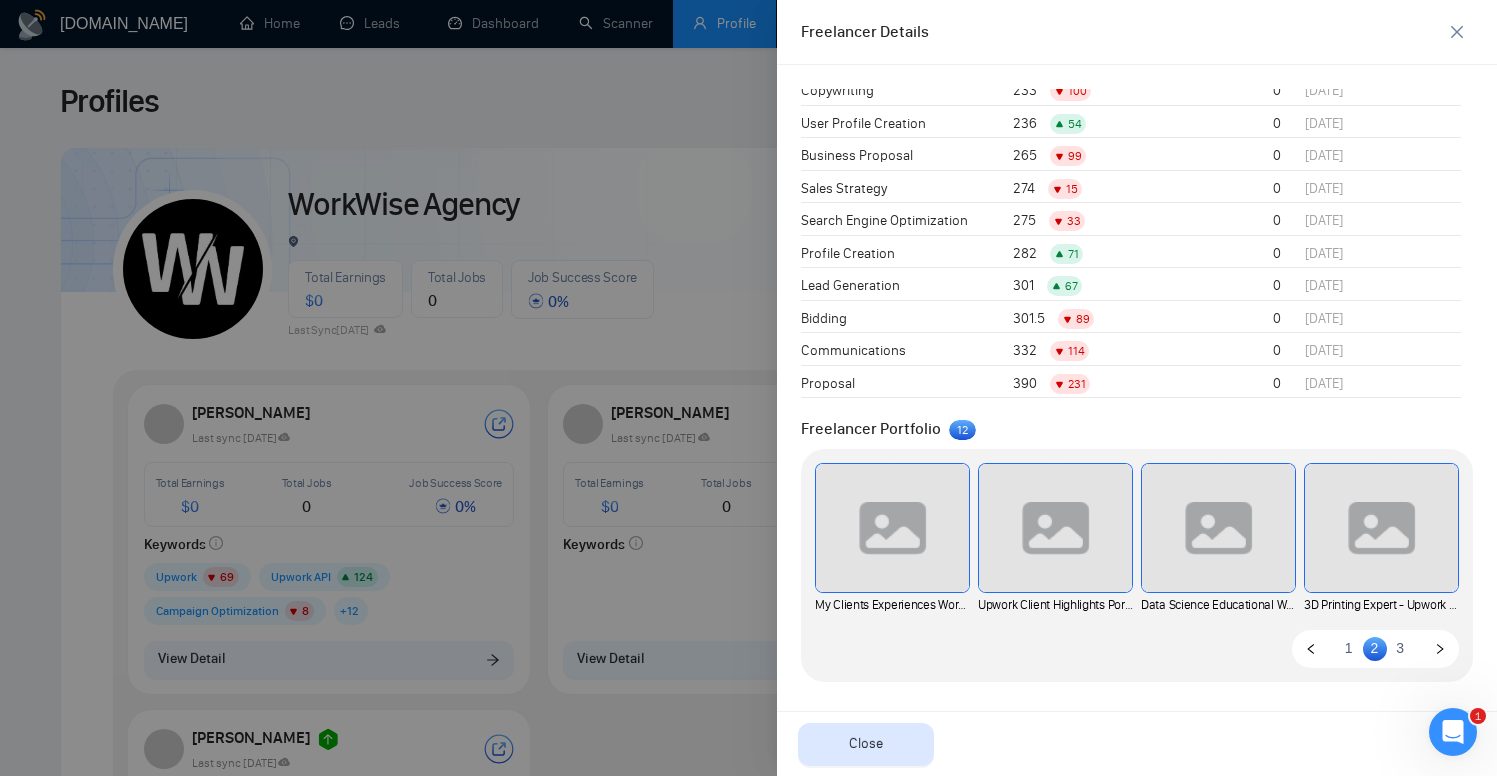 click on "3" at bounding box center [1400, 648] 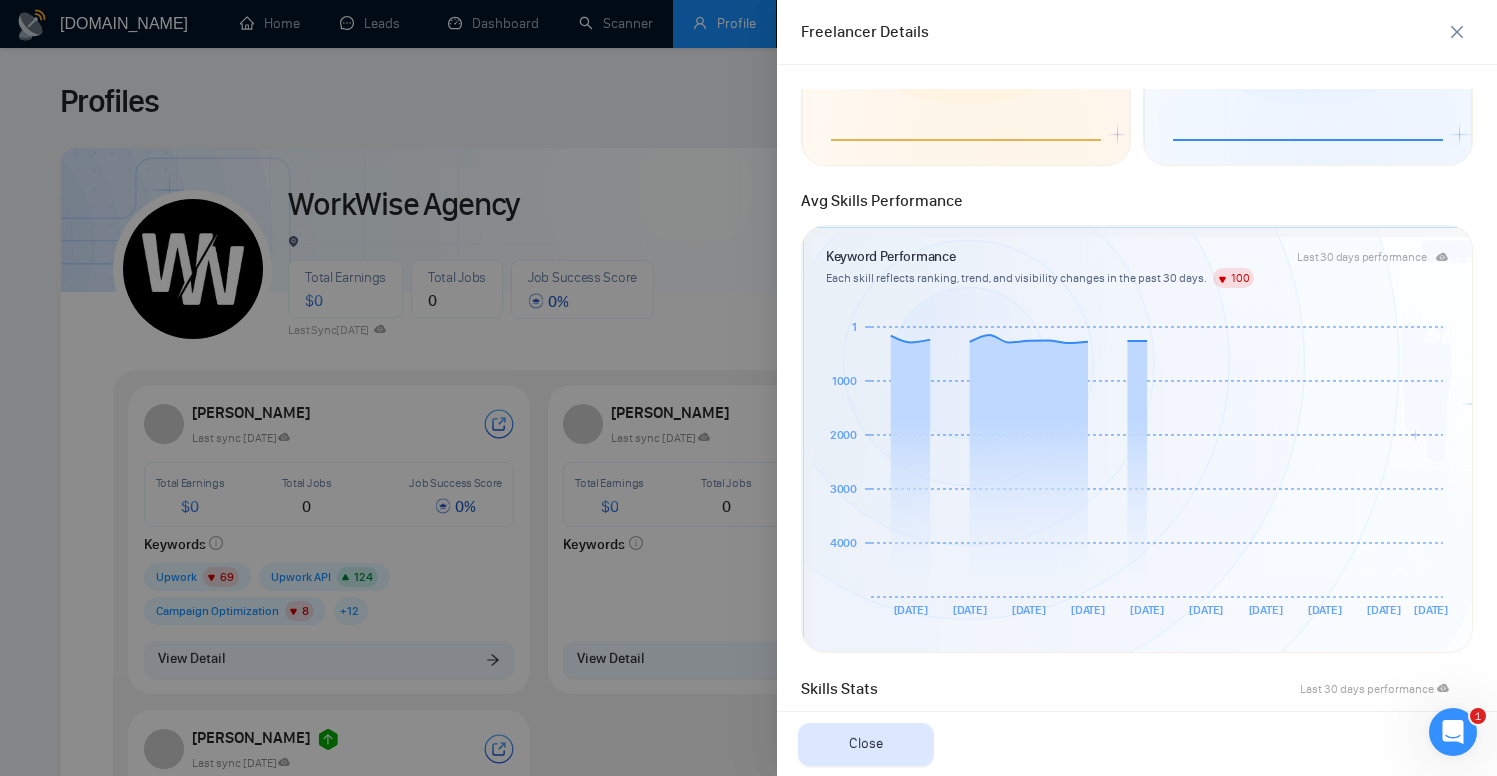 scroll, scrollTop: 0, scrollLeft: 0, axis: both 